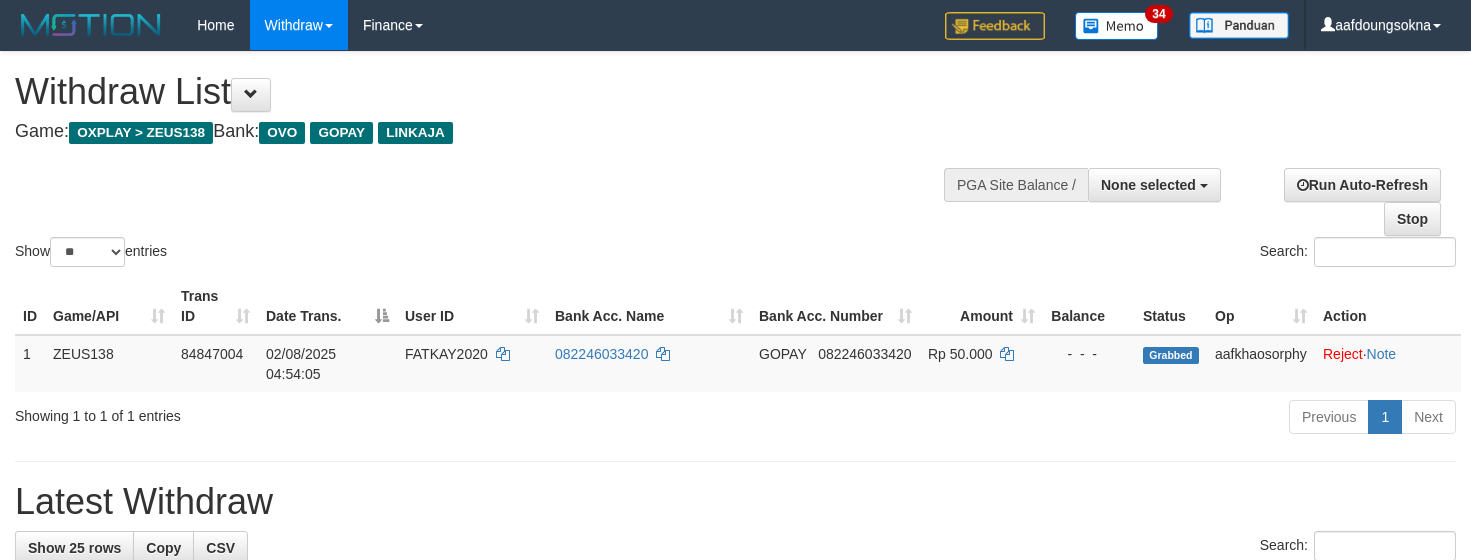 select 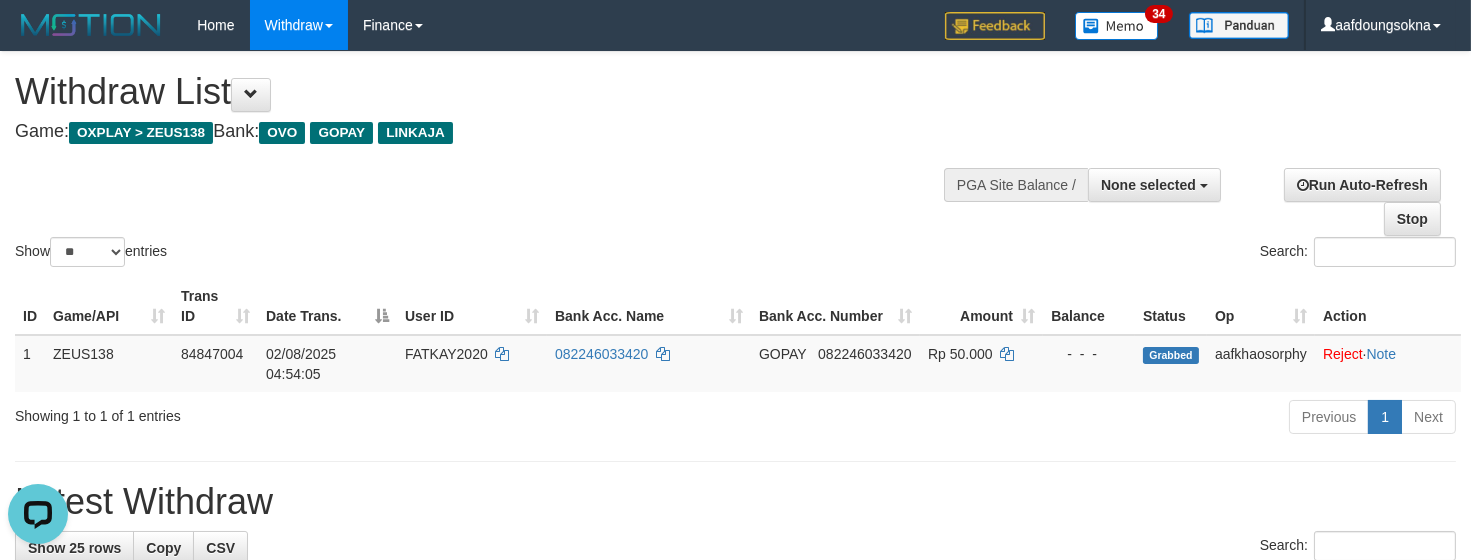 scroll, scrollTop: 0, scrollLeft: 0, axis: both 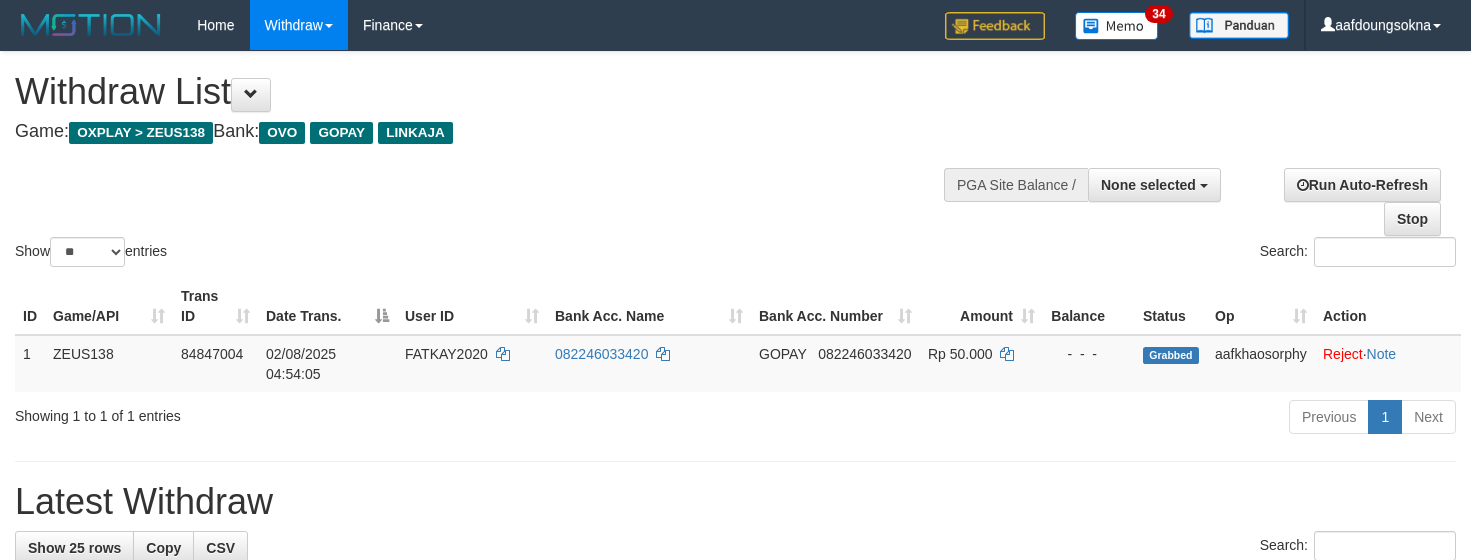 select 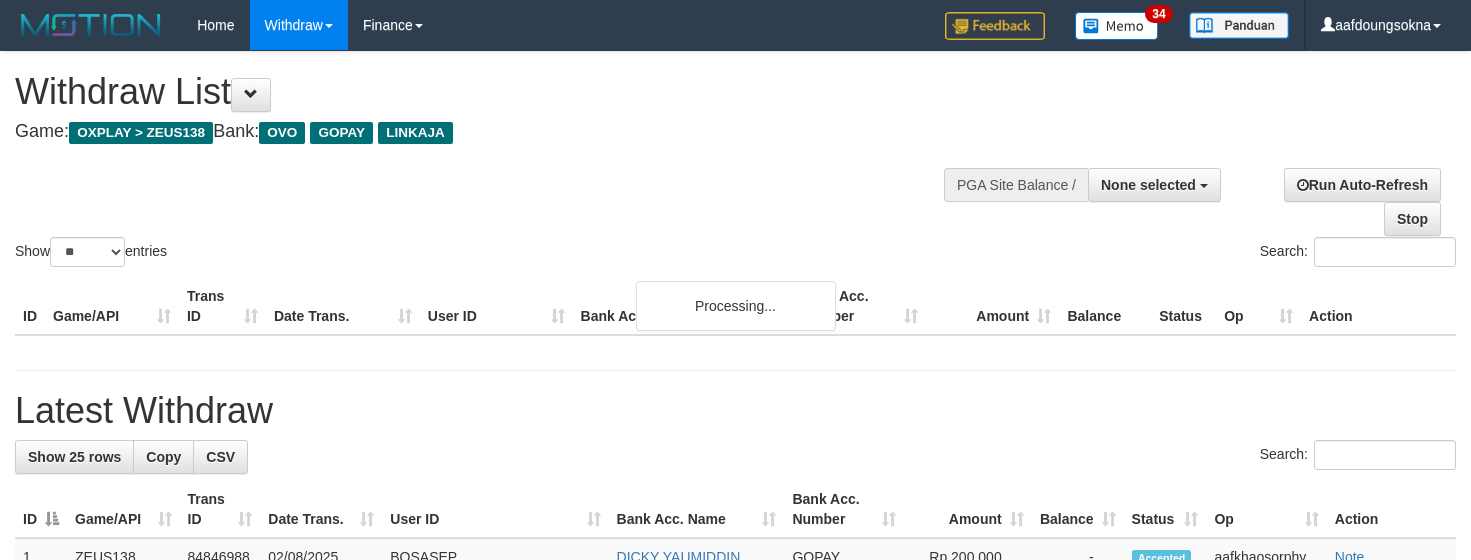 select 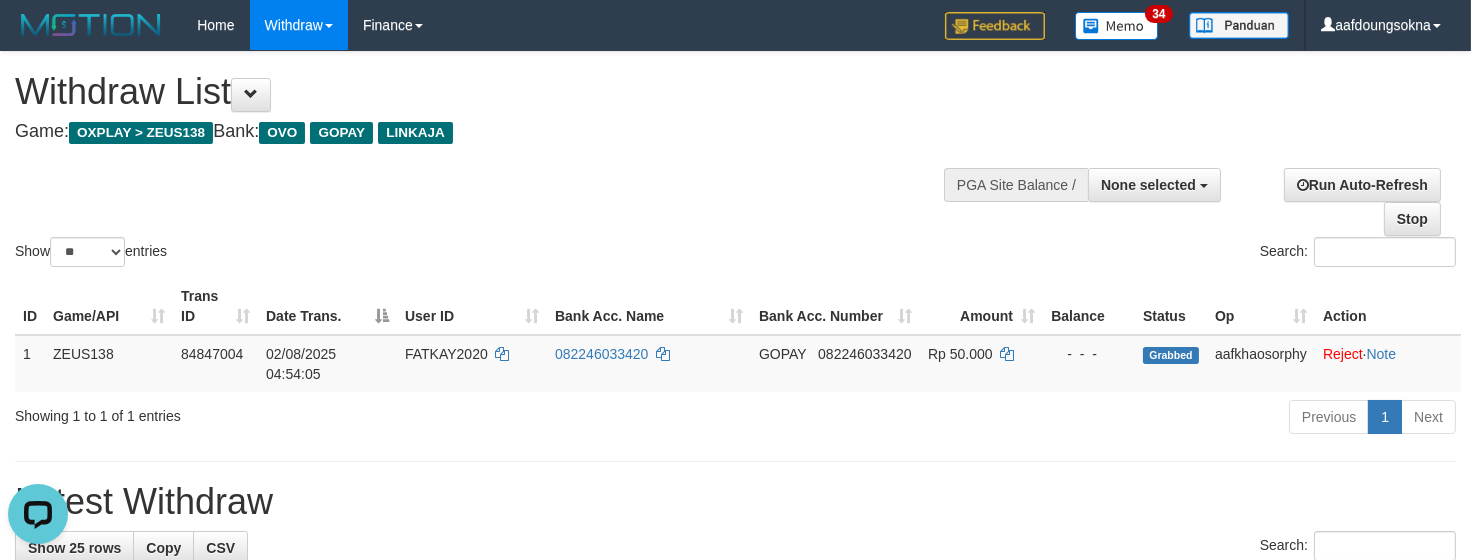 scroll, scrollTop: 0, scrollLeft: 0, axis: both 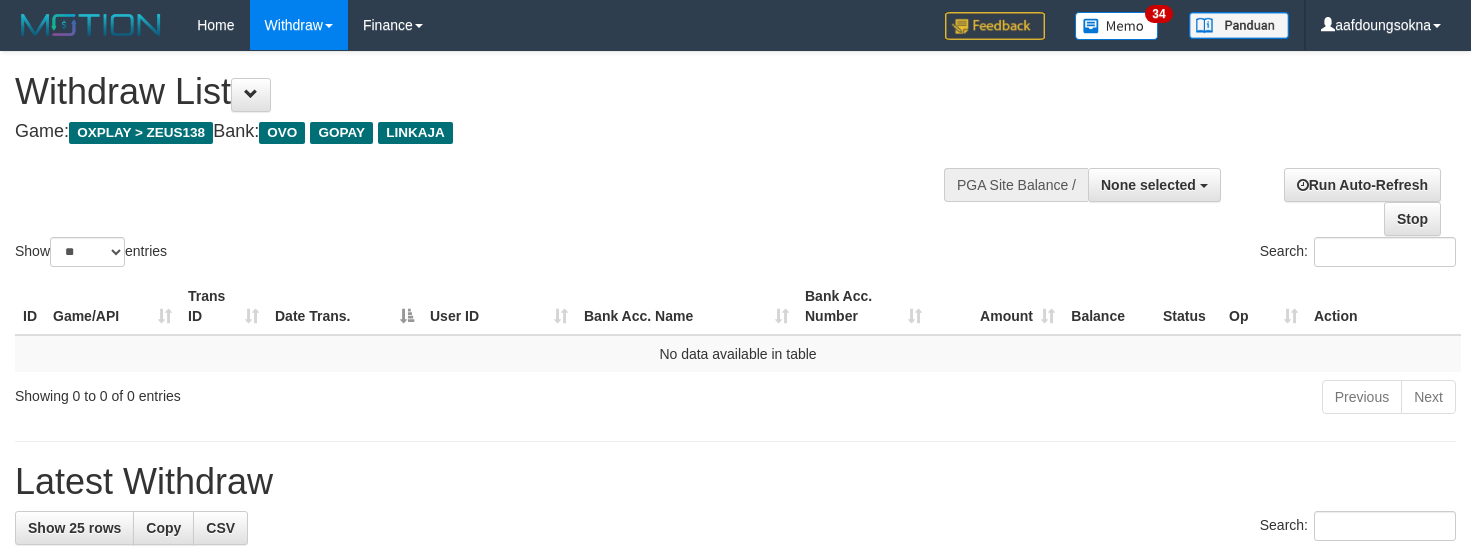 select 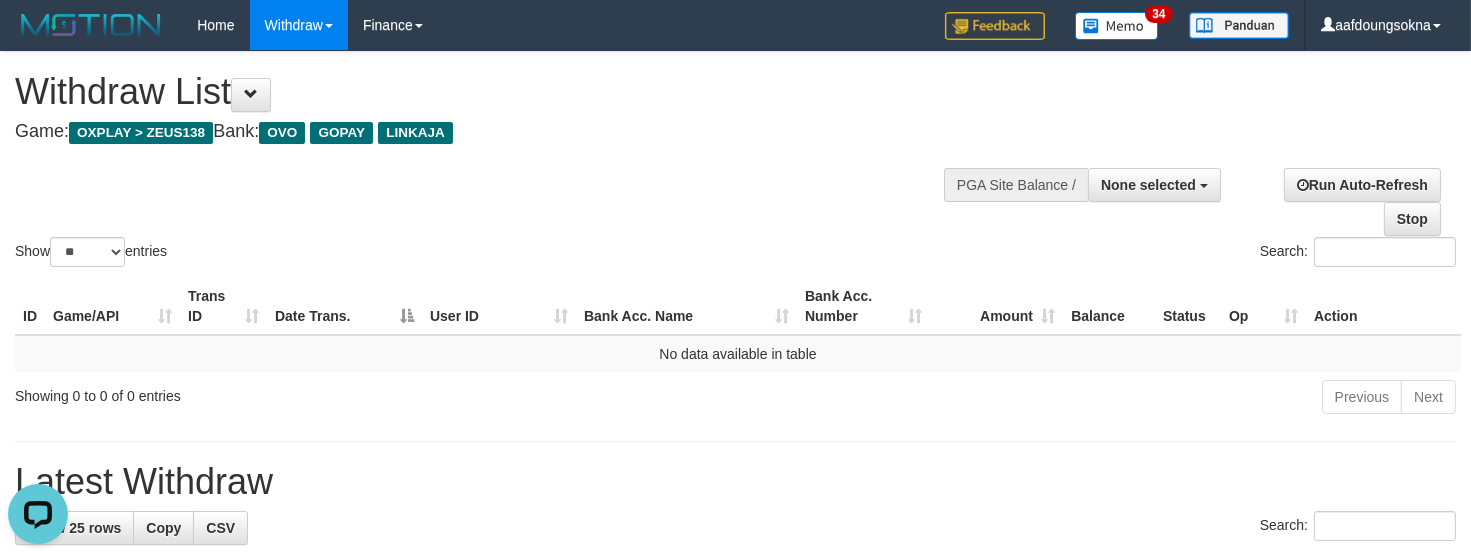 scroll, scrollTop: 0, scrollLeft: 0, axis: both 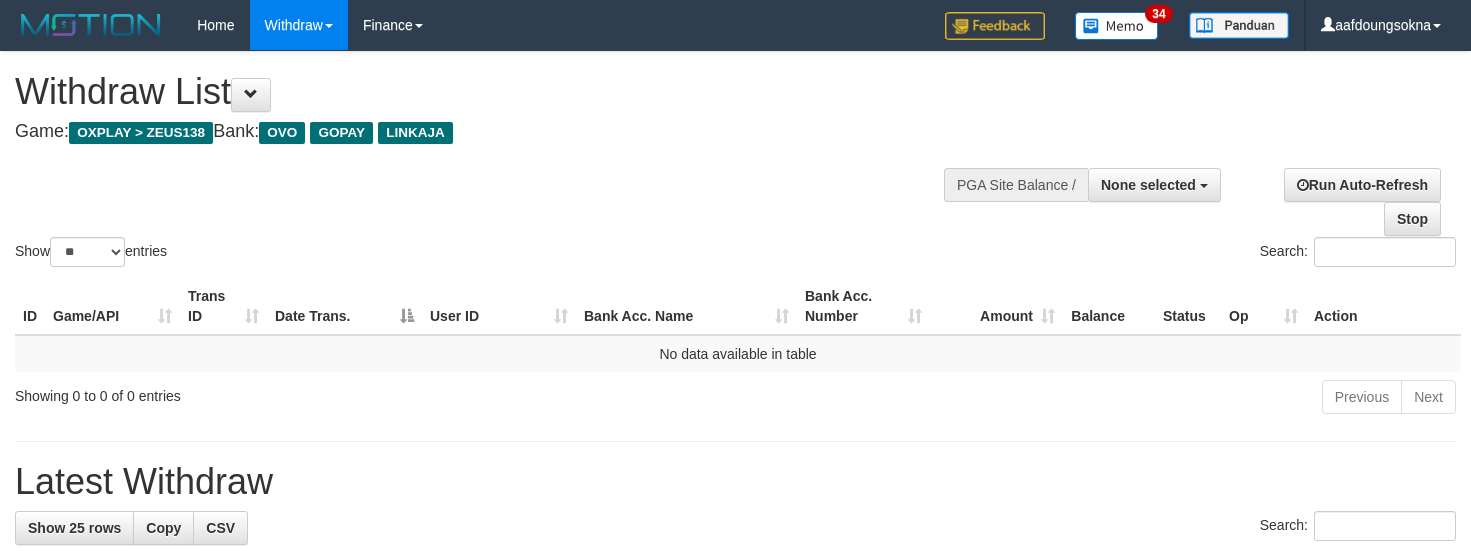 select 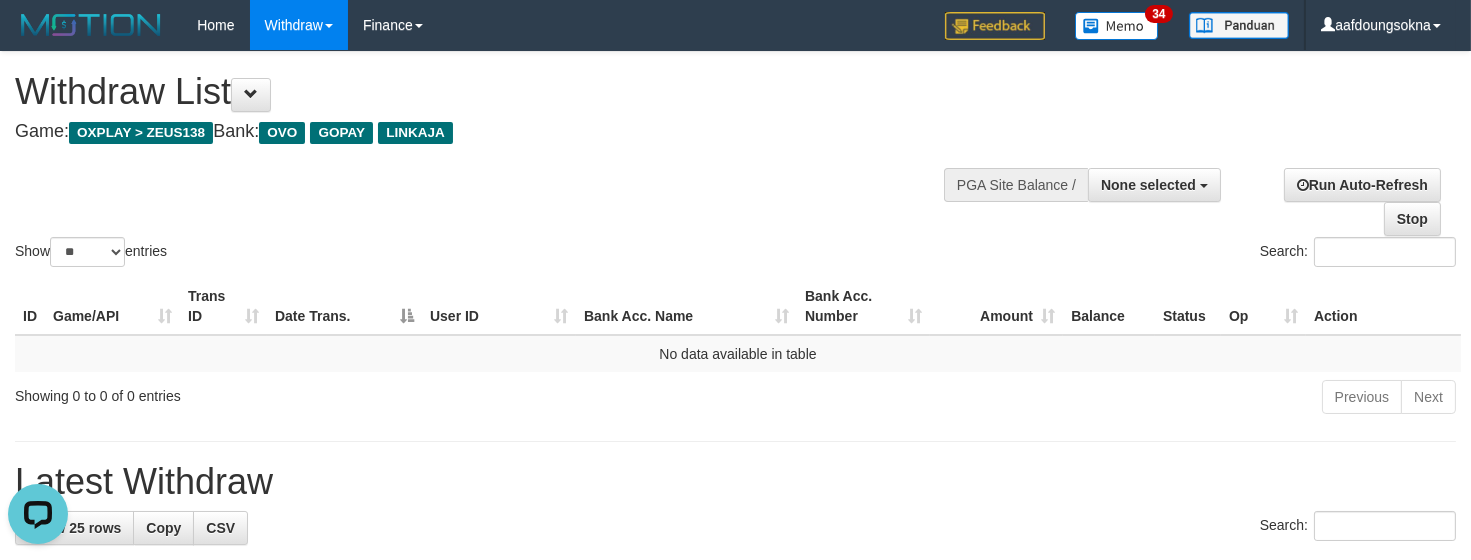 scroll, scrollTop: 0, scrollLeft: 0, axis: both 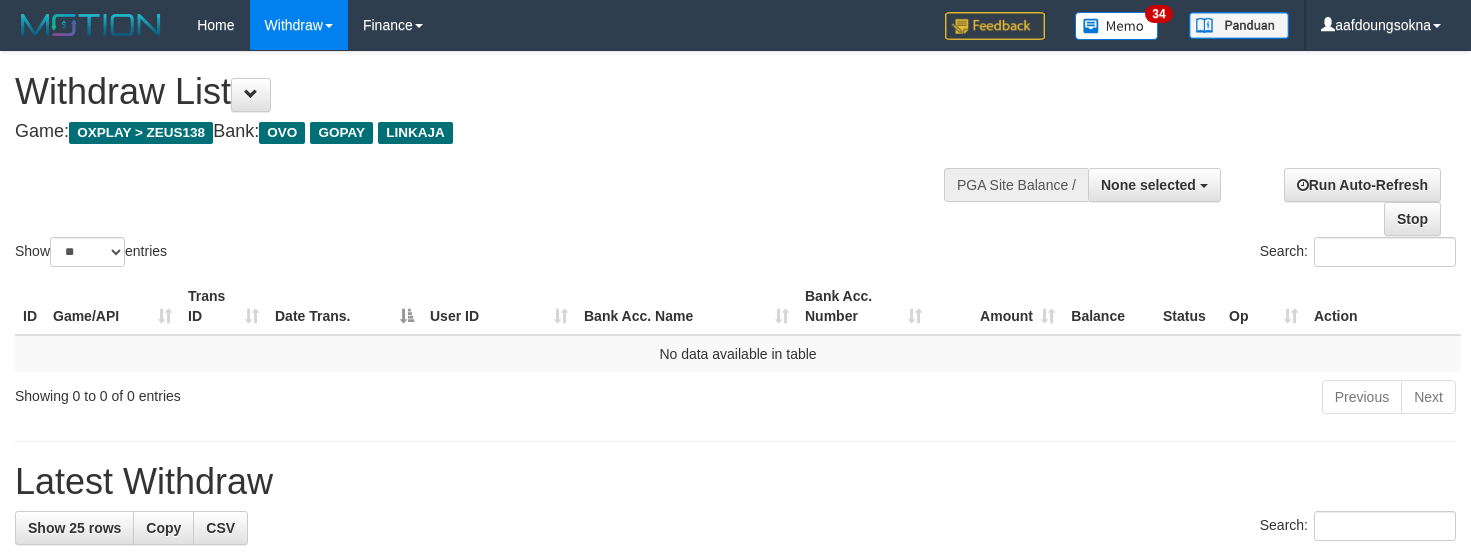select 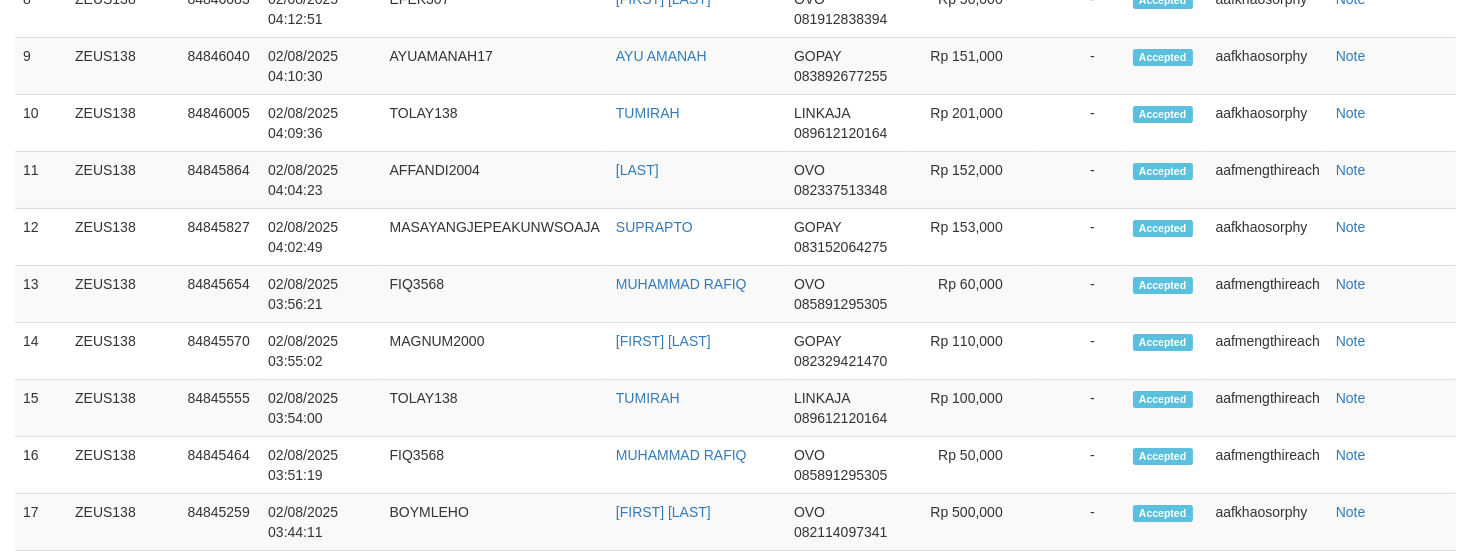scroll, scrollTop: 1036, scrollLeft: 0, axis: vertical 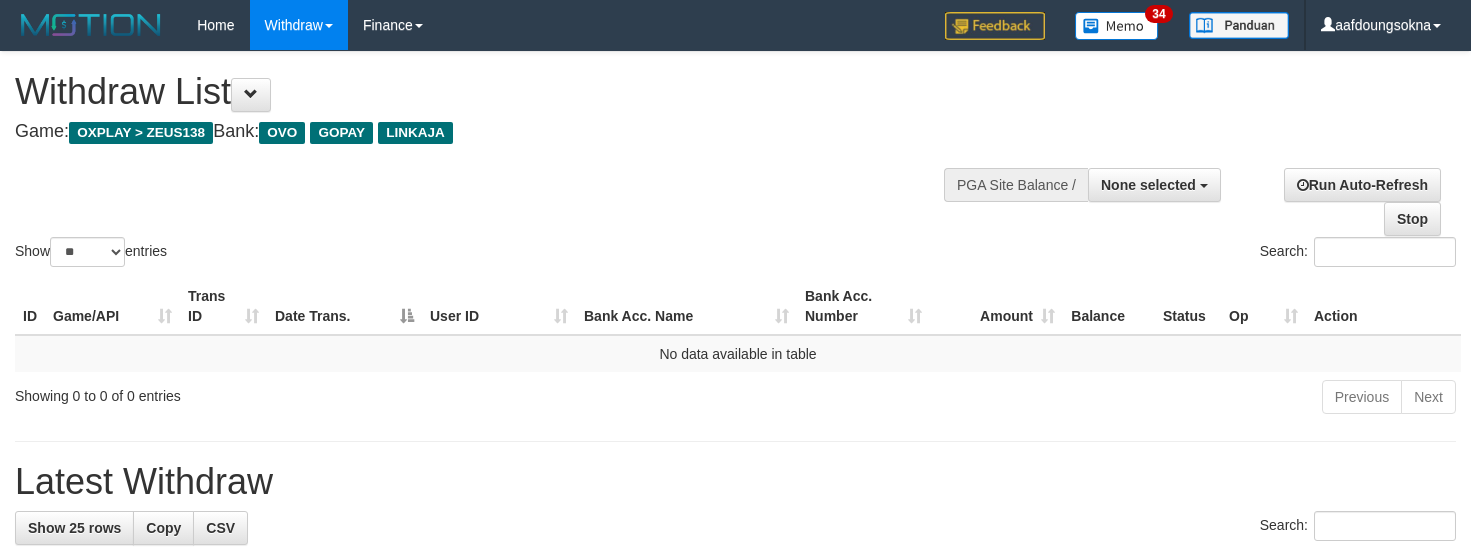select 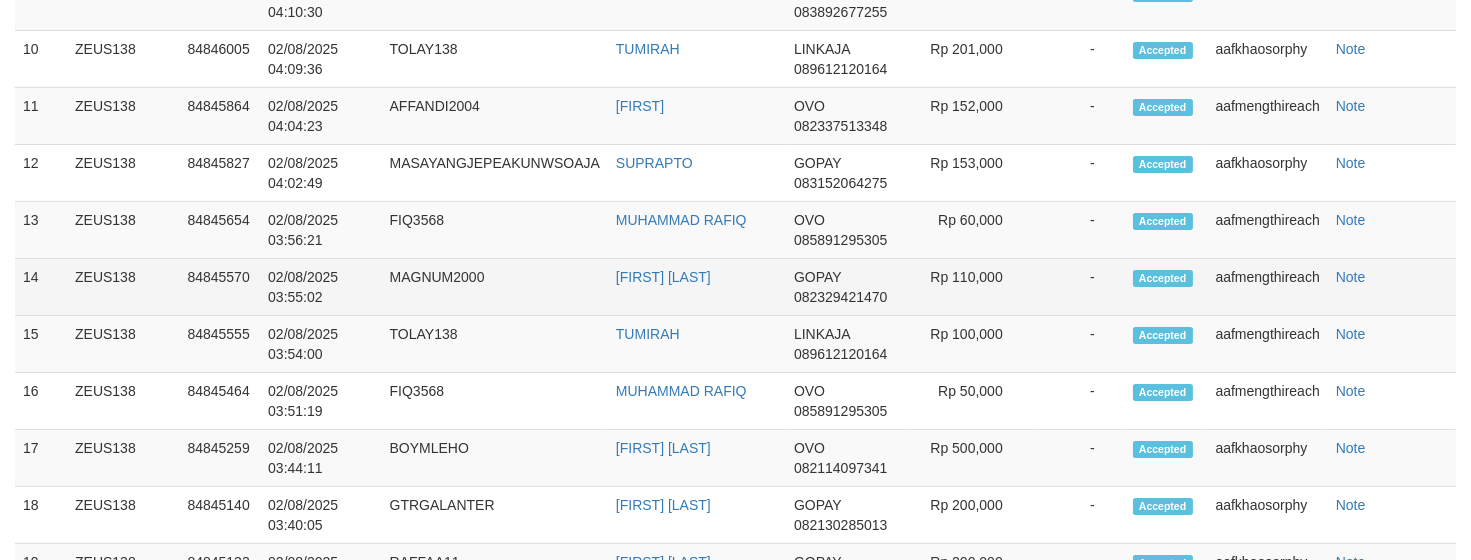 scroll, scrollTop: 1036, scrollLeft: 0, axis: vertical 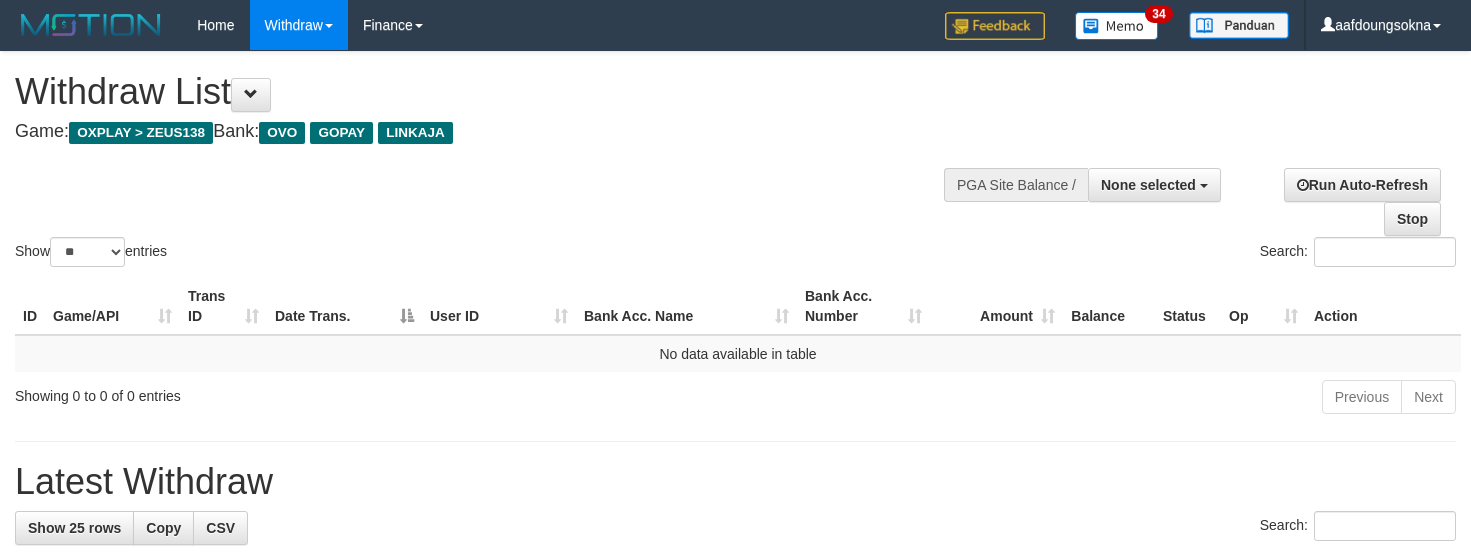 select 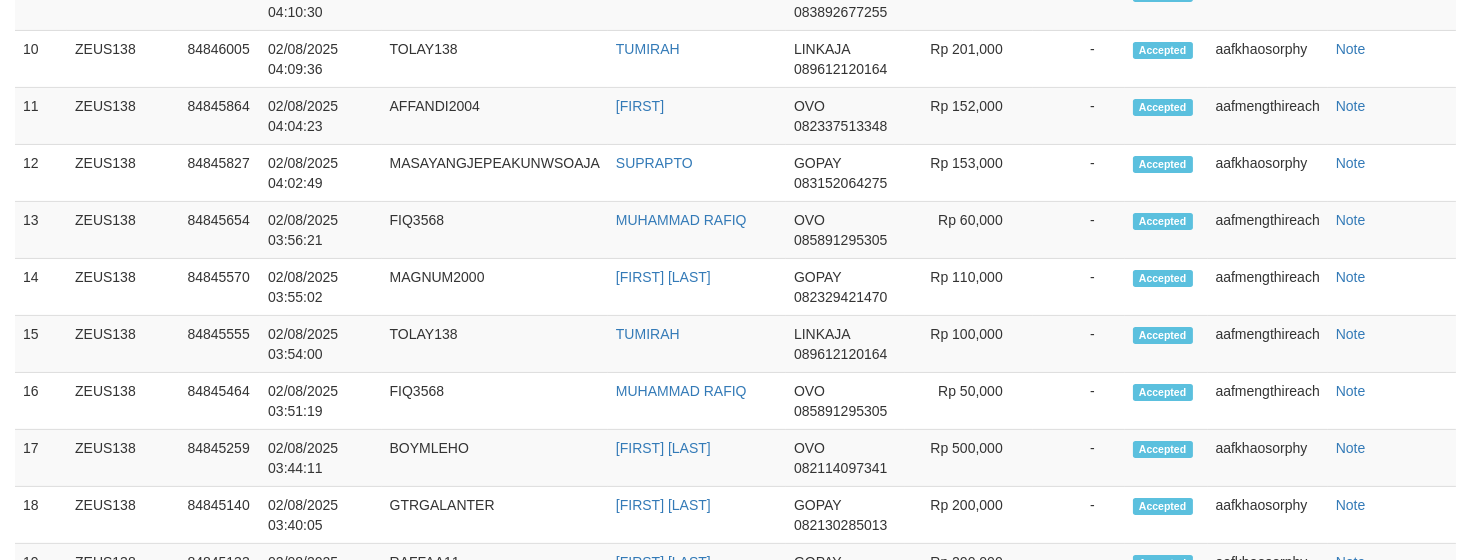 scroll, scrollTop: 1036, scrollLeft: 0, axis: vertical 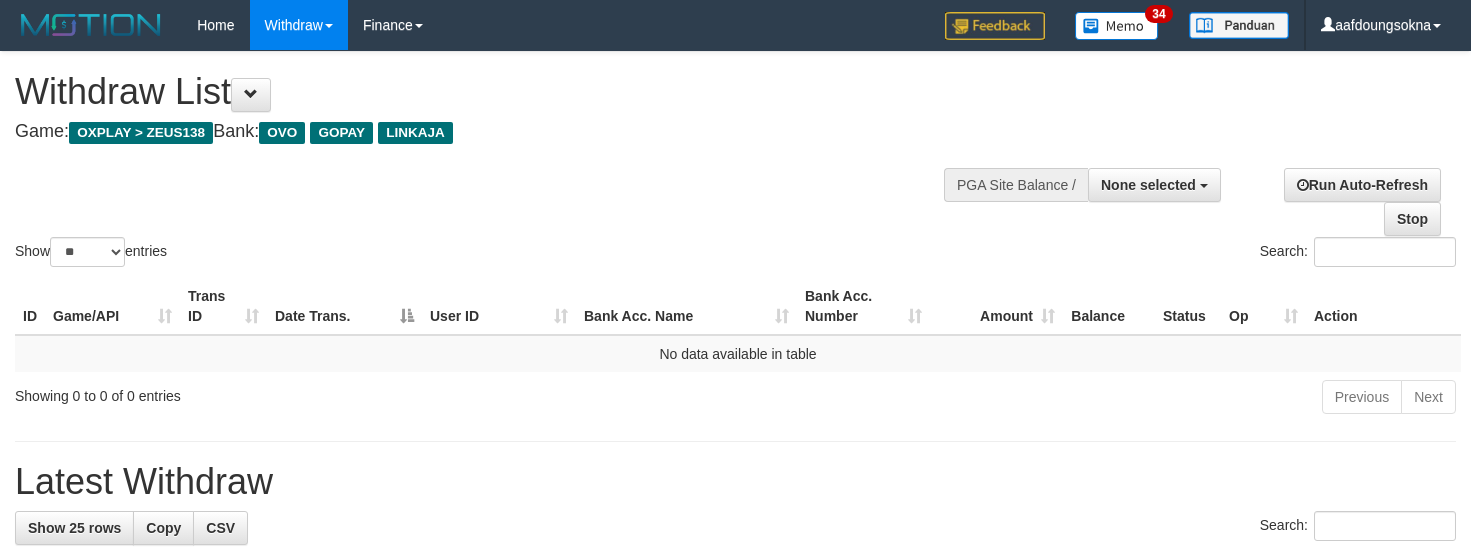 select 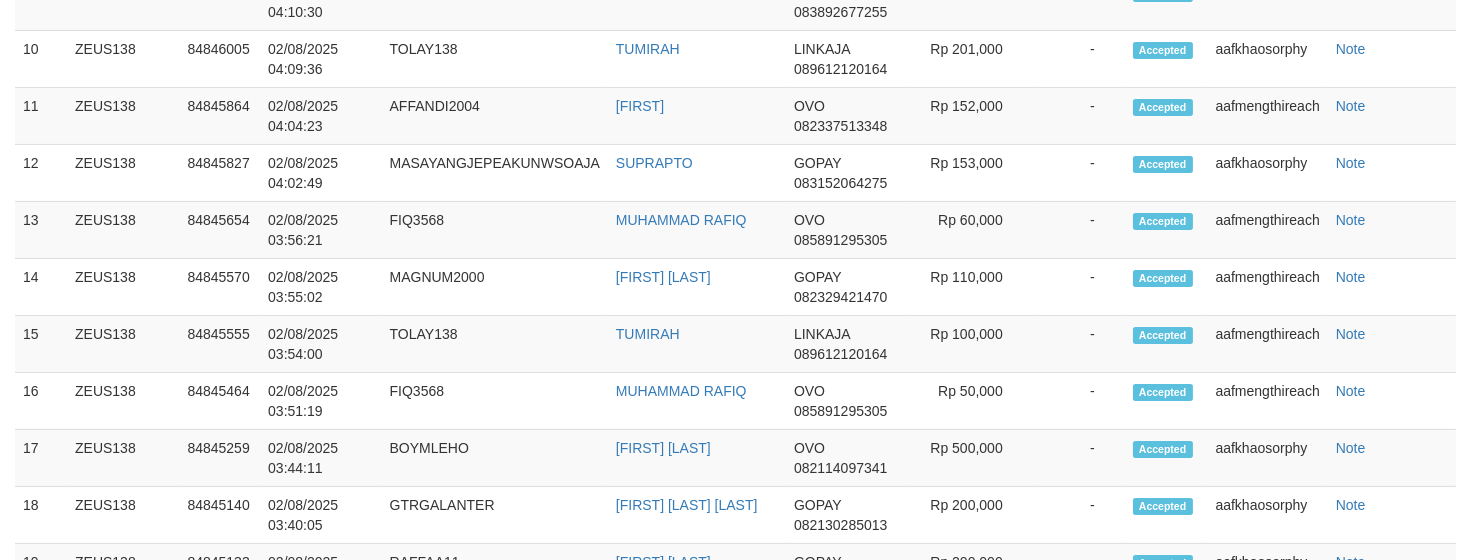 scroll, scrollTop: 1036, scrollLeft: 0, axis: vertical 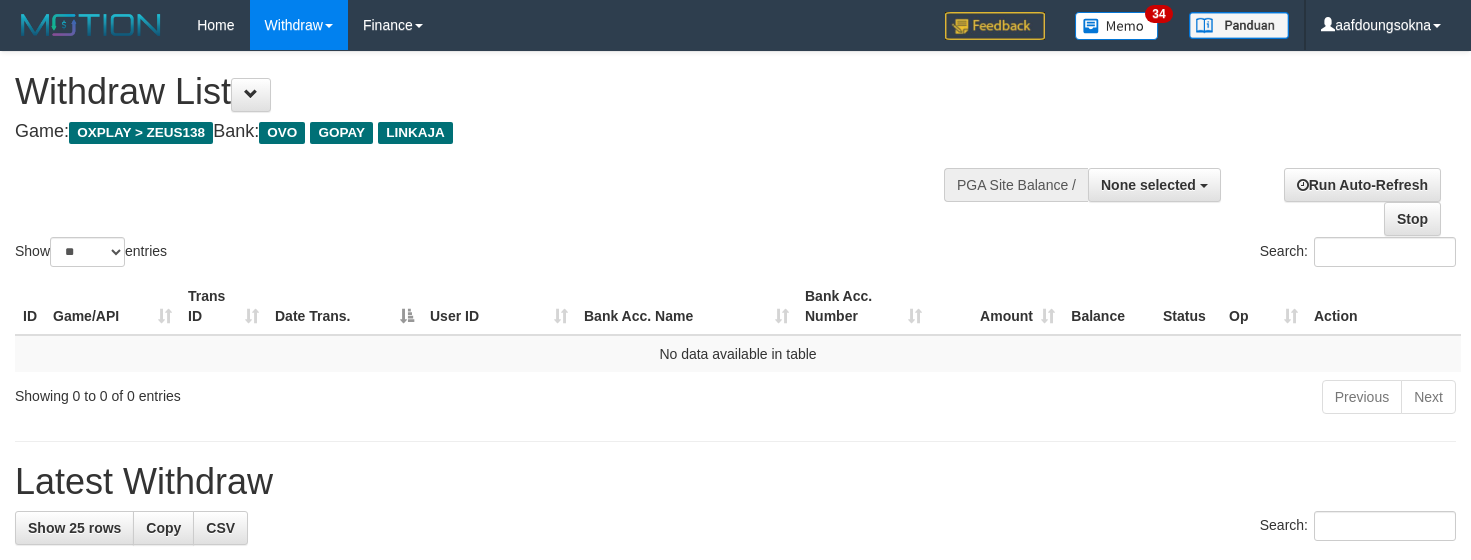 select 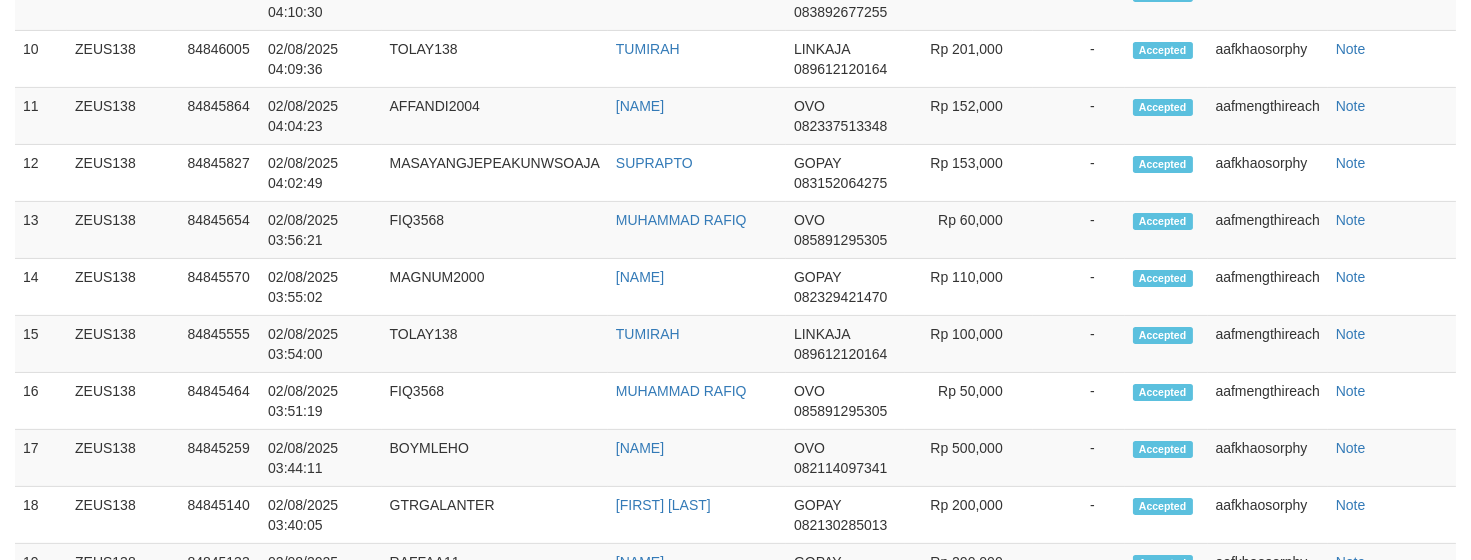 scroll, scrollTop: 1036, scrollLeft: 0, axis: vertical 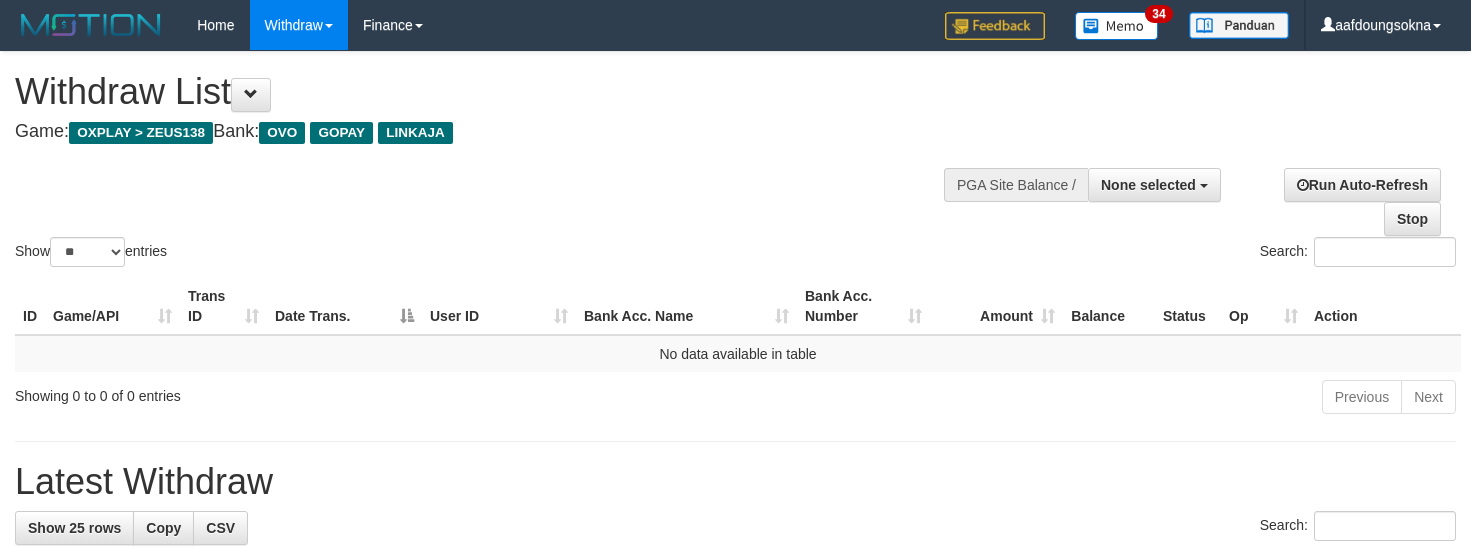 select 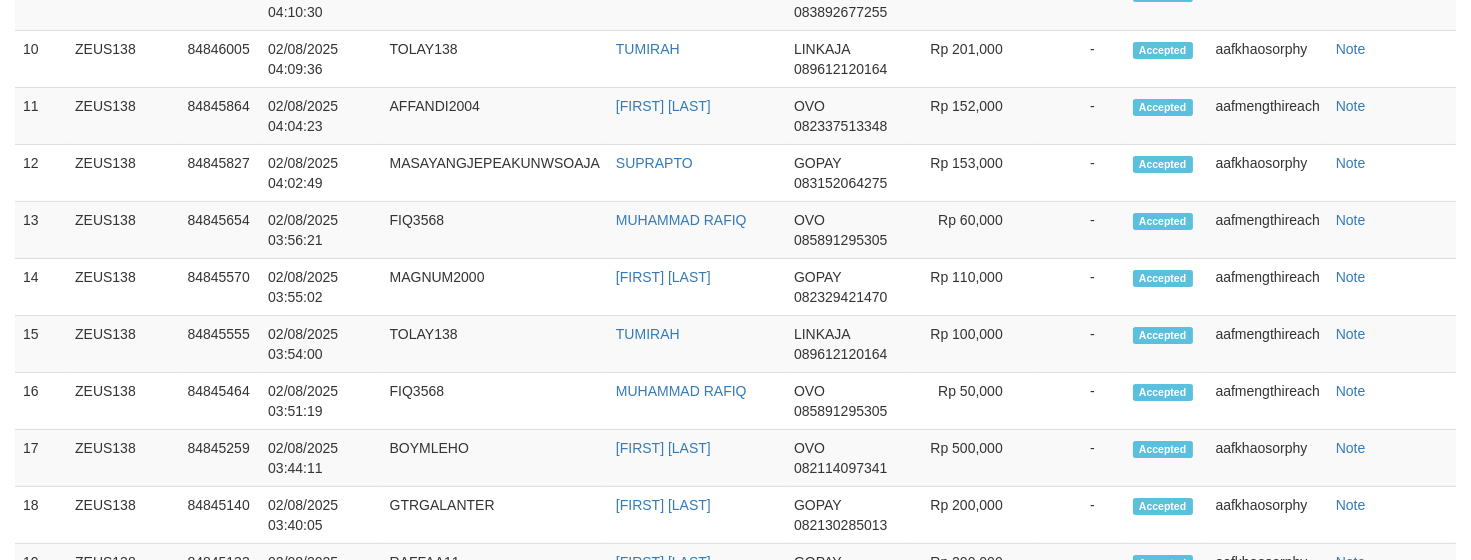 scroll, scrollTop: 1036, scrollLeft: 0, axis: vertical 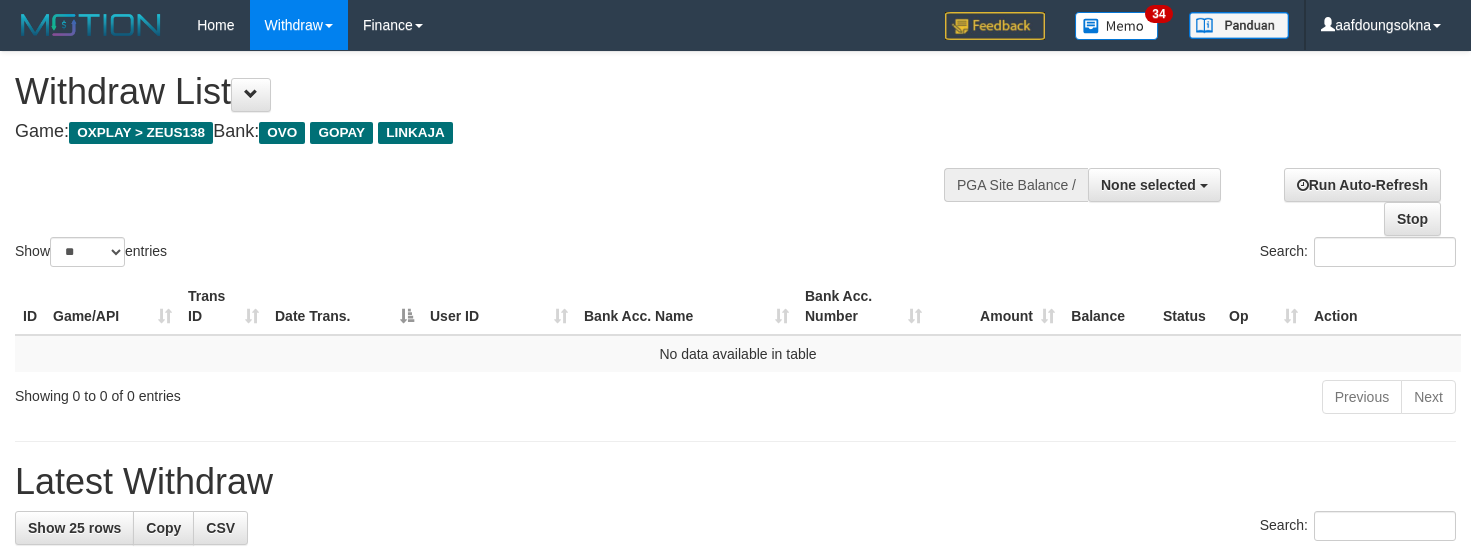select 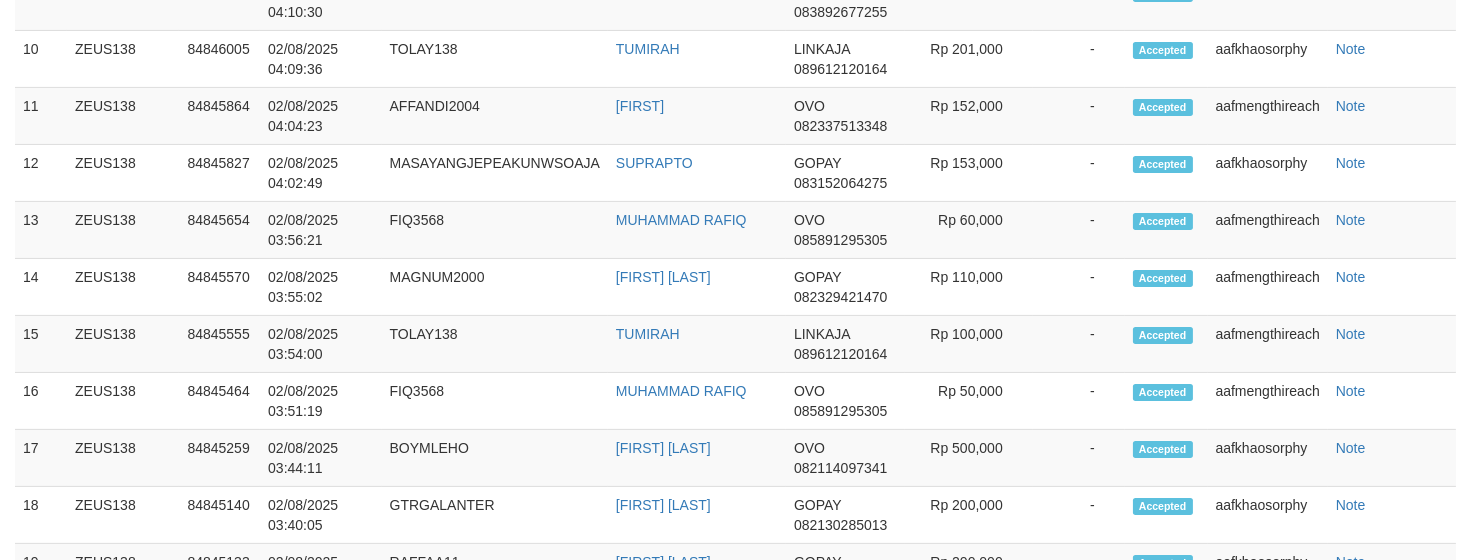 scroll, scrollTop: 1036, scrollLeft: 0, axis: vertical 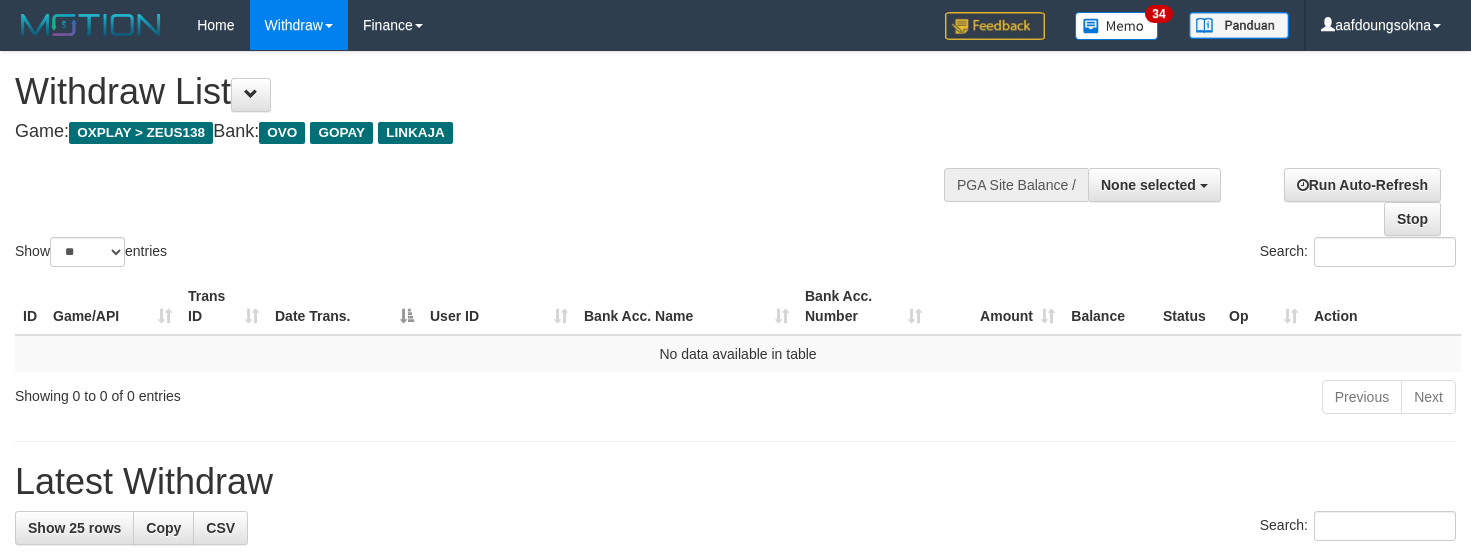 select 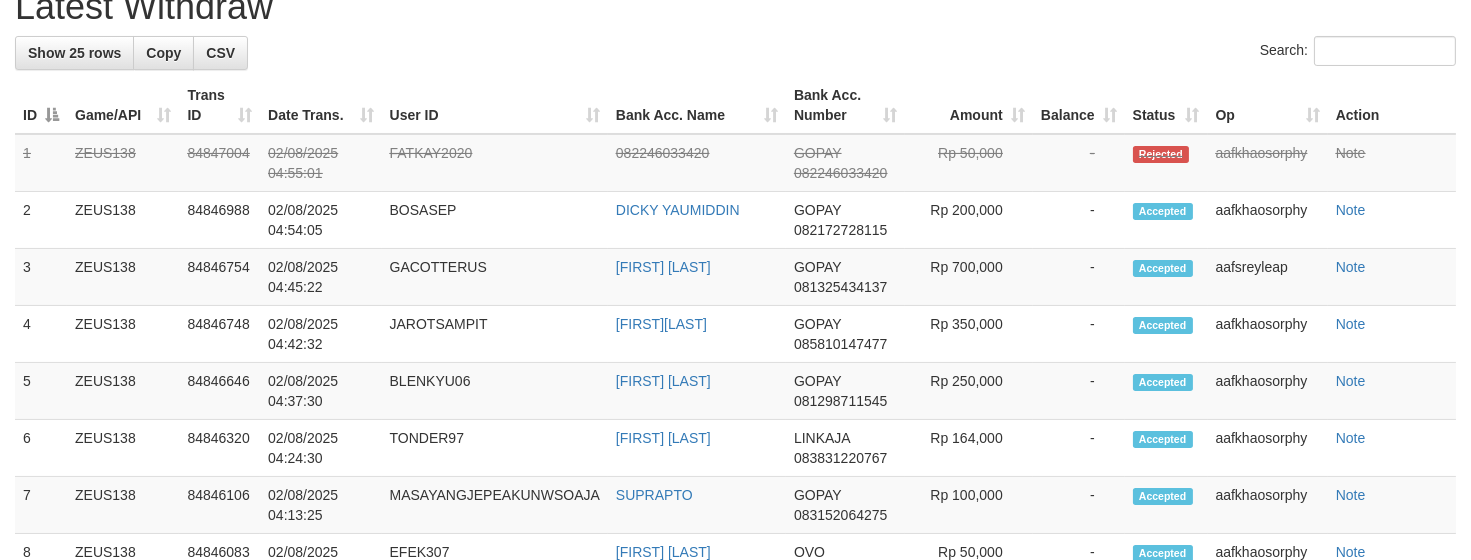 scroll, scrollTop: 460, scrollLeft: 0, axis: vertical 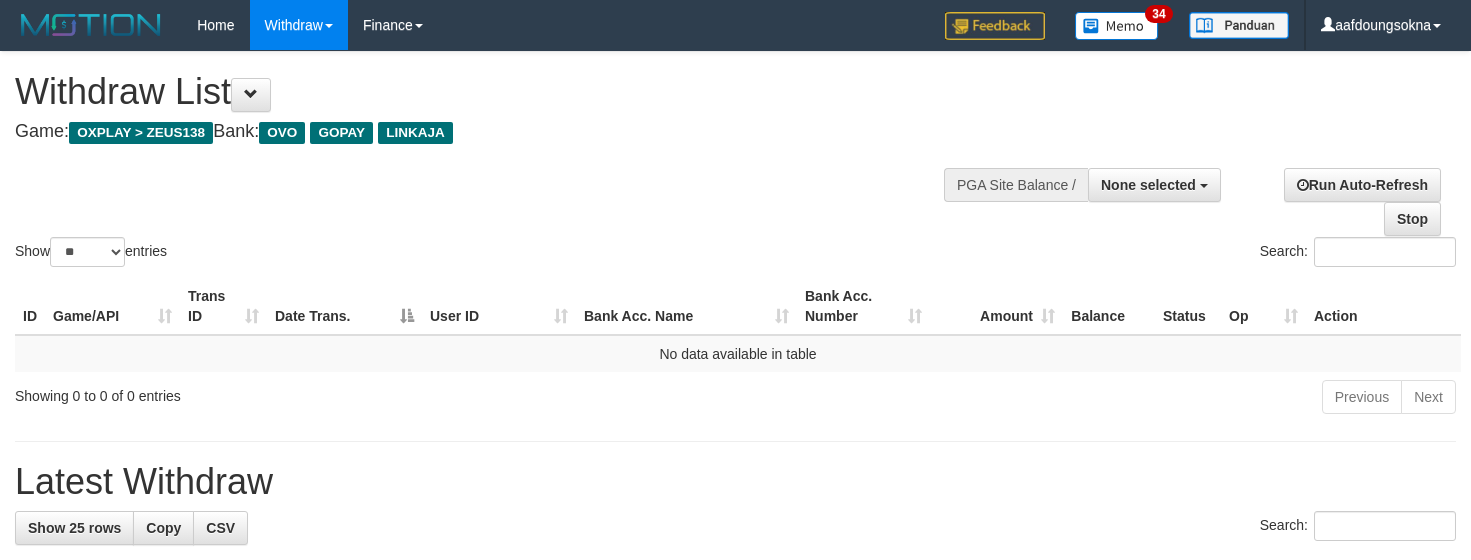 select 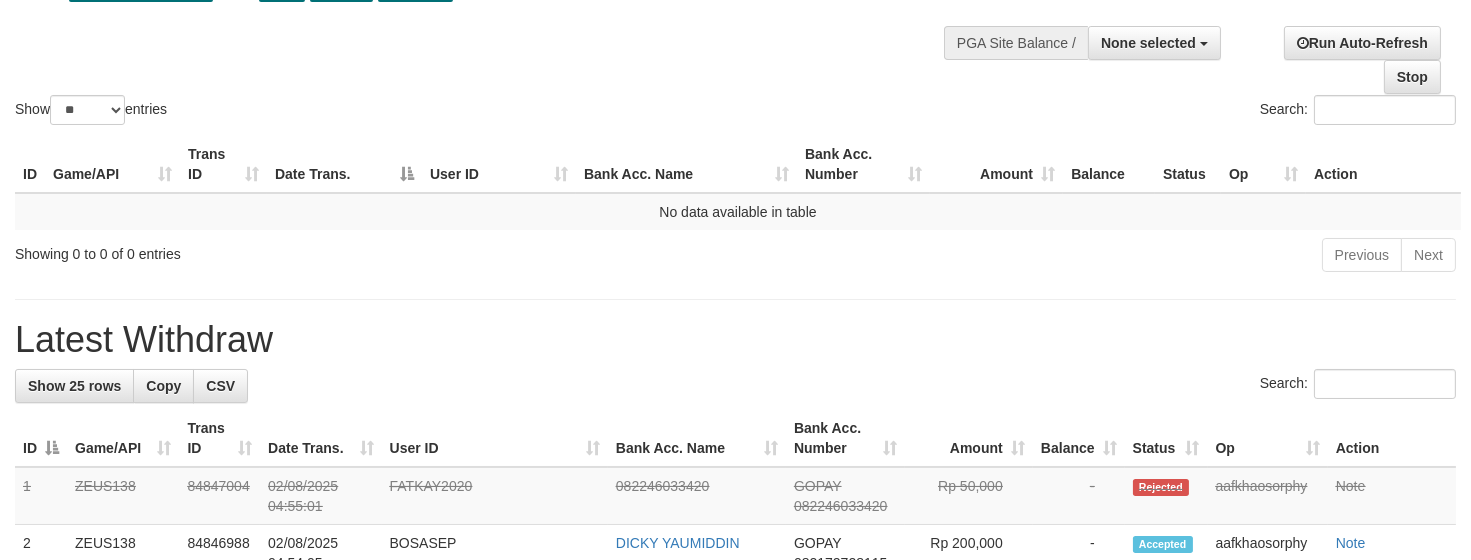 scroll, scrollTop: 114, scrollLeft: 0, axis: vertical 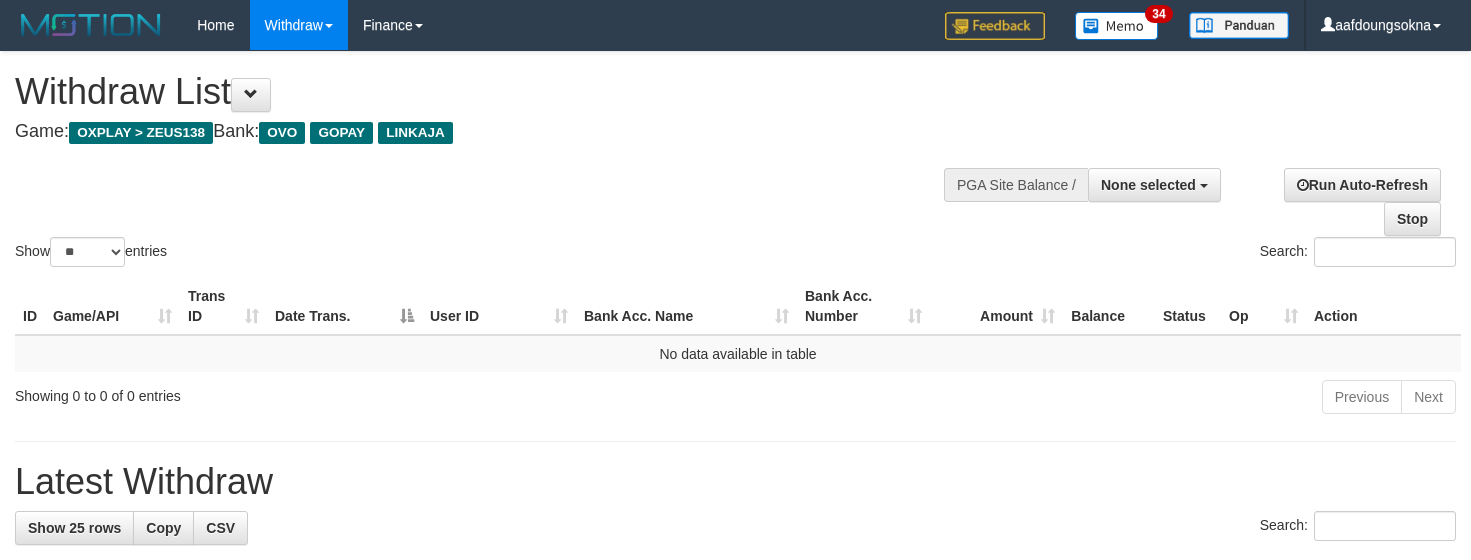 select 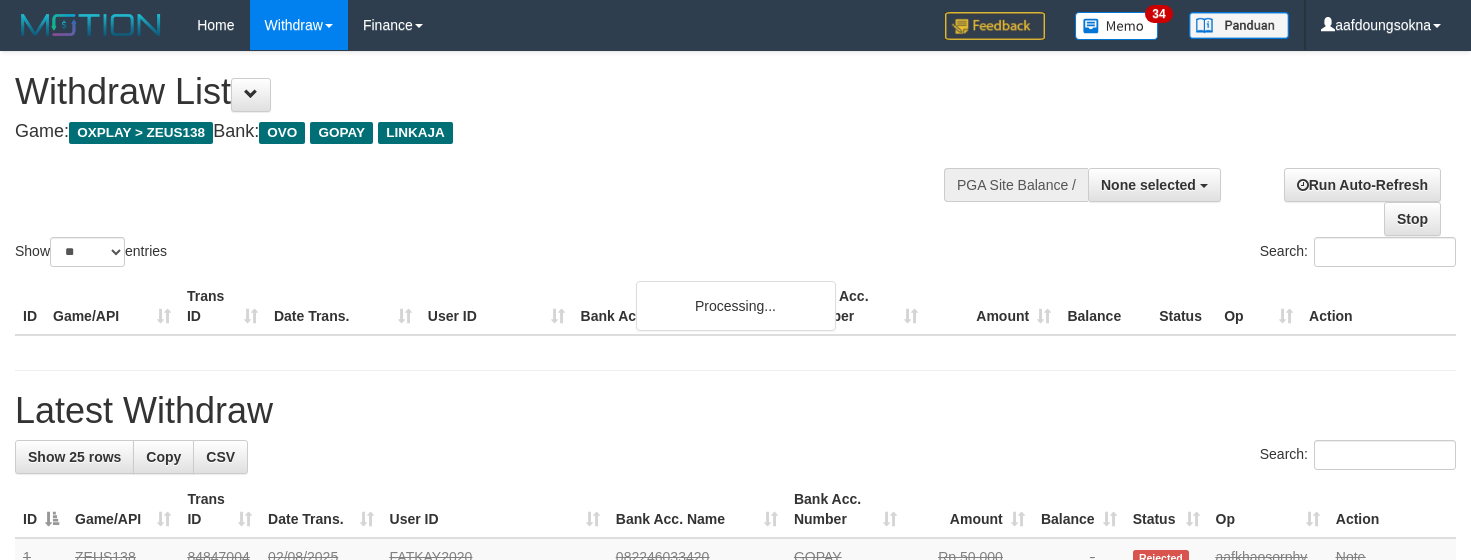 select 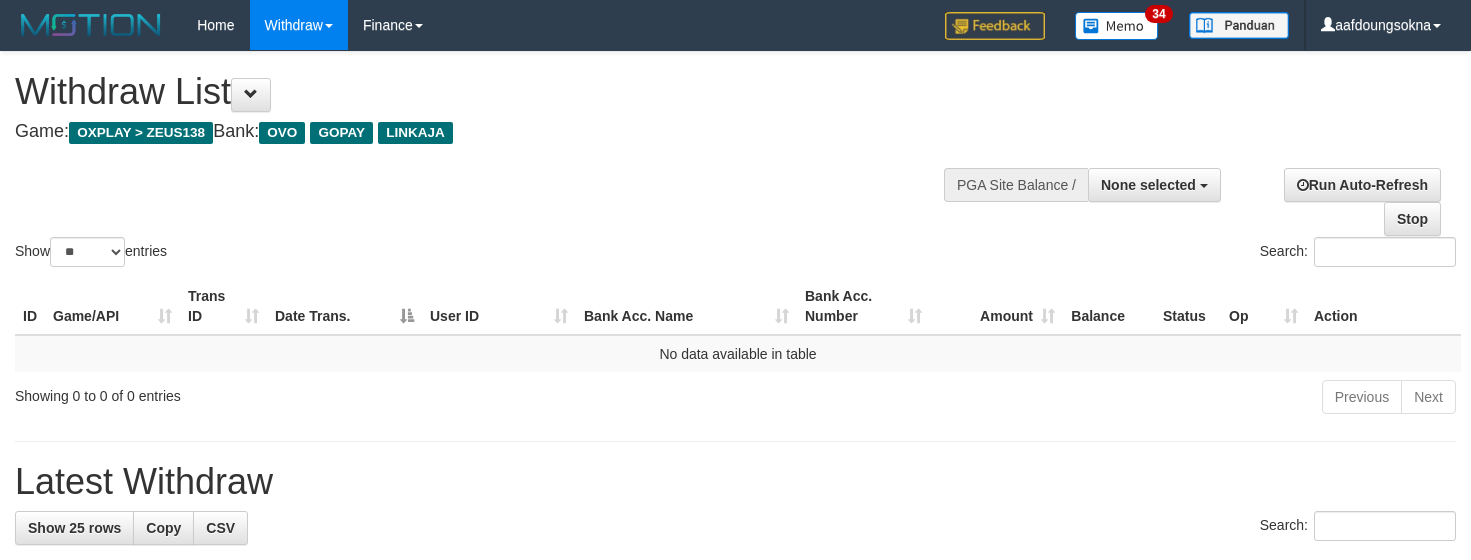 select 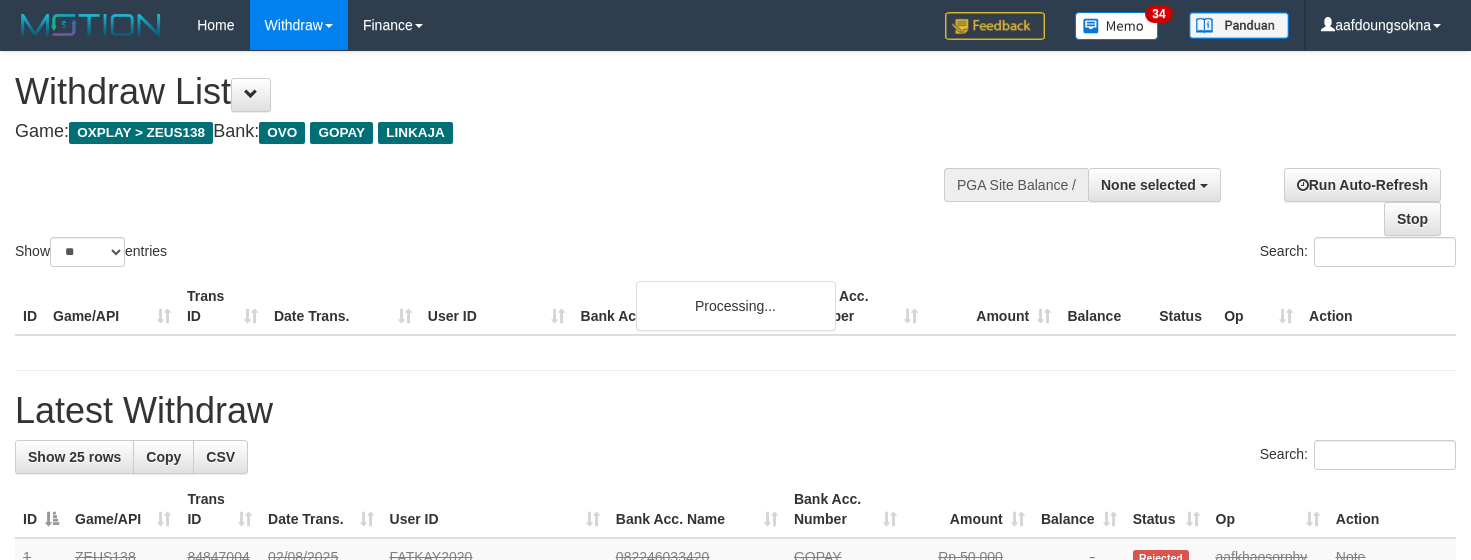 select 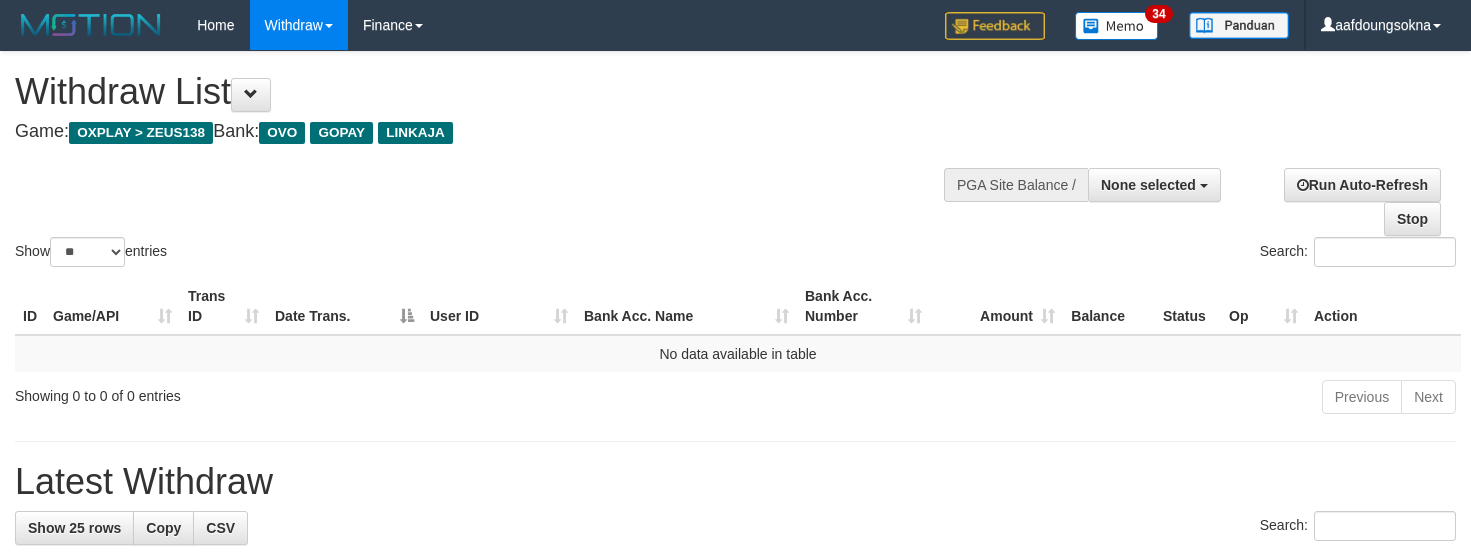 select 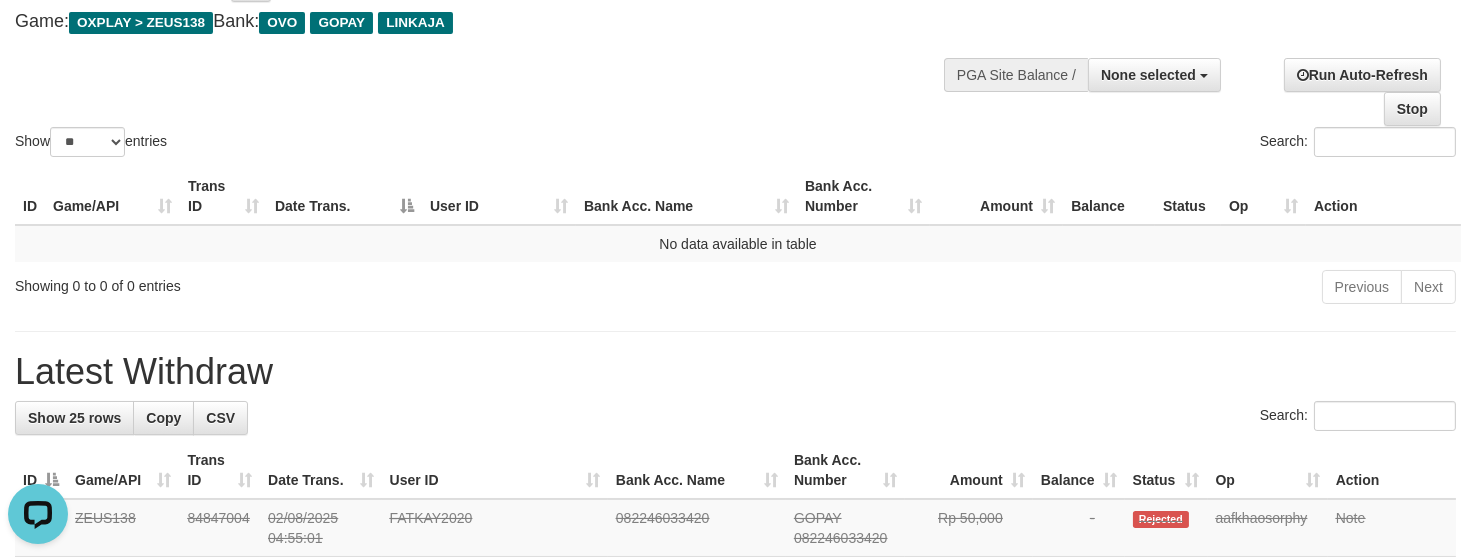 scroll, scrollTop: 0, scrollLeft: 0, axis: both 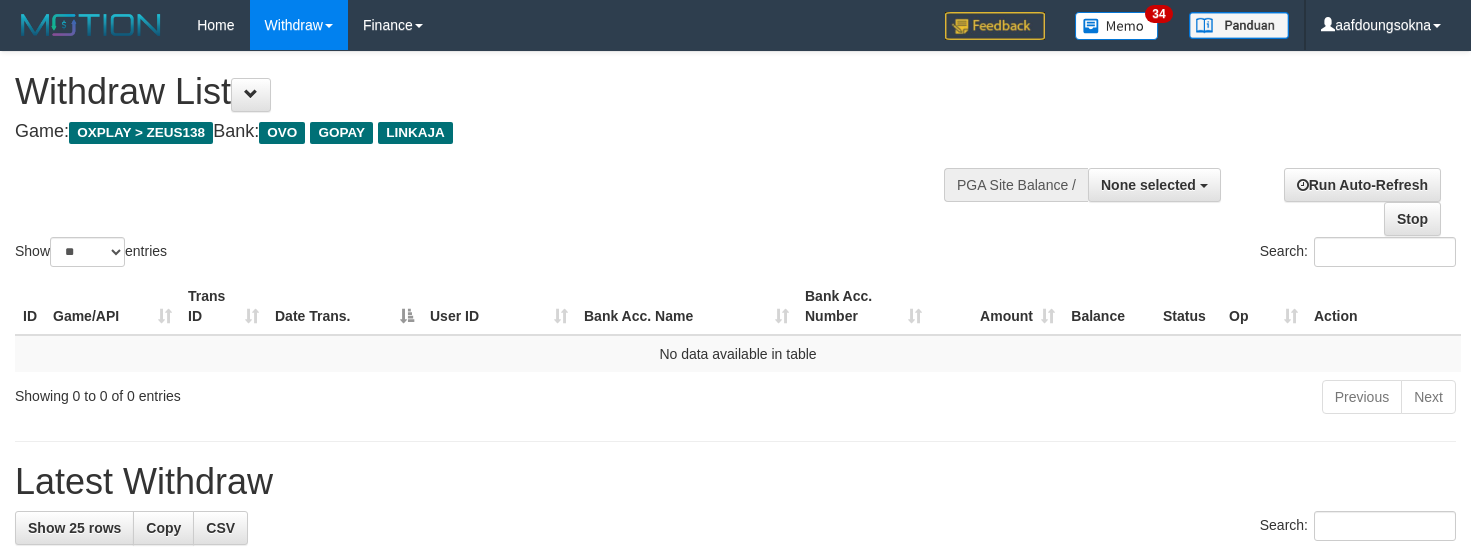 select 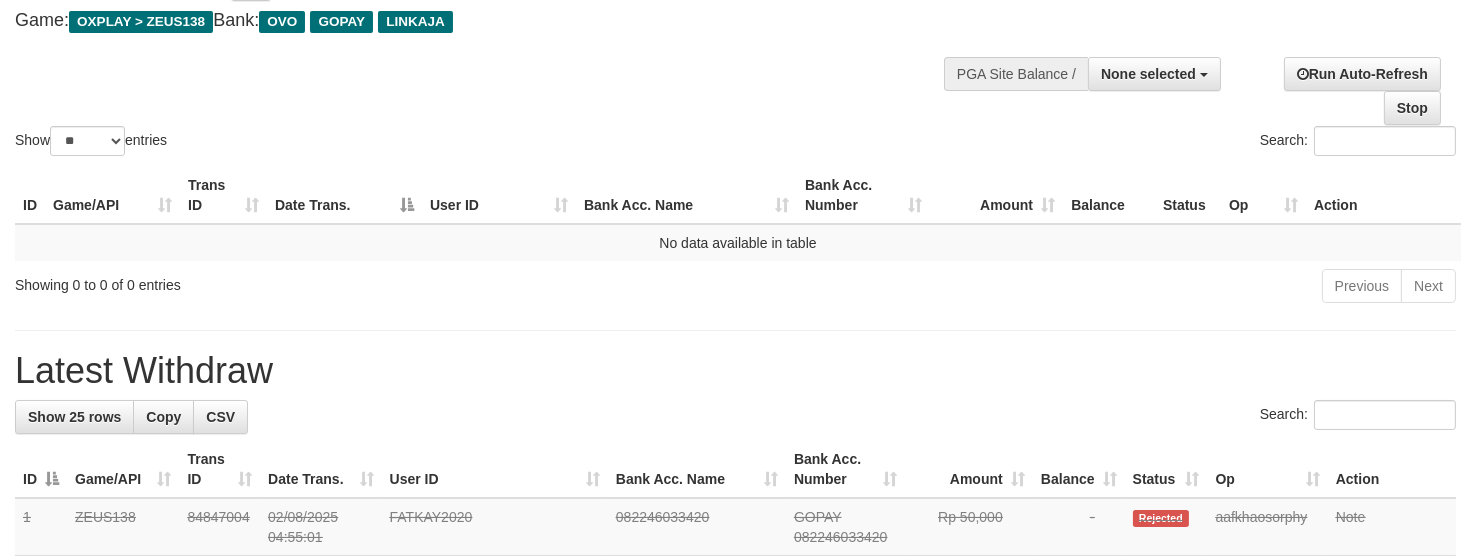 scroll, scrollTop: 0, scrollLeft: 0, axis: both 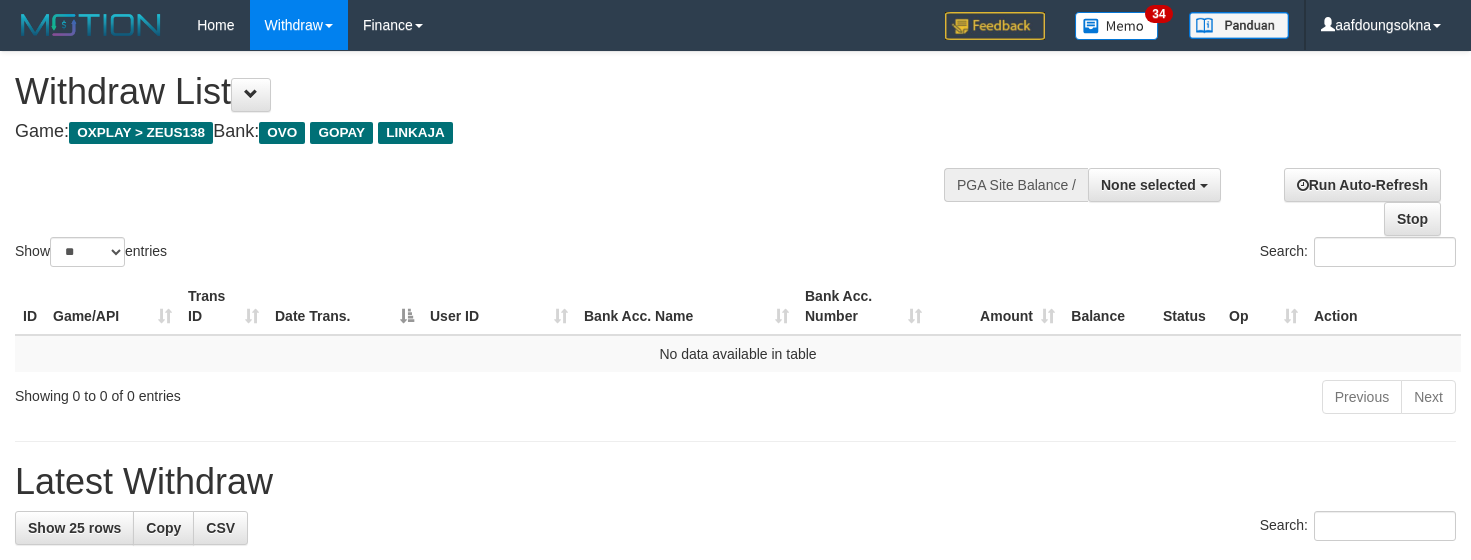 select 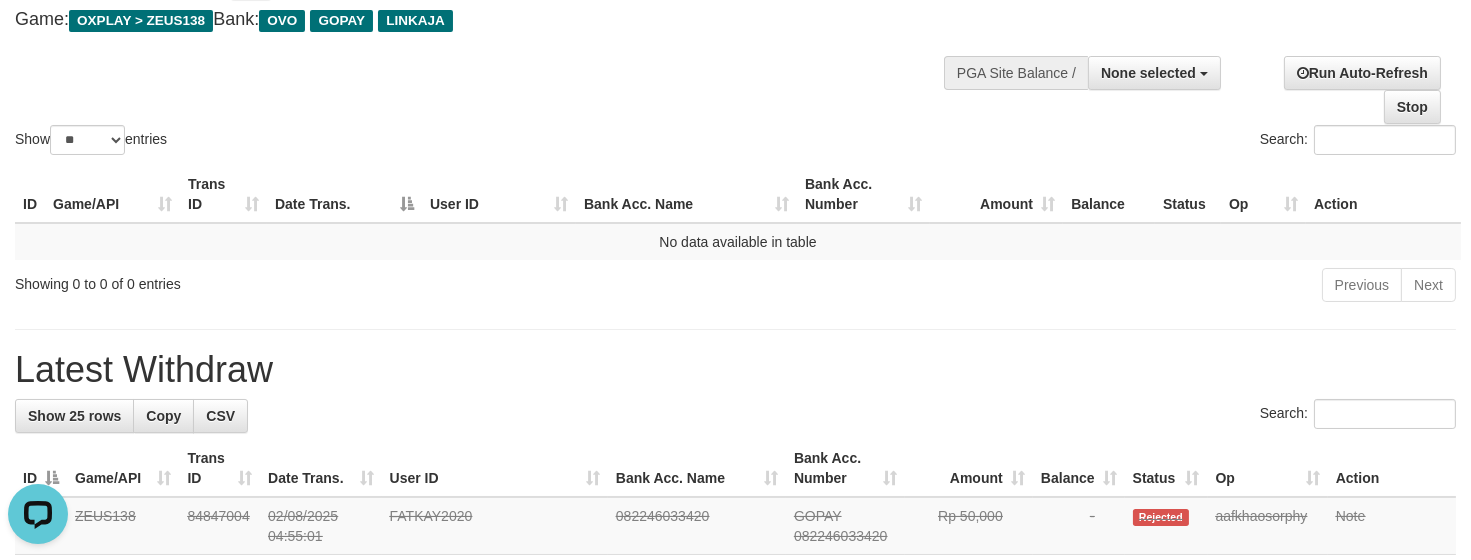 scroll, scrollTop: 0, scrollLeft: 0, axis: both 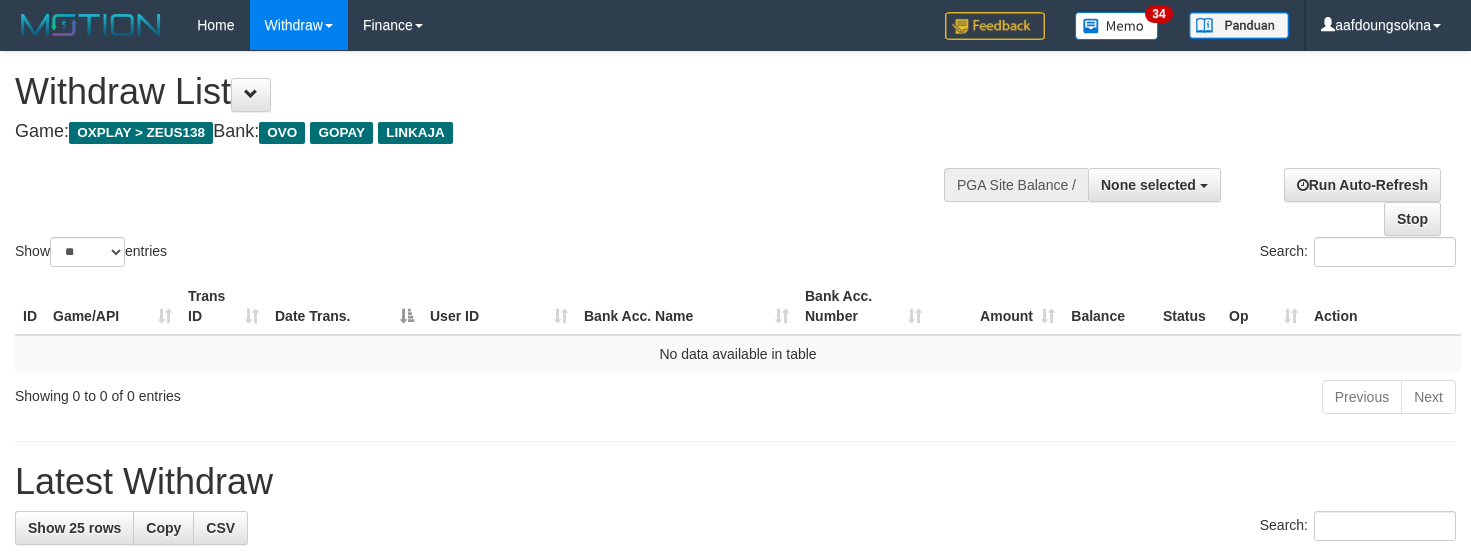 select 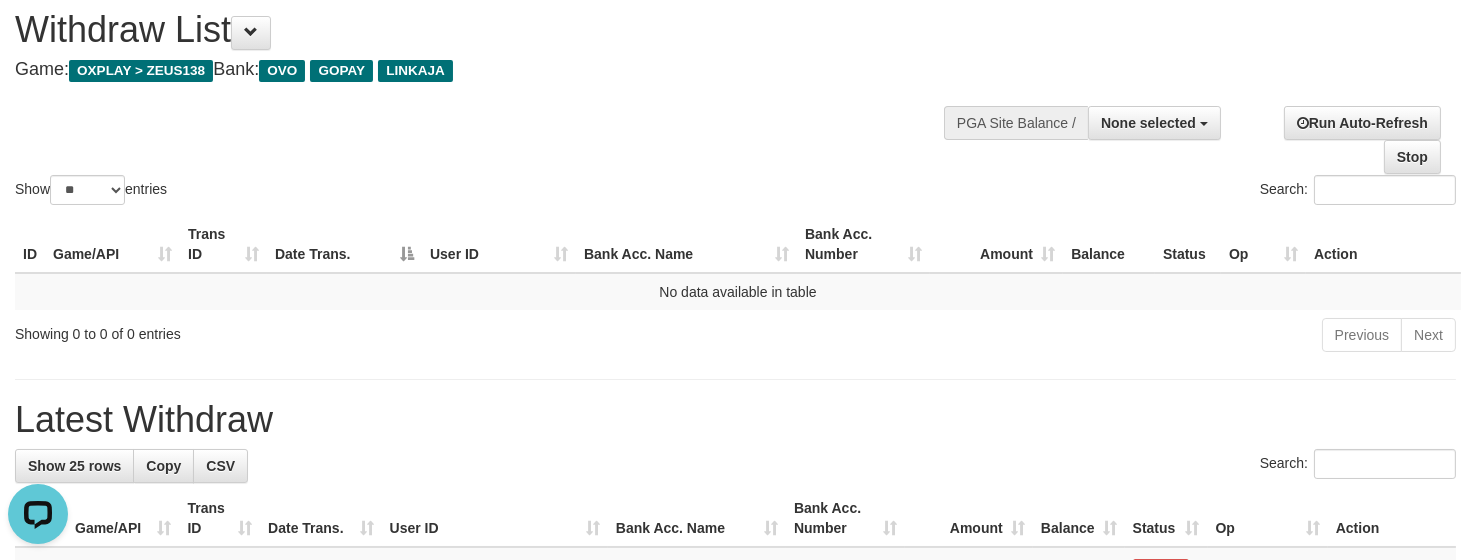 scroll, scrollTop: 0, scrollLeft: 0, axis: both 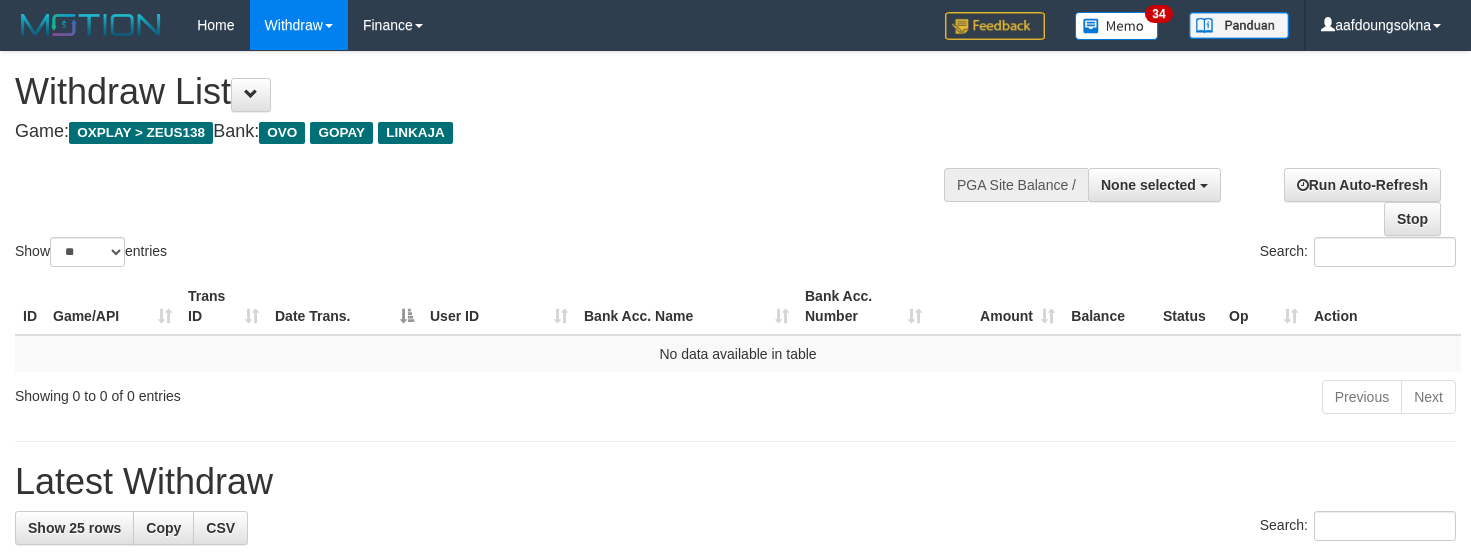 select 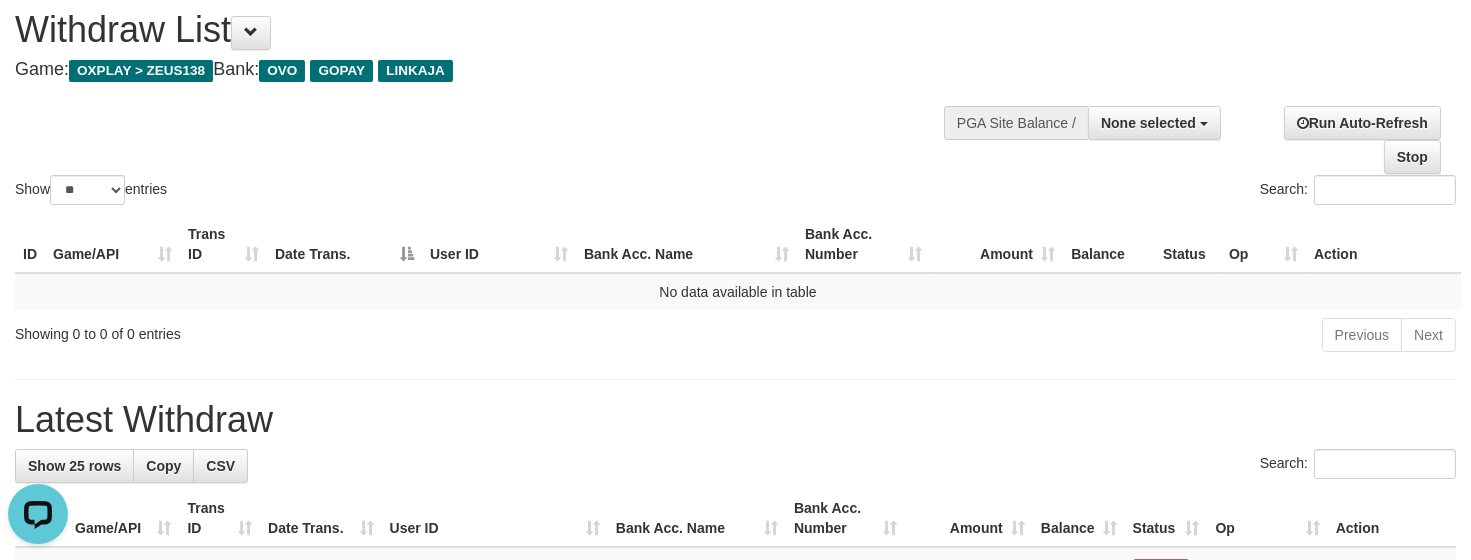 scroll, scrollTop: 0, scrollLeft: 0, axis: both 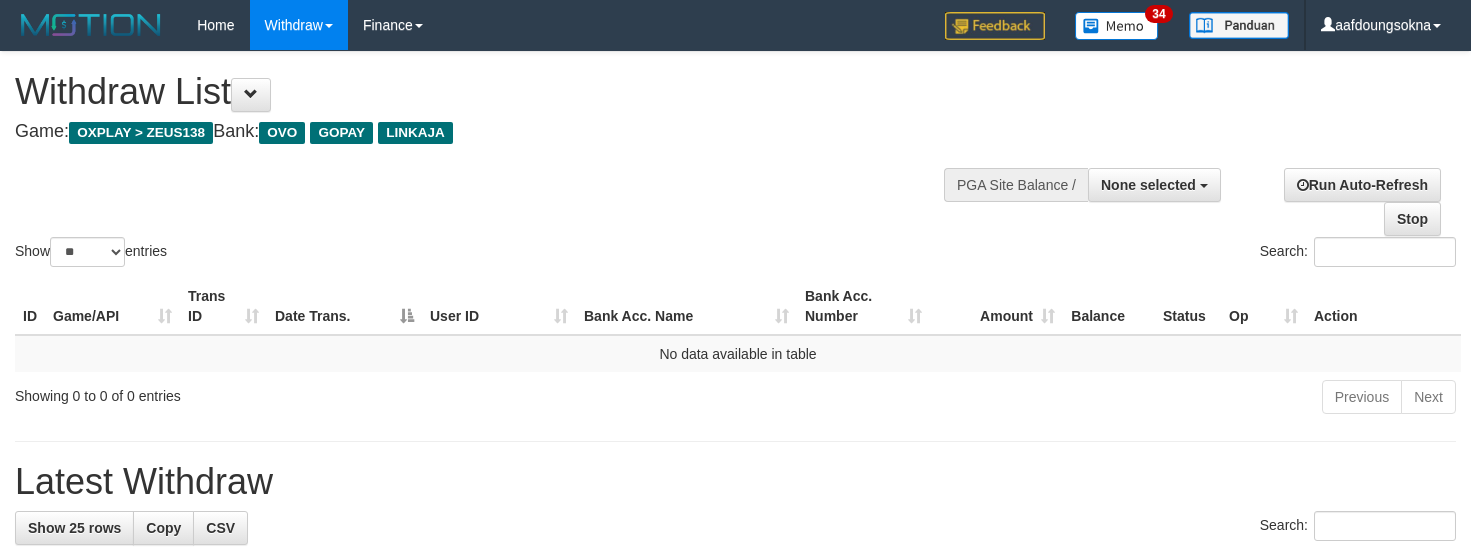select 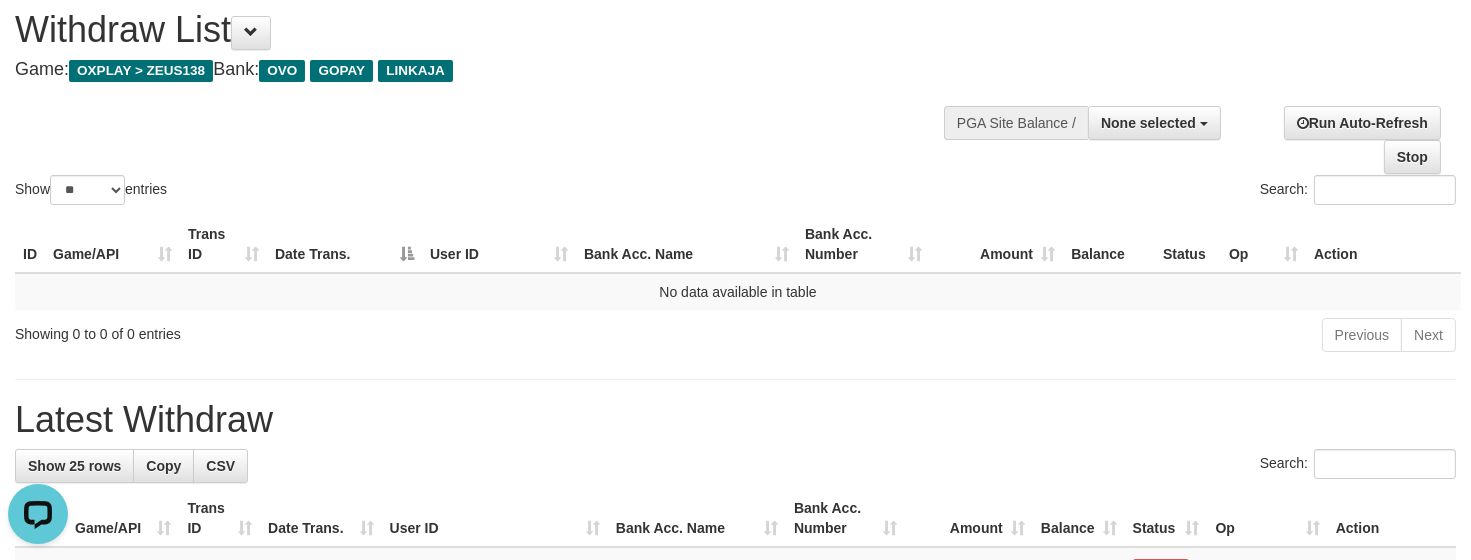 scroll, scrollTop: 0, scrollLeft: 0, axis: both 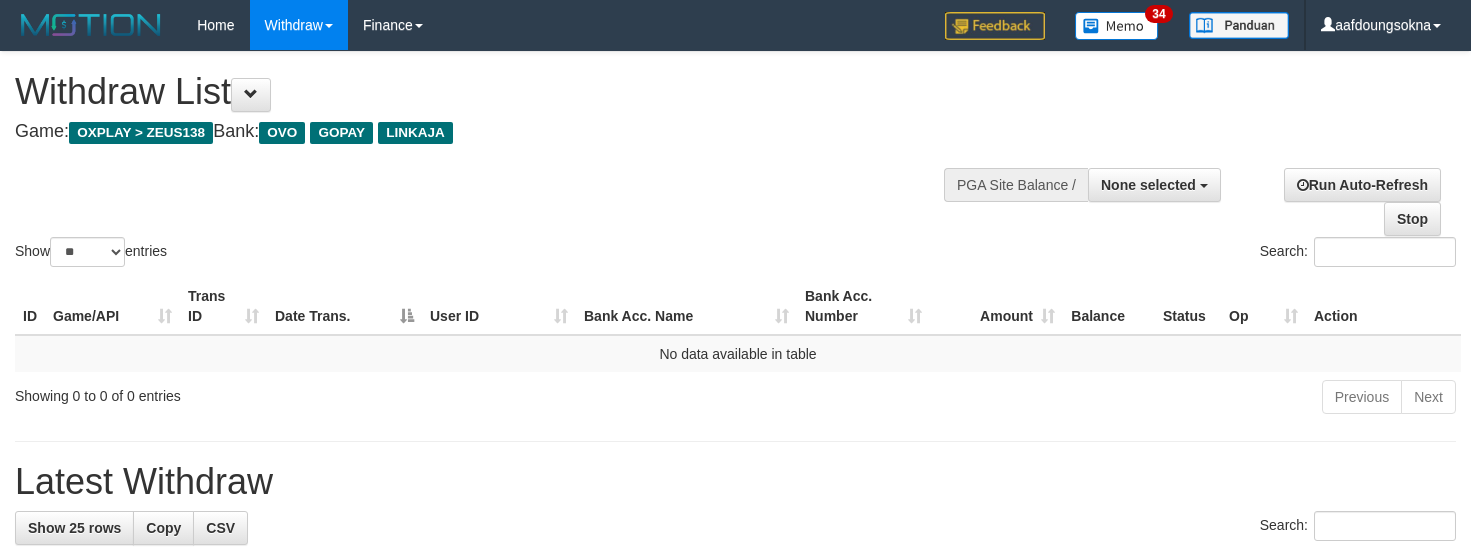 select 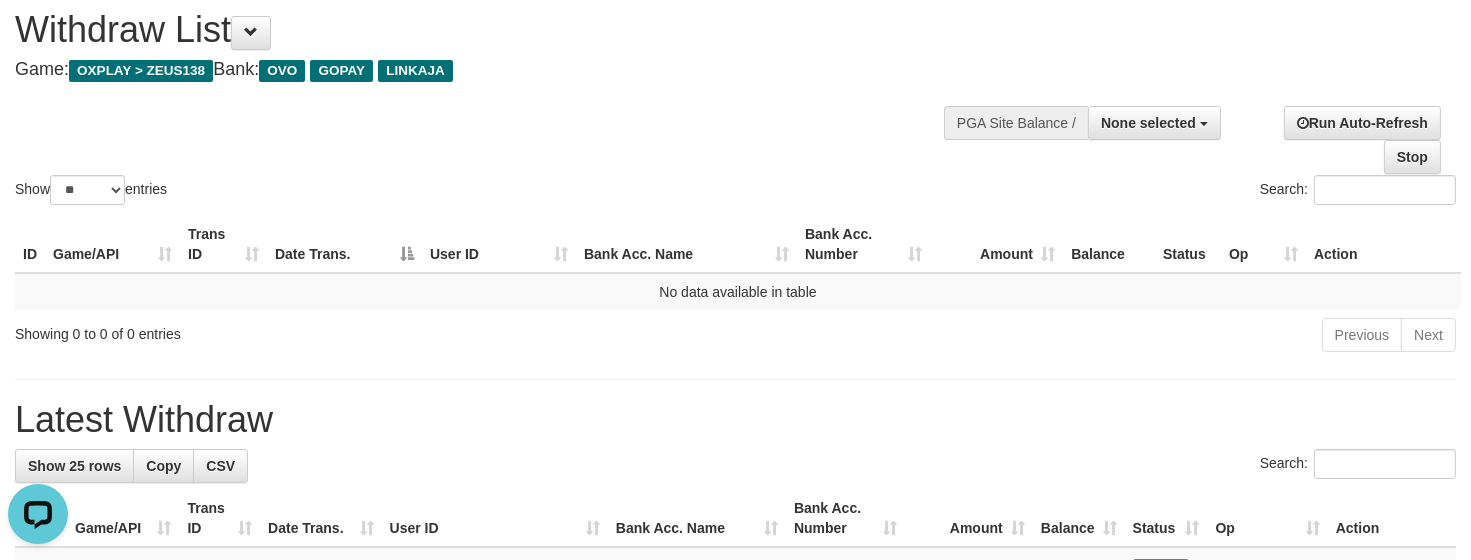 scroll, scrollTop: 0, scrollLeft: 0, axis: both 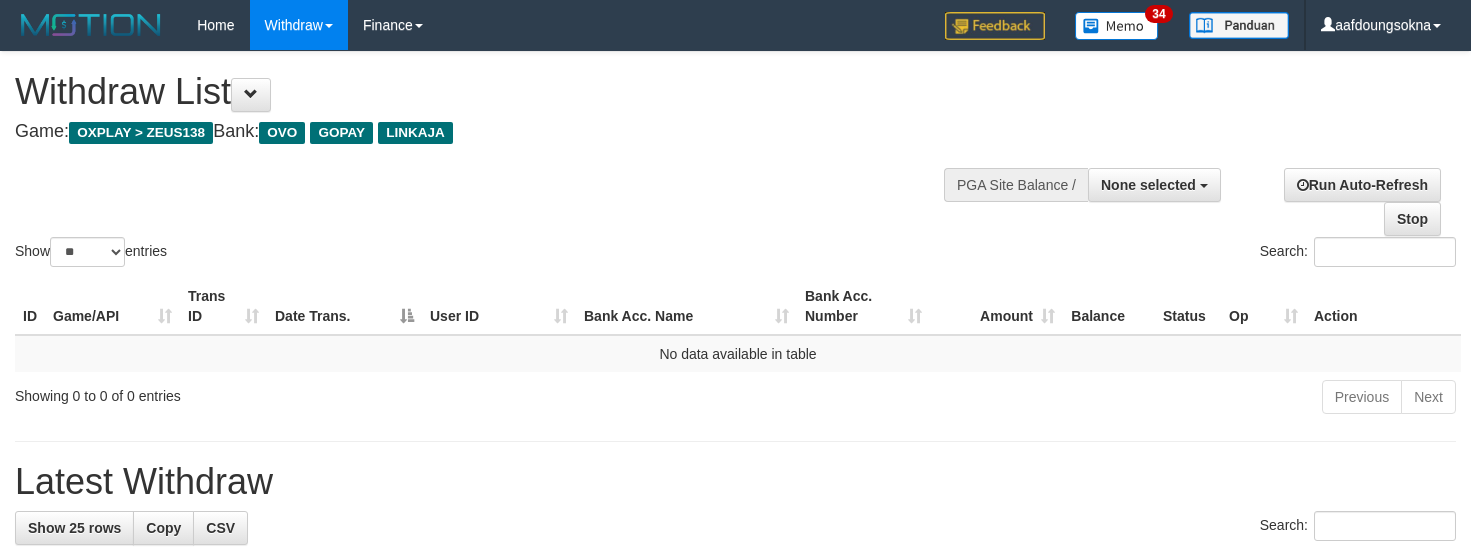select 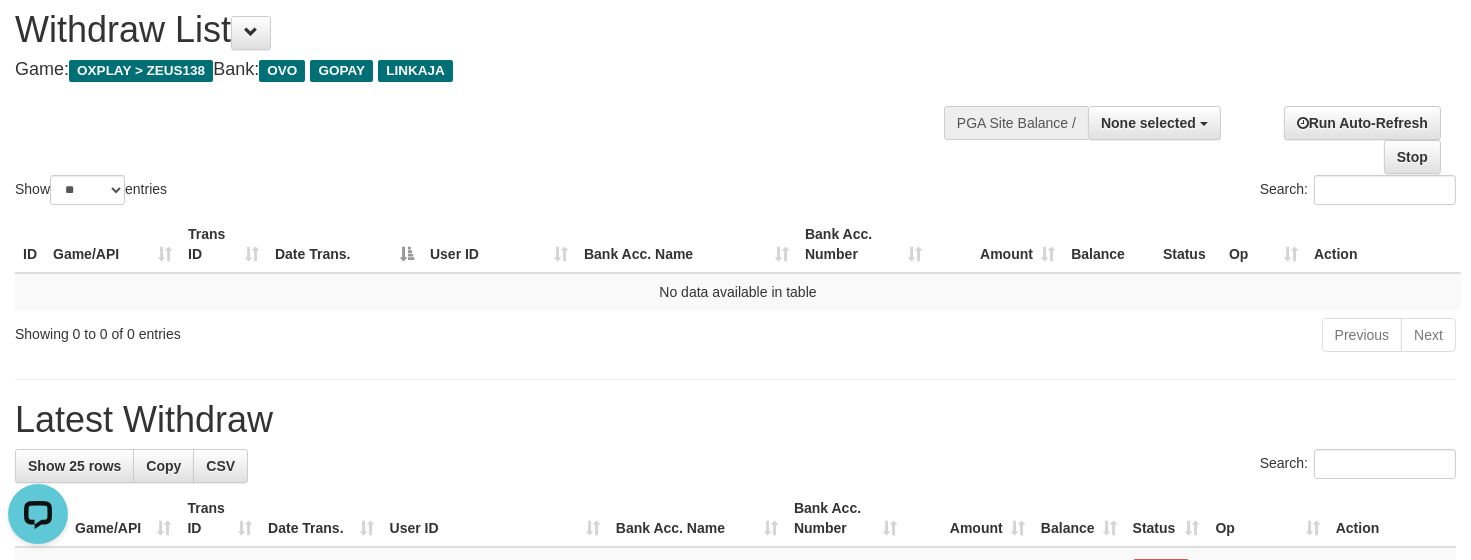 scroll, scrollTop: 0, scrollLeft: 0, axis: both 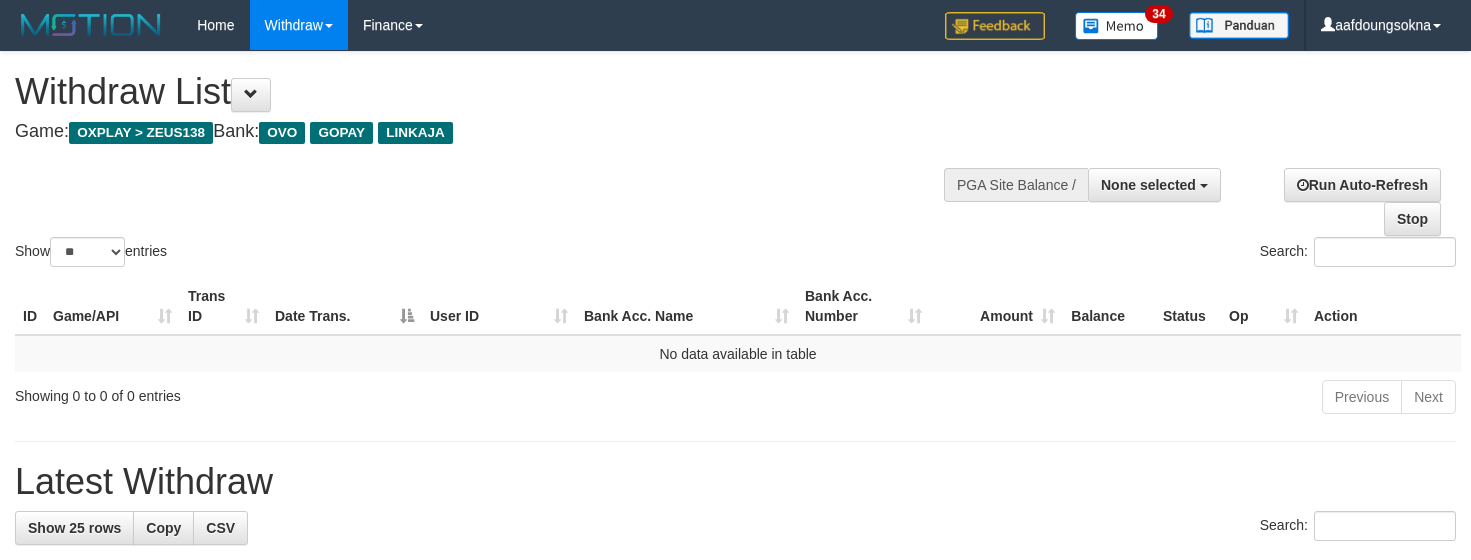 select 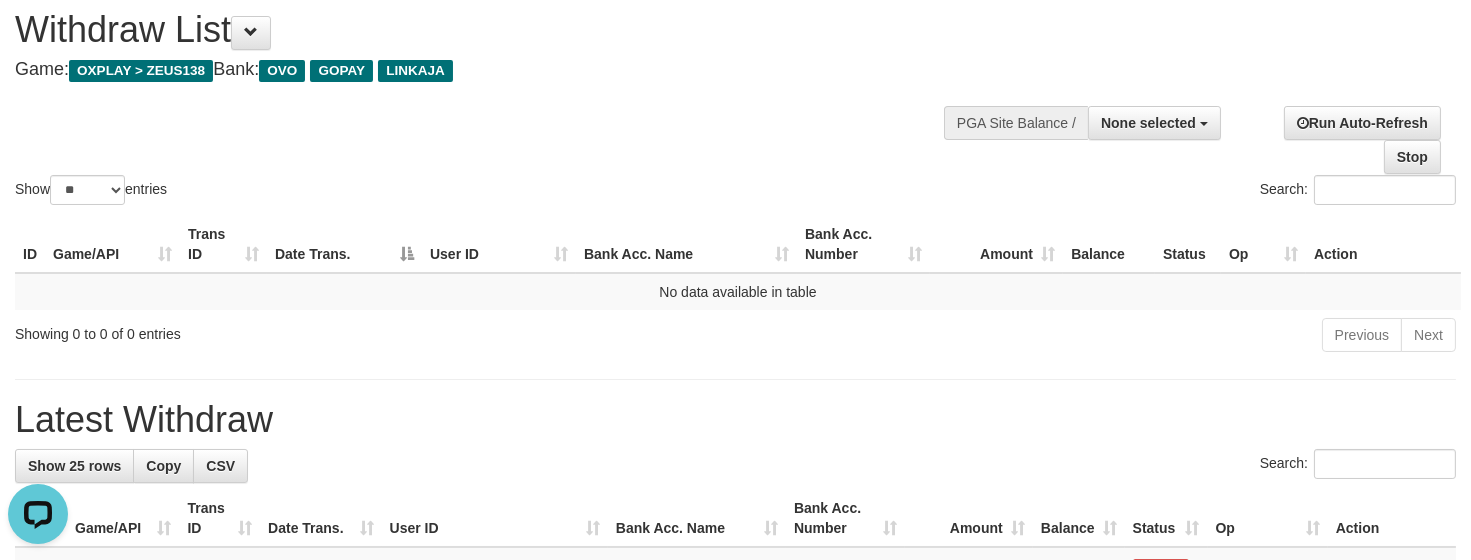 scroll, scrollTop: 0, scrollLeft: 0, axis: both 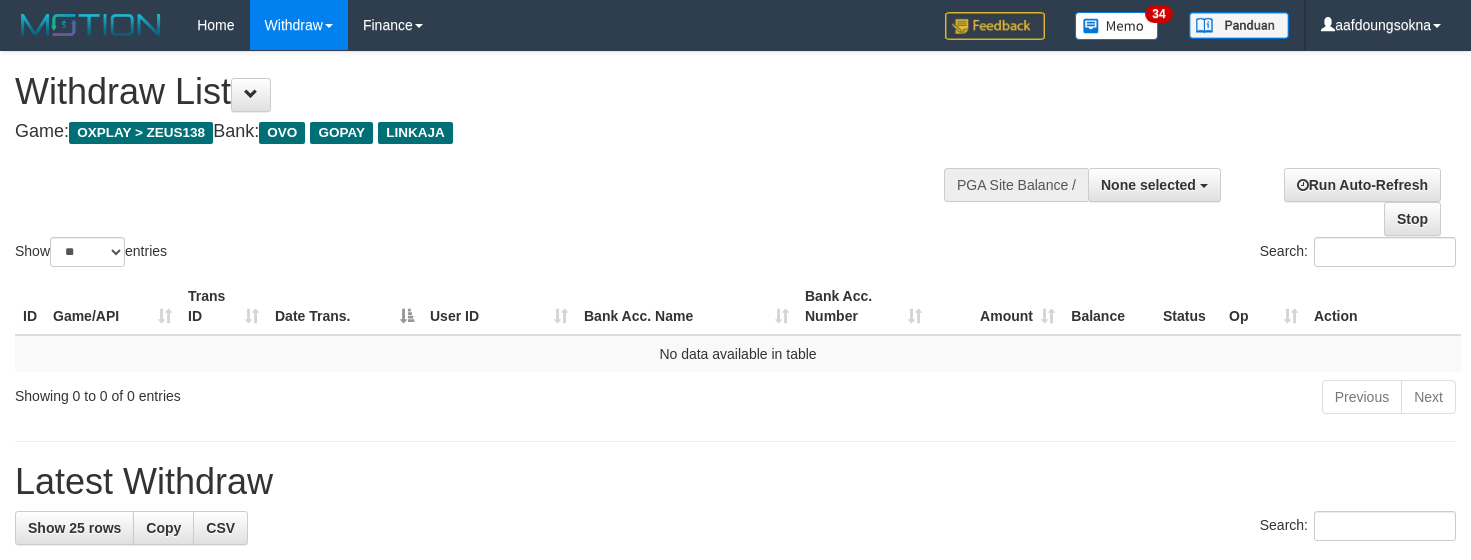 select 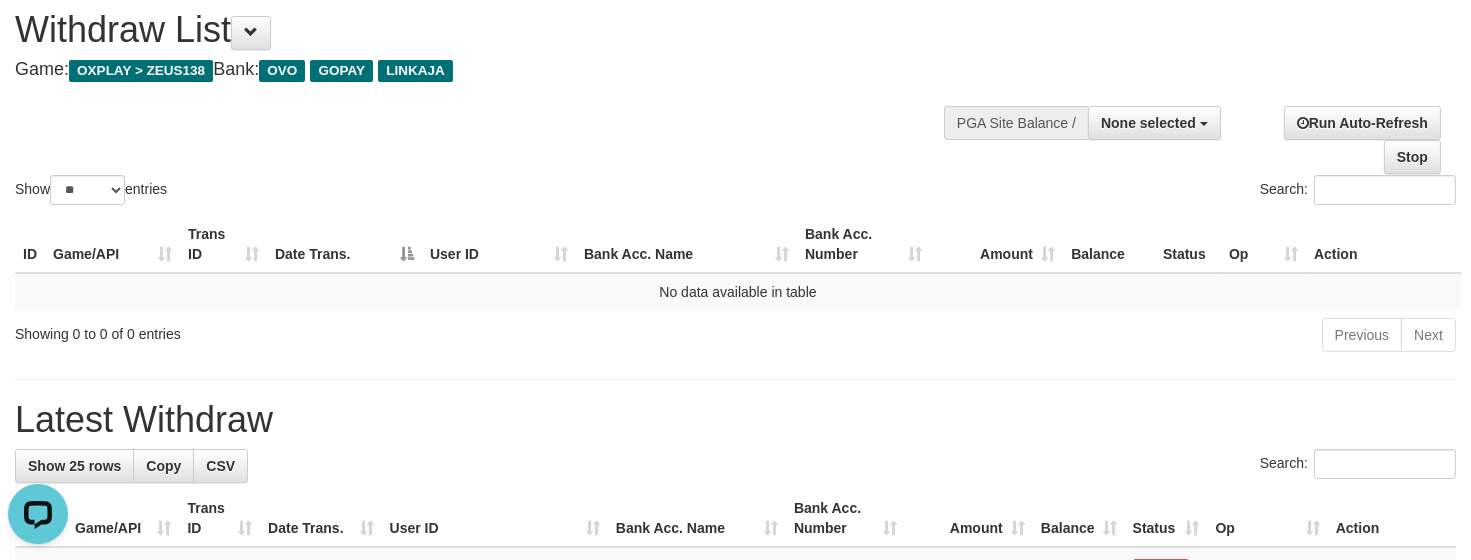 scroll, scrollTop: 0, scrollLeft: 0, axis: both 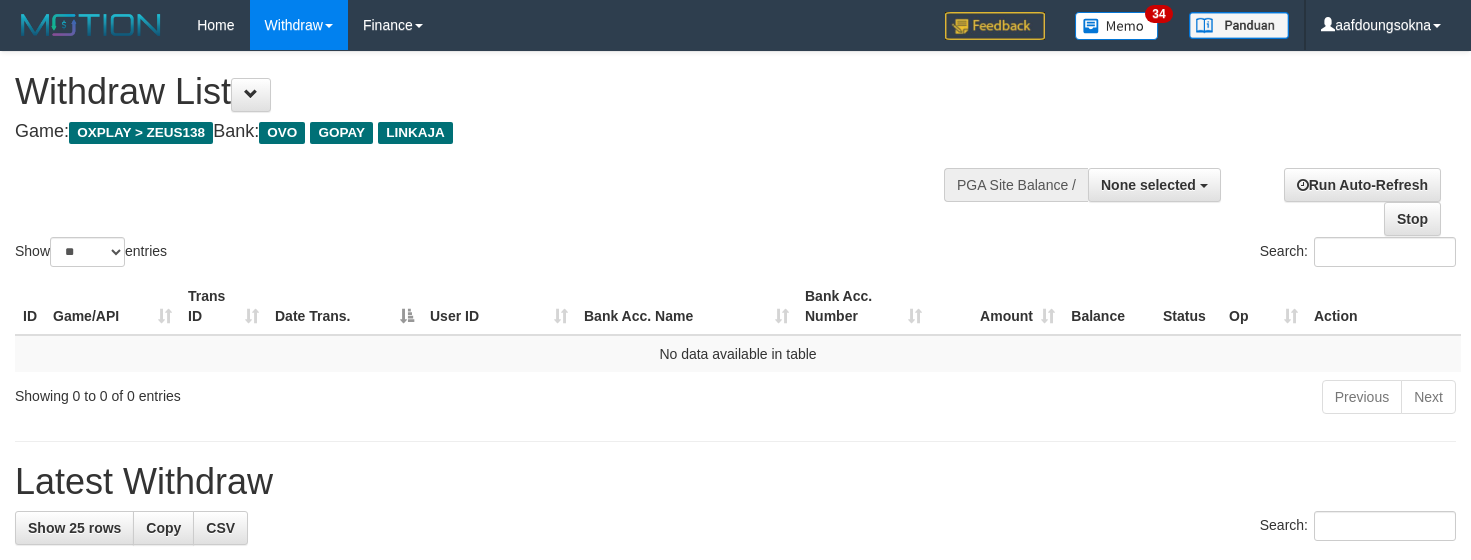 select 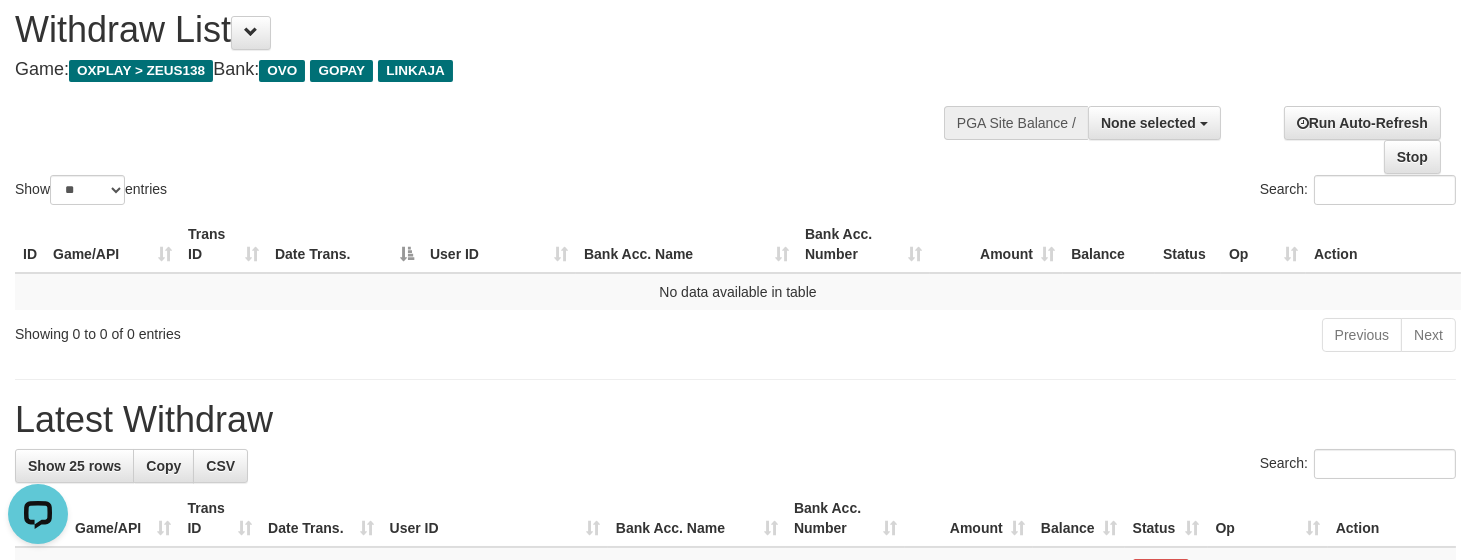 scroll, scrollTop: 0, scrollLeft: 0, axis: both 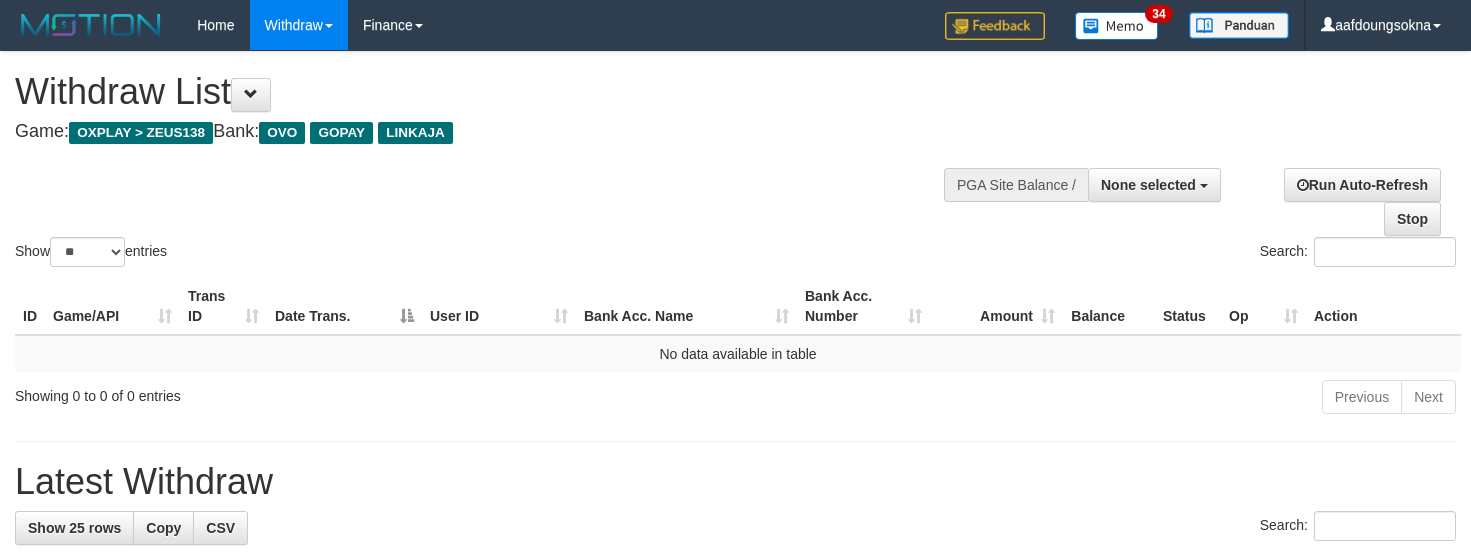 select 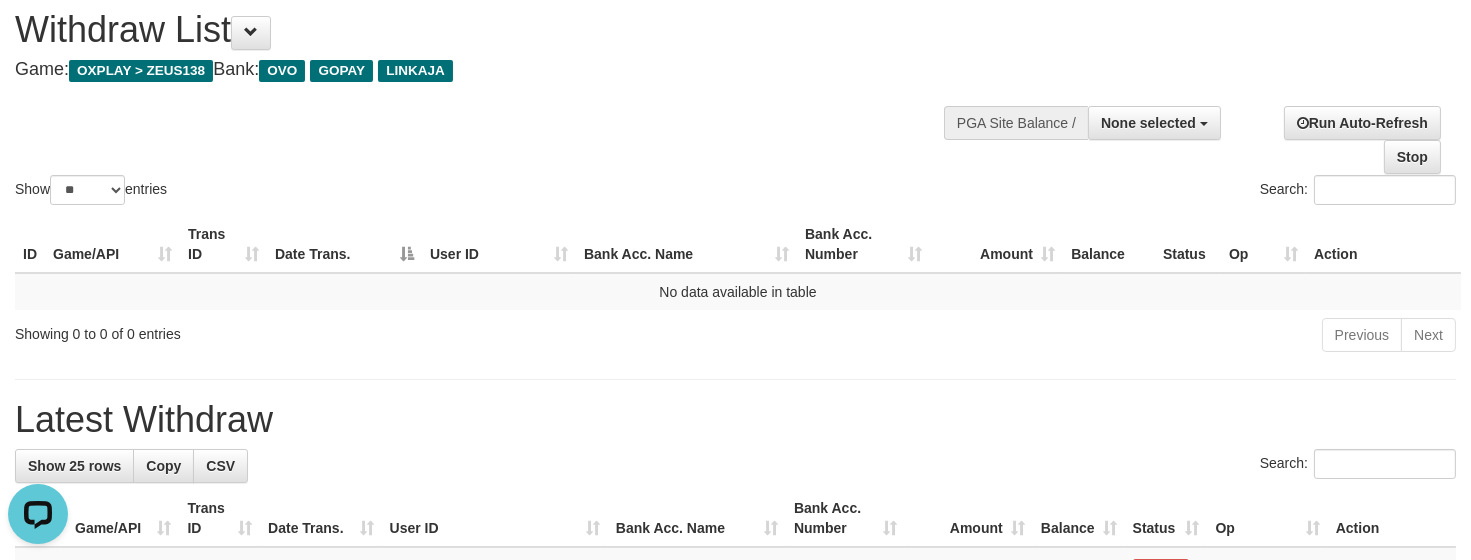 scroll, scrollTop: 0, scrollLeft: 0, axis: both 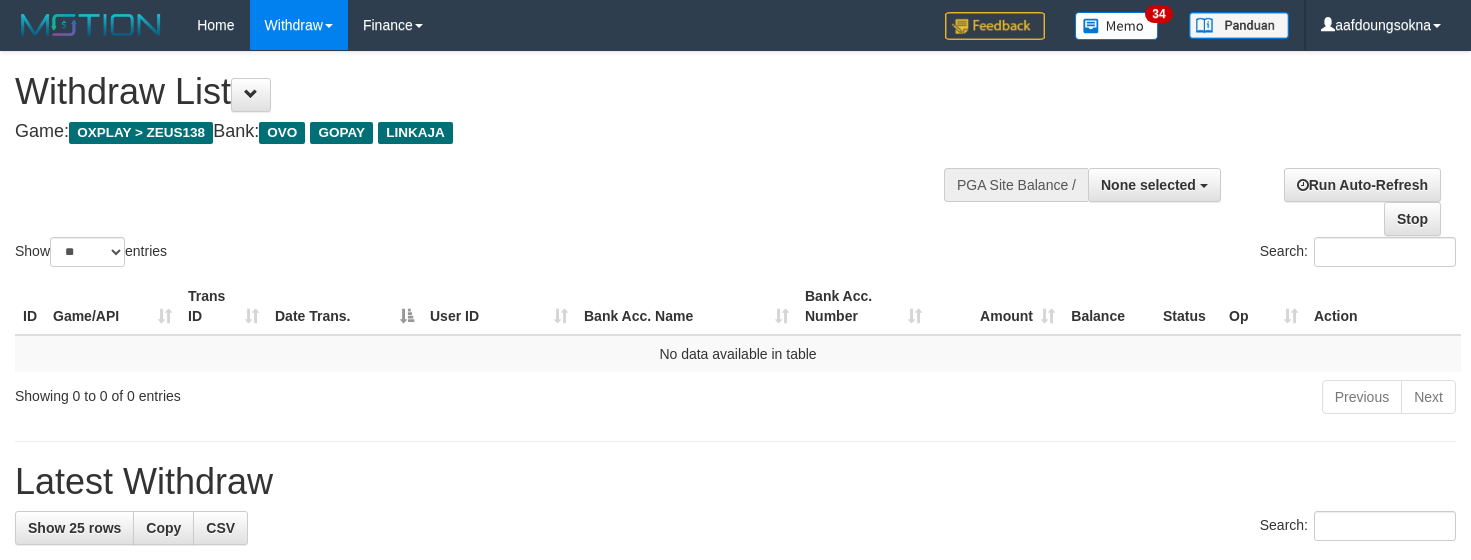 select 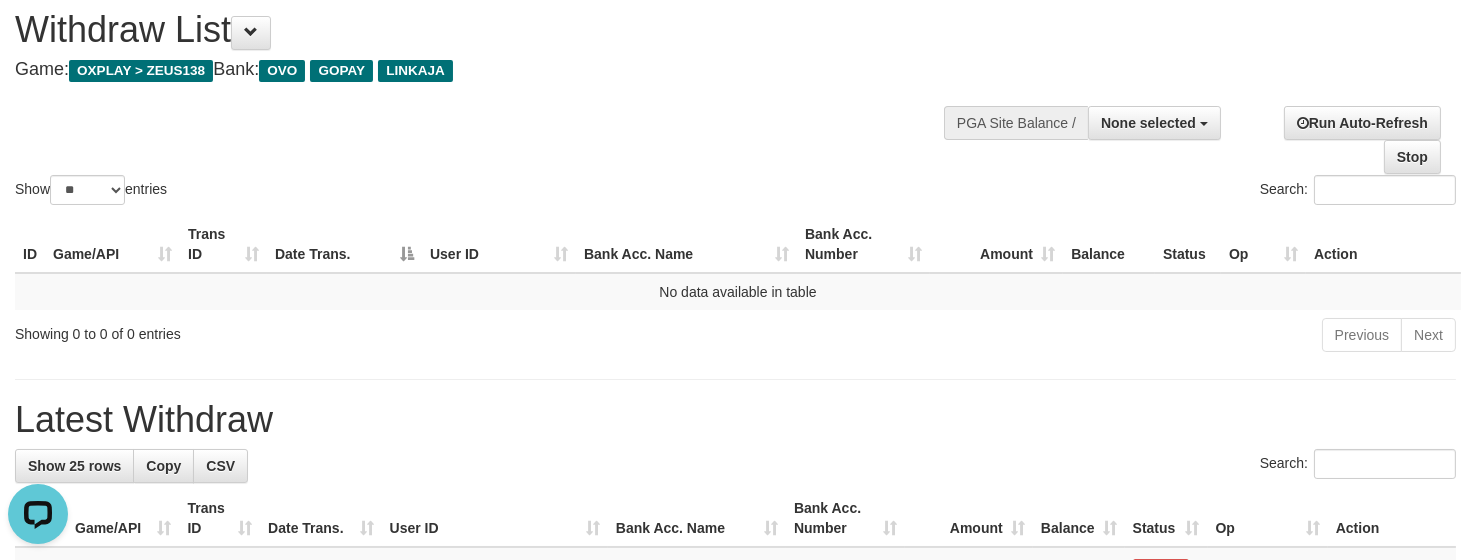 scroll, scrollTop: 0, scrollLeft: 0, axis: both 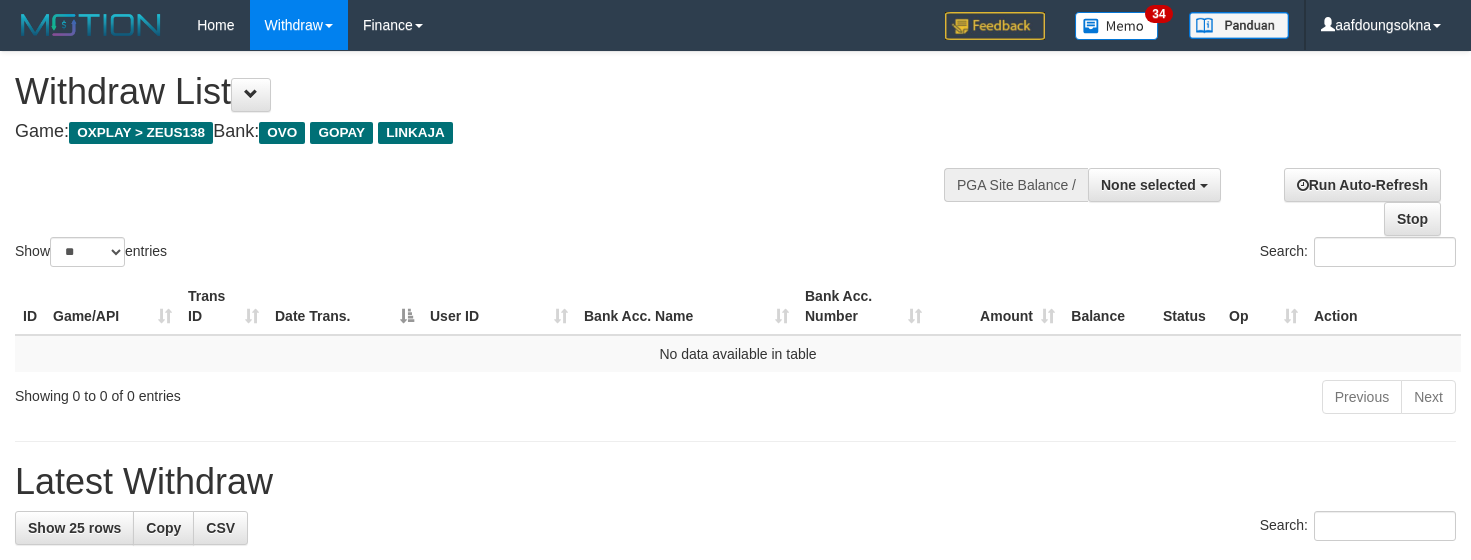 select 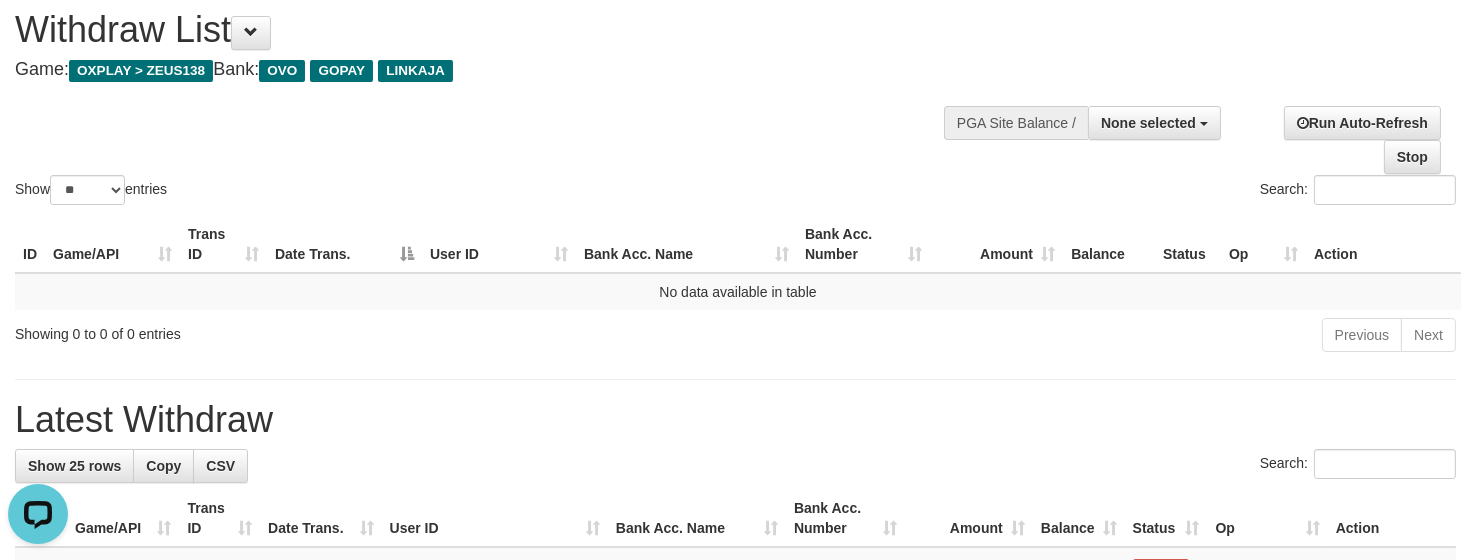 scroll, scrollTop: 0, scrollLeft: 0, axis: both 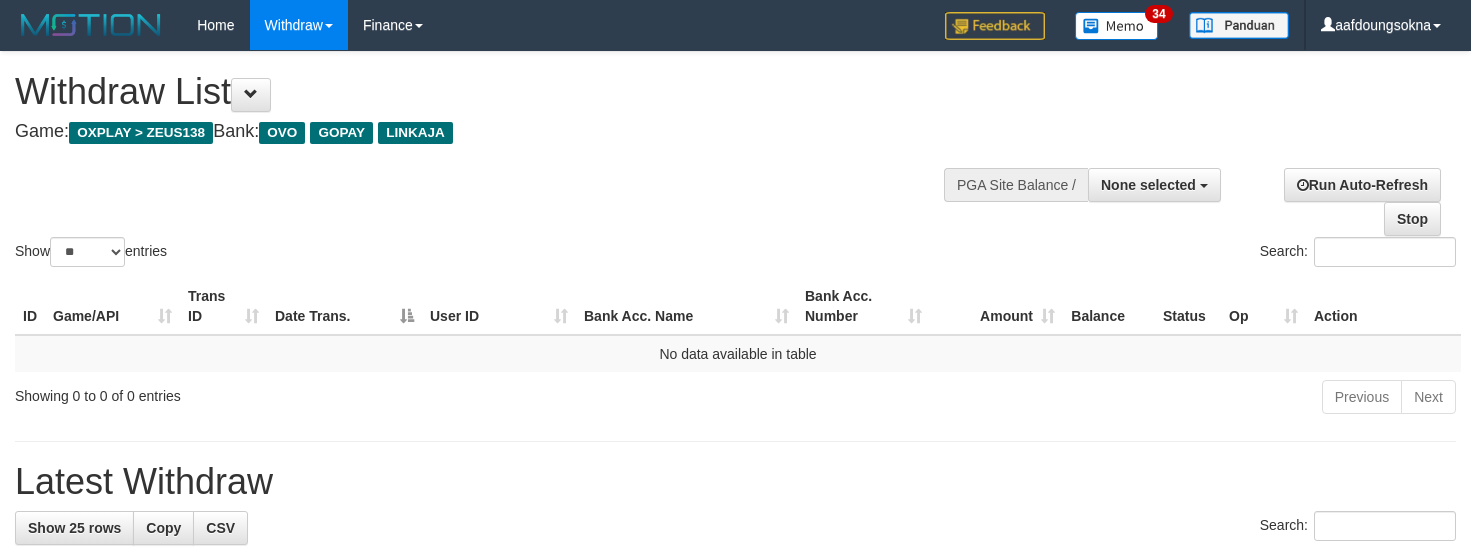 select 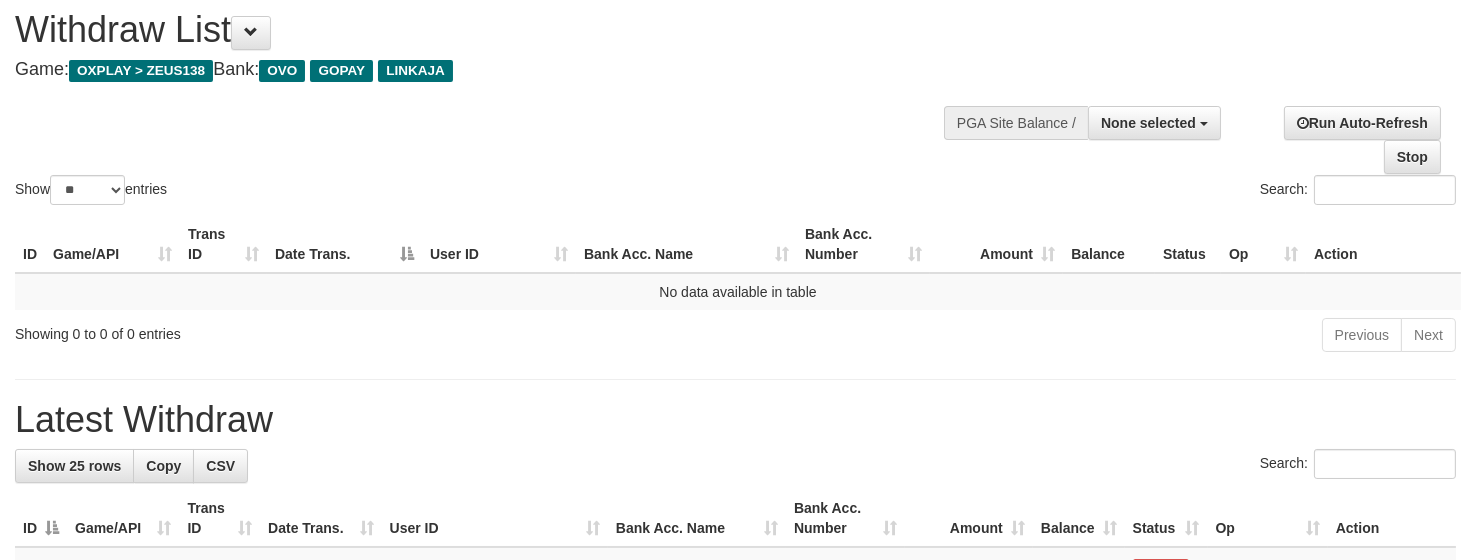 click on "Search:" at bounding box center [1104, 192] 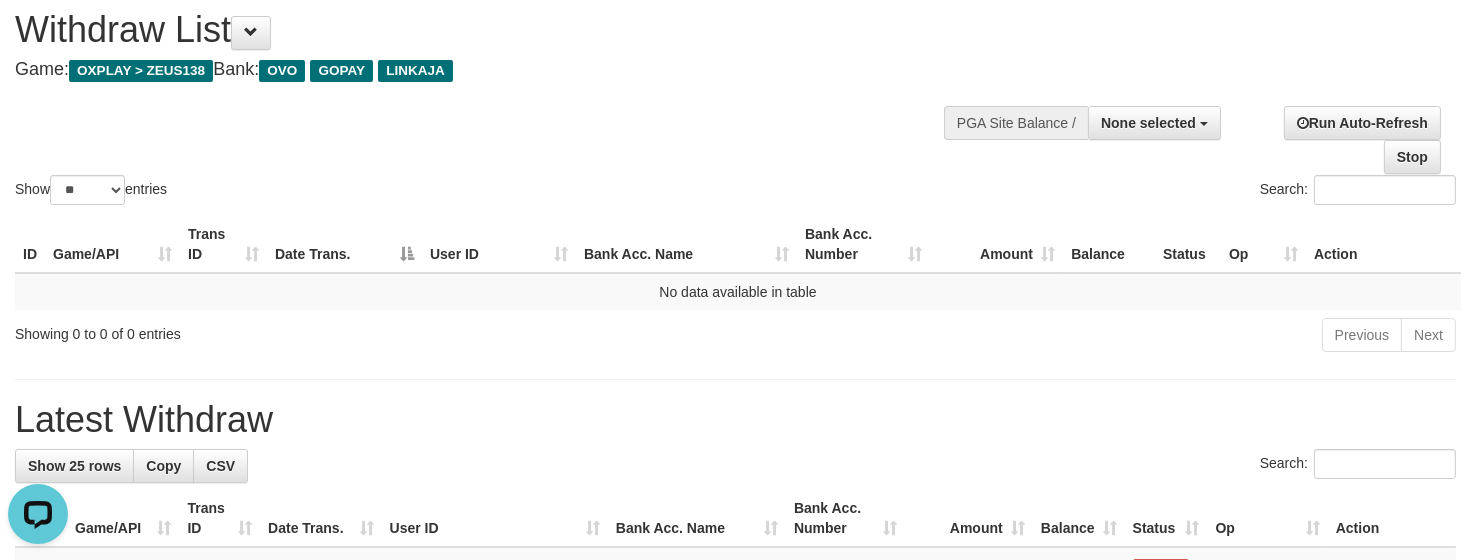 scroll, scrollTop: 0, scrollLeft: 0, axis: both 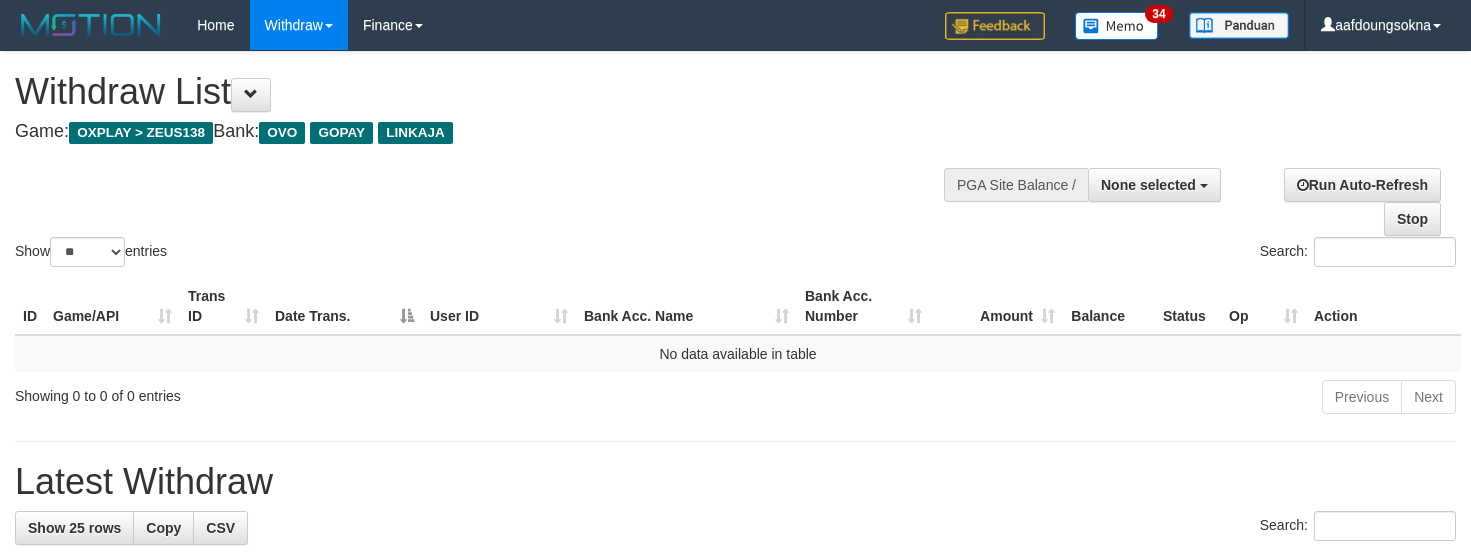 select 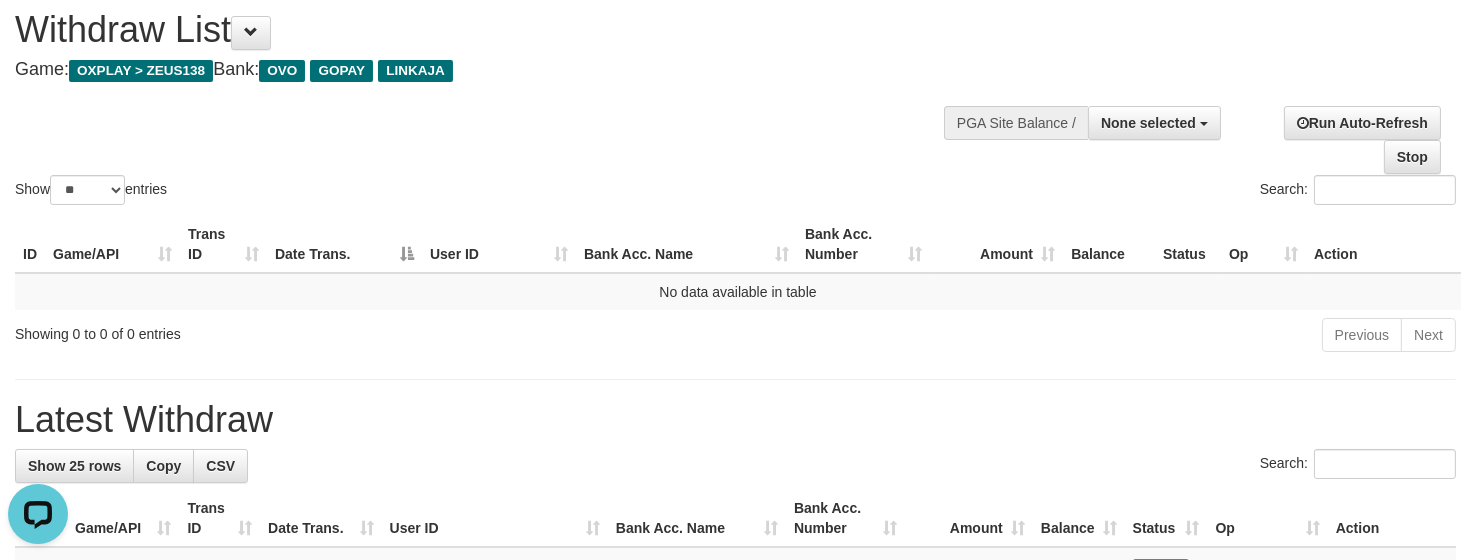 scroll, scrollTop: 0, scrollLeft: 0, axis: both 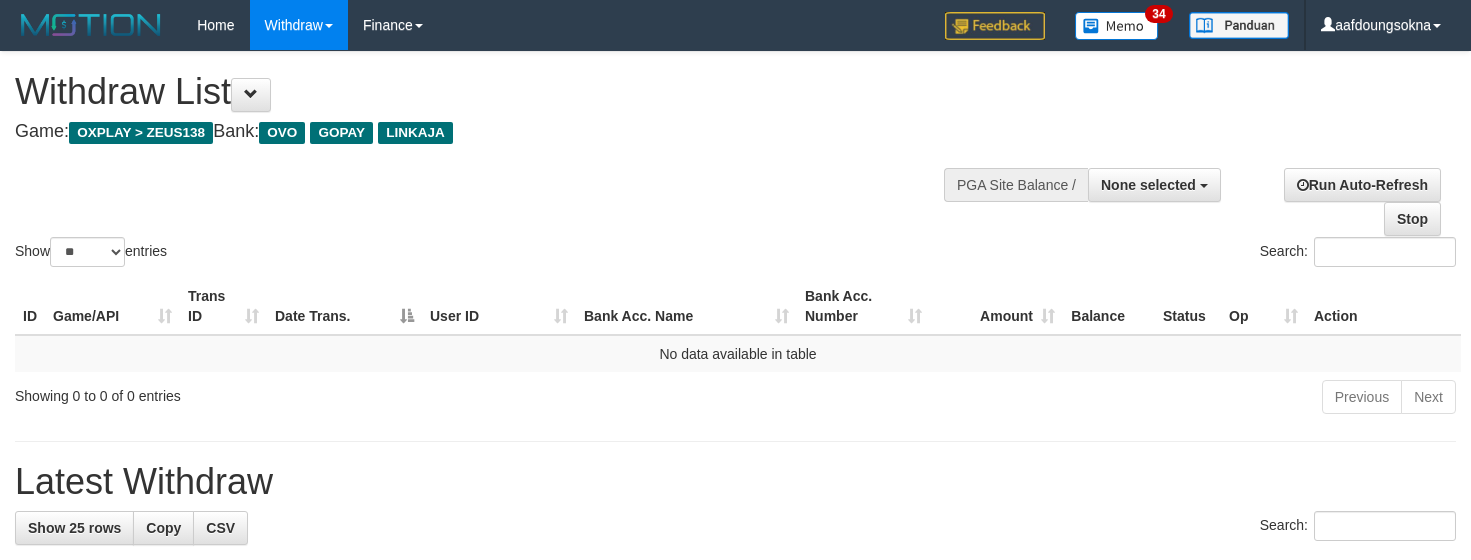 select 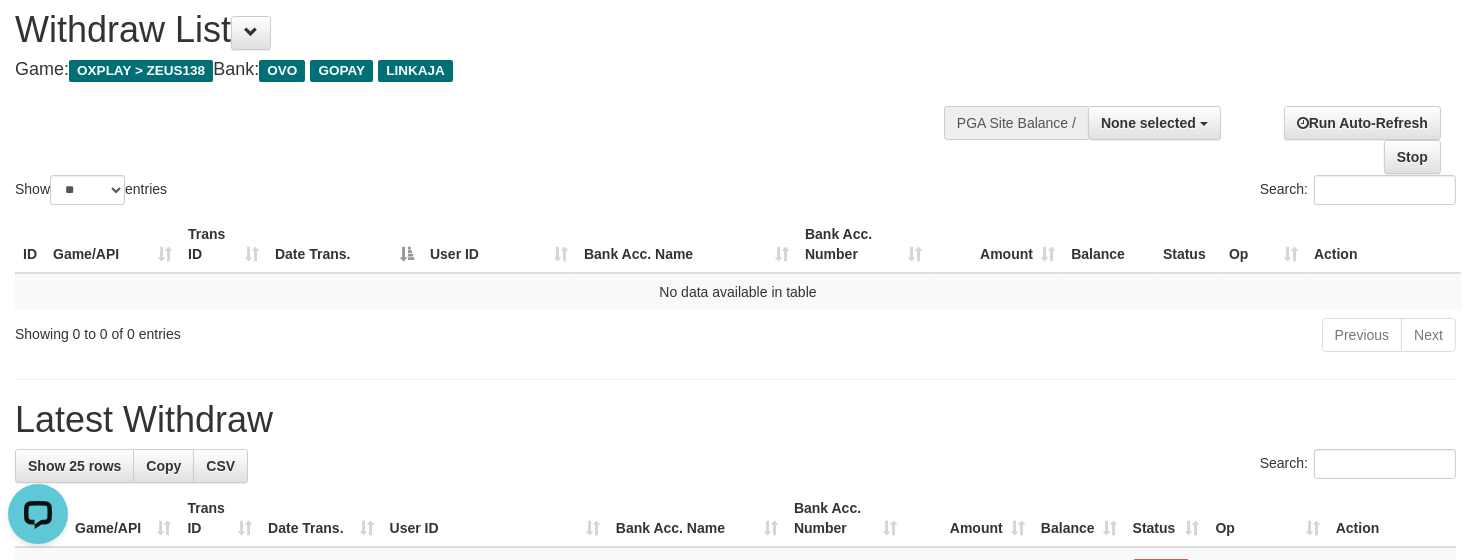 scroll, scrollTop: 0, scrollLeft: 0, axis: both 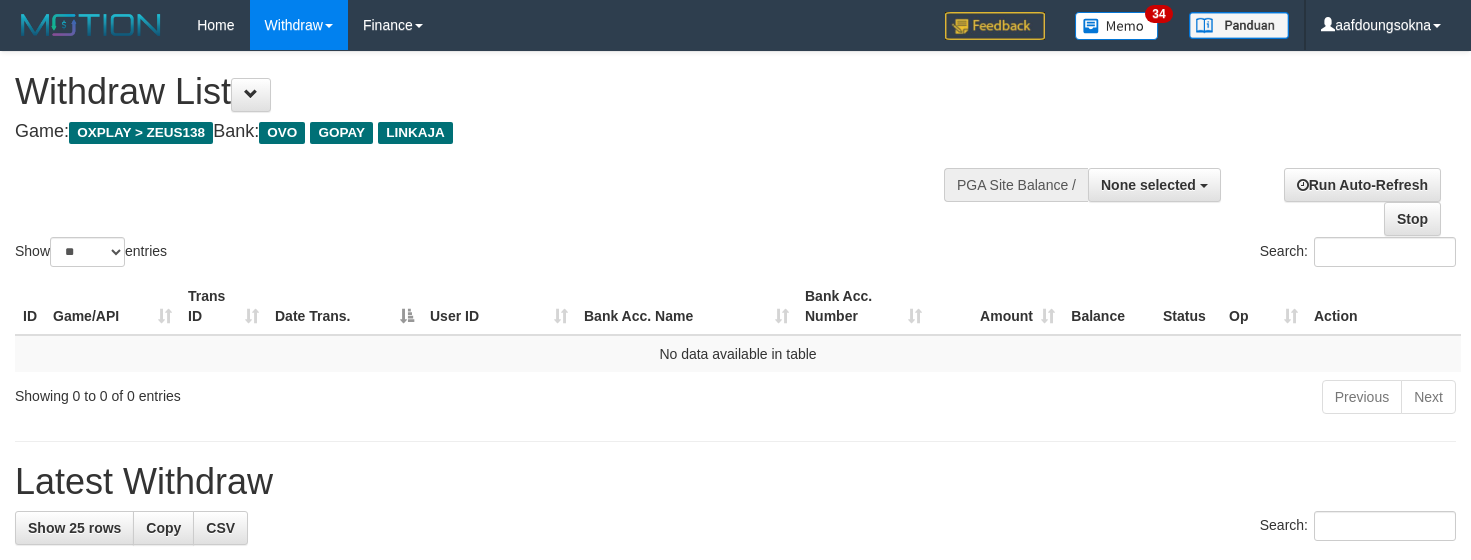 select 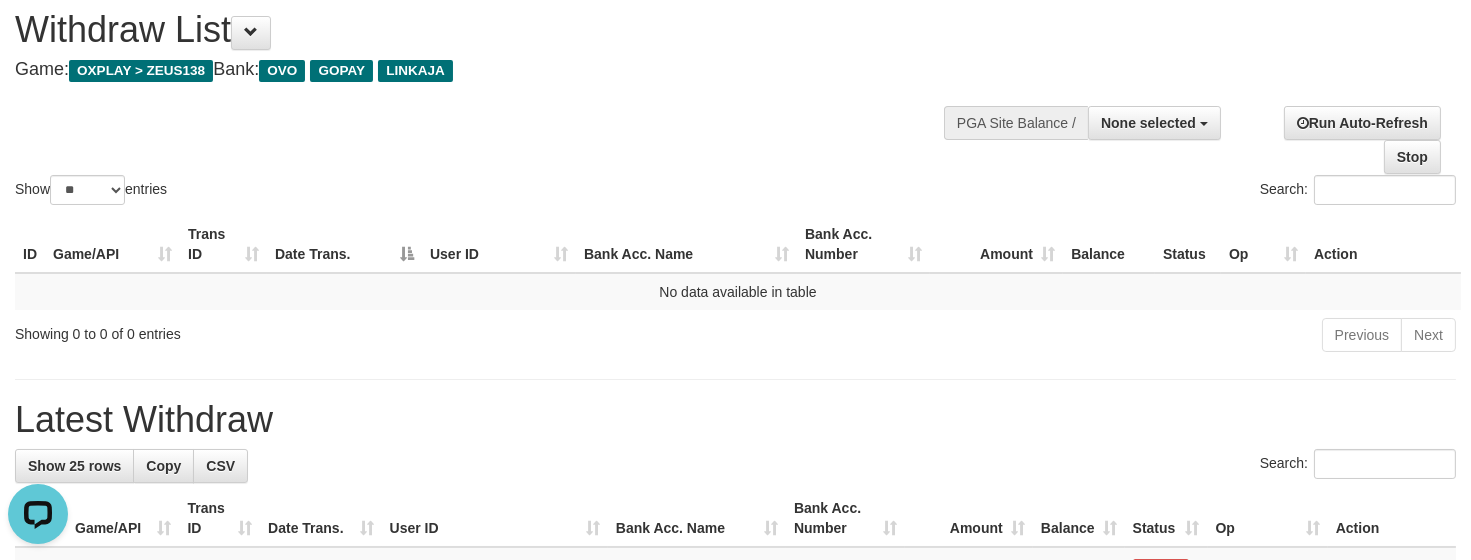 scroll, scrollTop: 0, scrollLeft: 0, axis: both 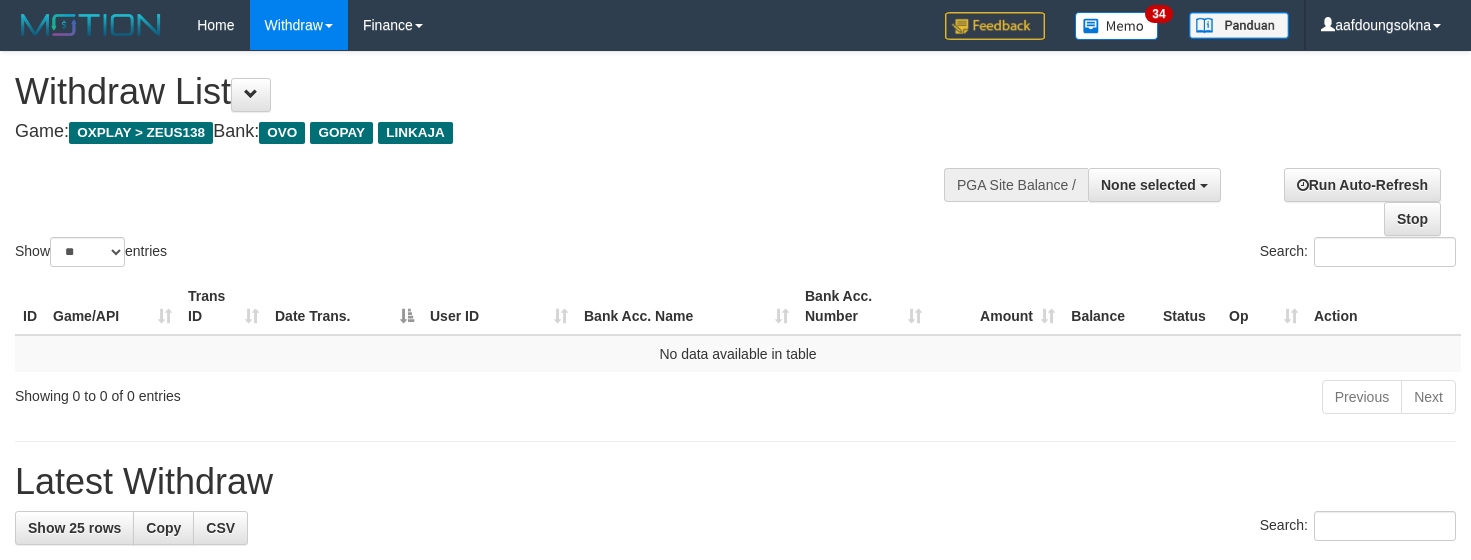select 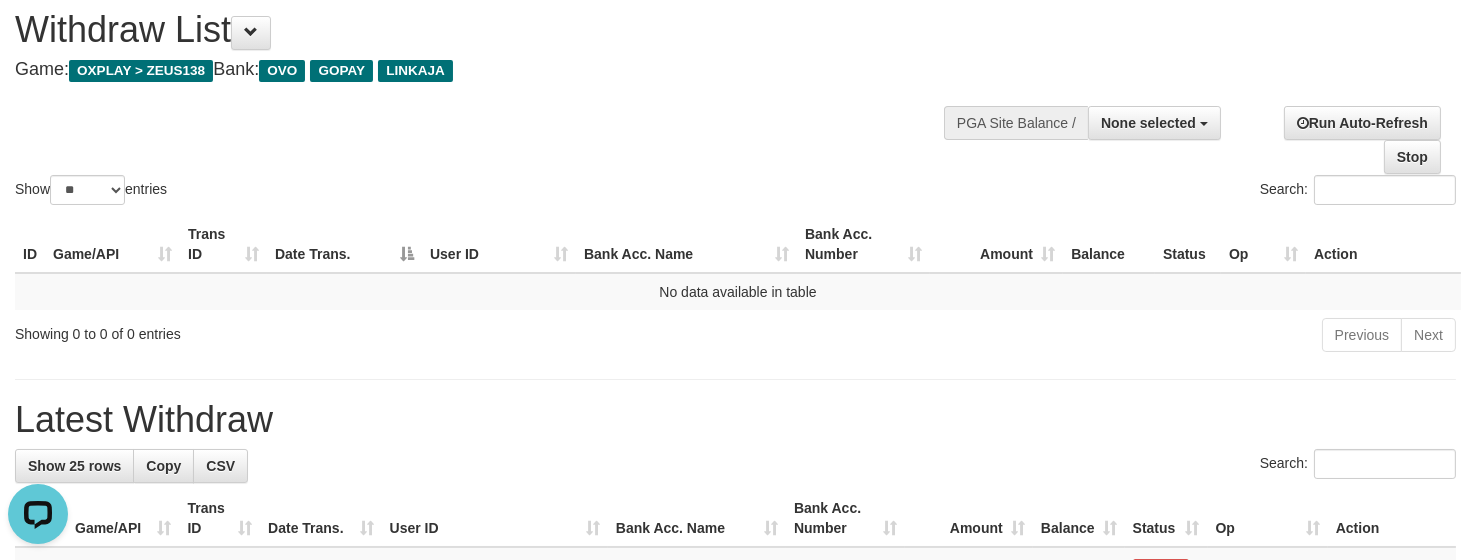 scroll, scrollTop: 0, scrollLeft: 0, axis: both 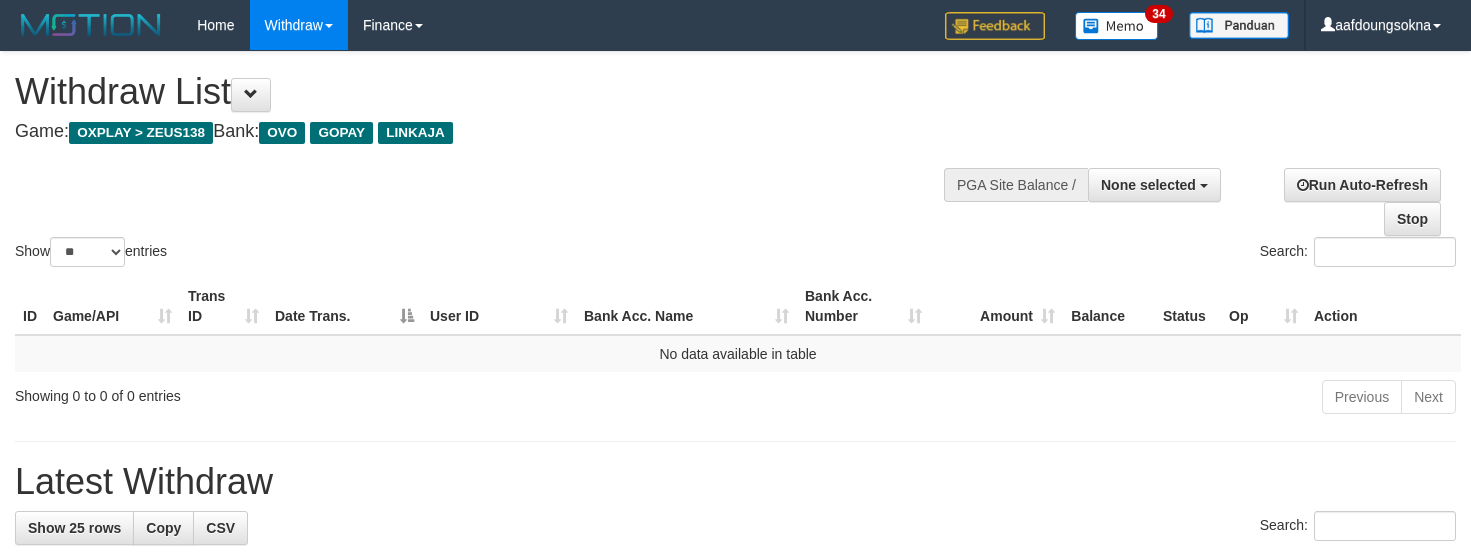 select 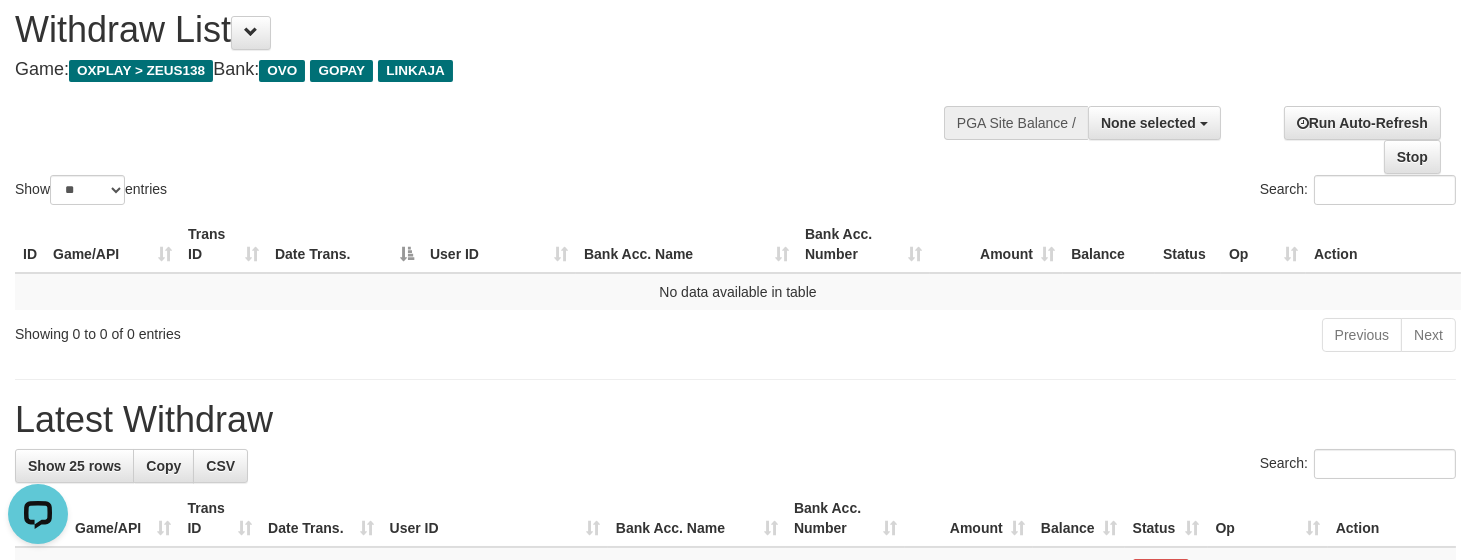 scroll, scrollTop: 0, scrollLeft: 0, axis: both 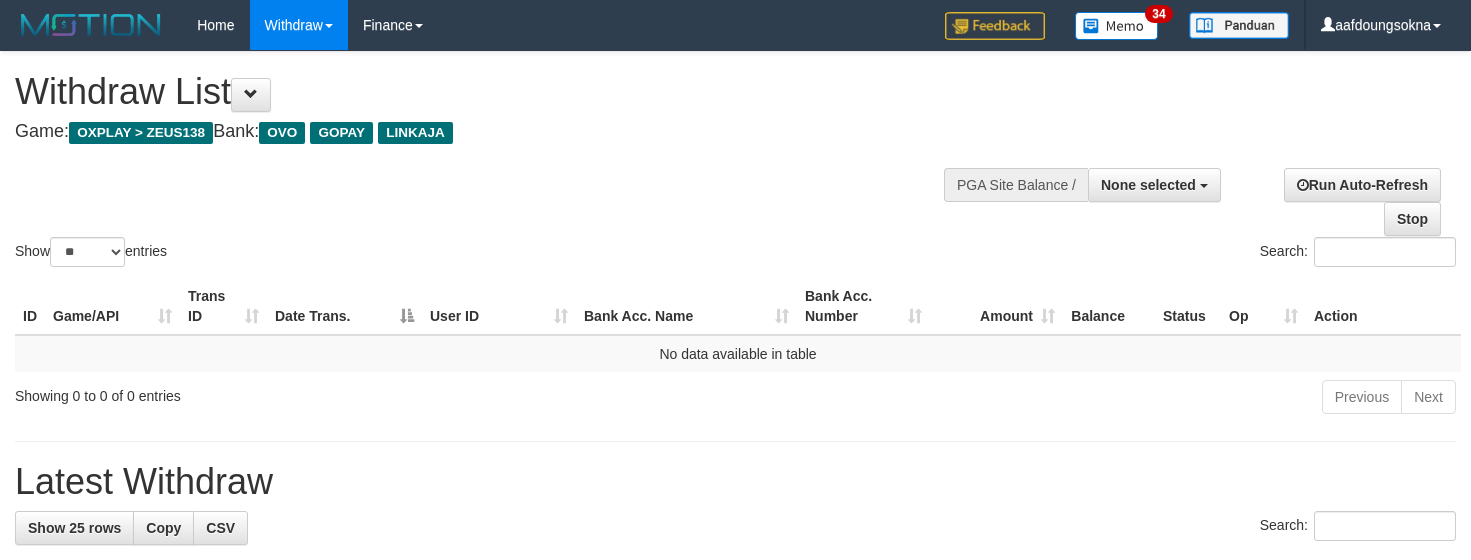 select 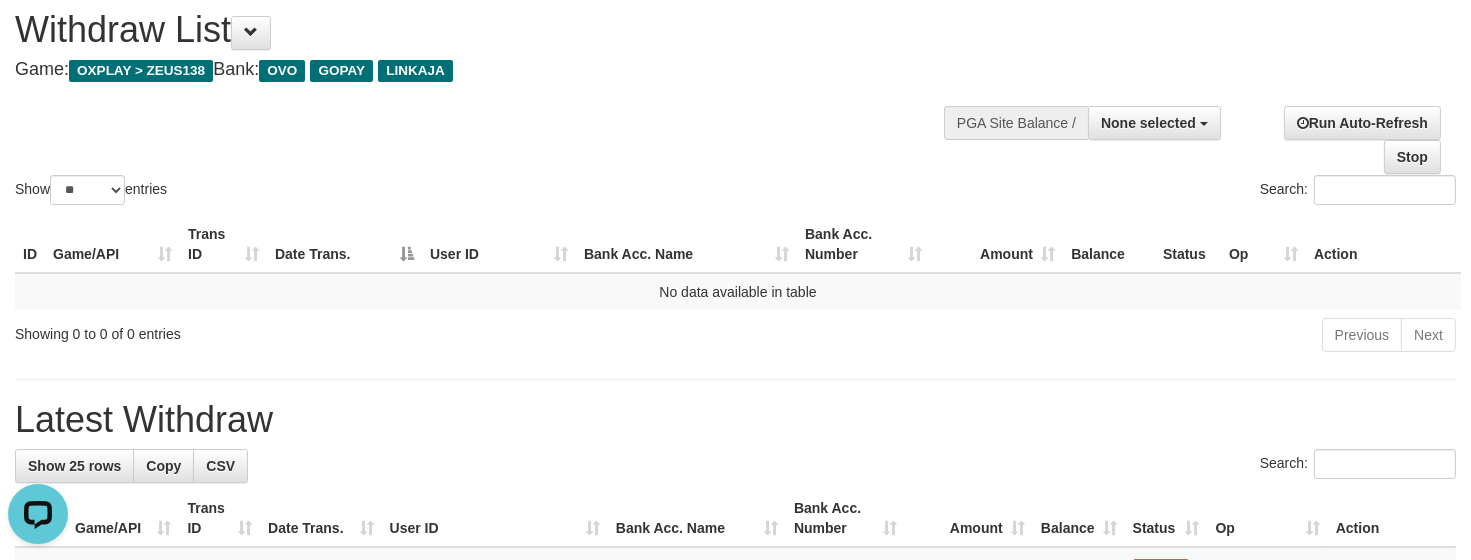 scroll, scrollTop: 0, scrollLeft: 0, axis: both 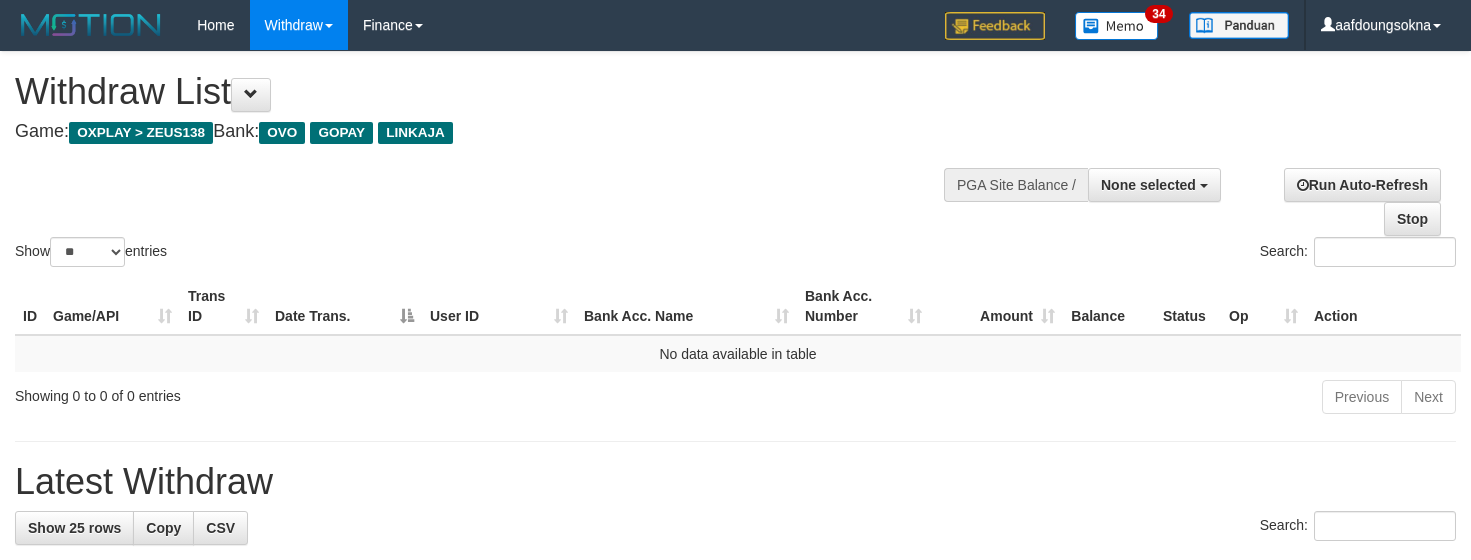 select 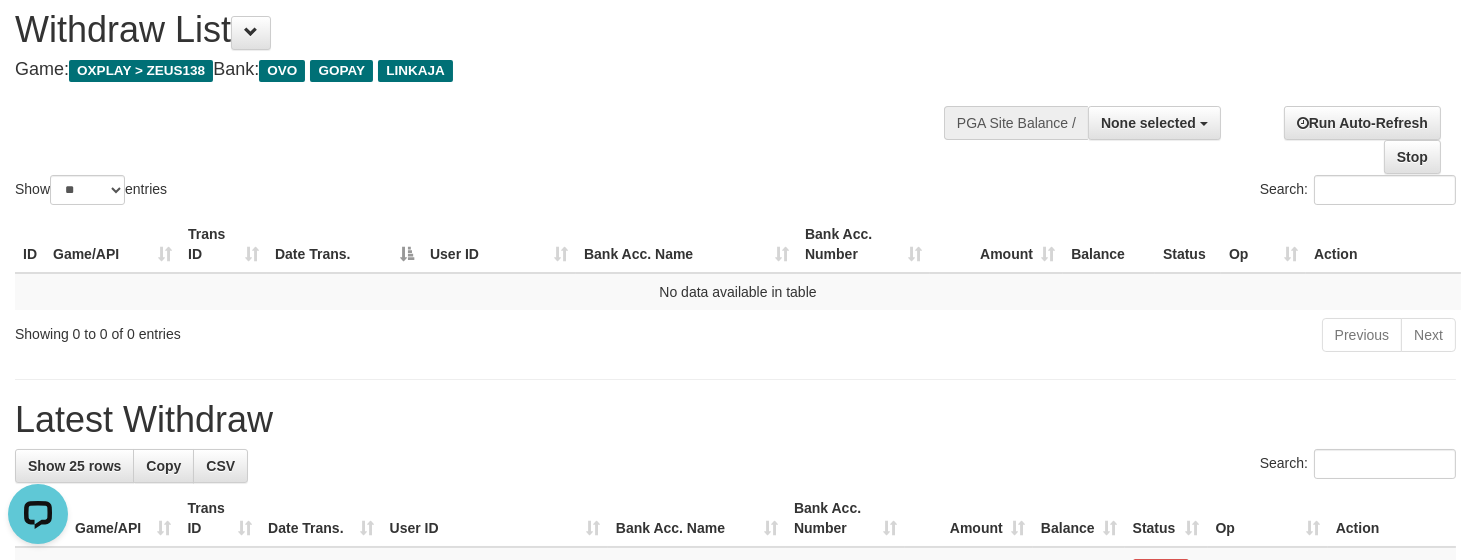 scroll, scrollTop: 0, scrollLeft: 0, axis: both 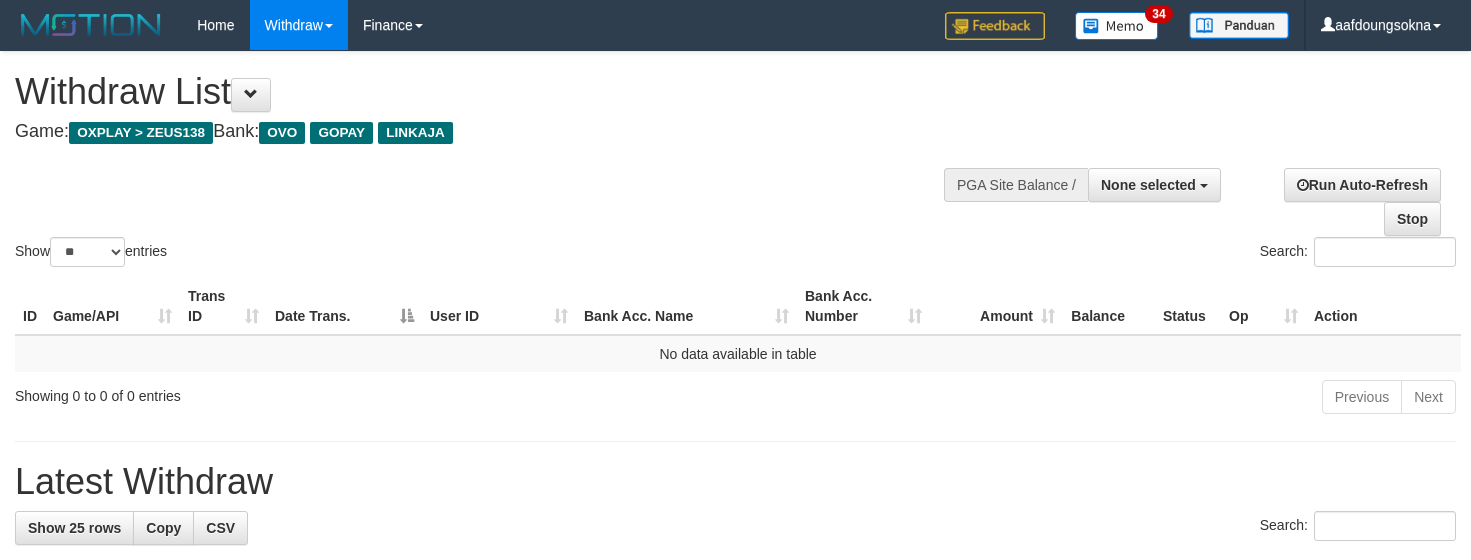 select 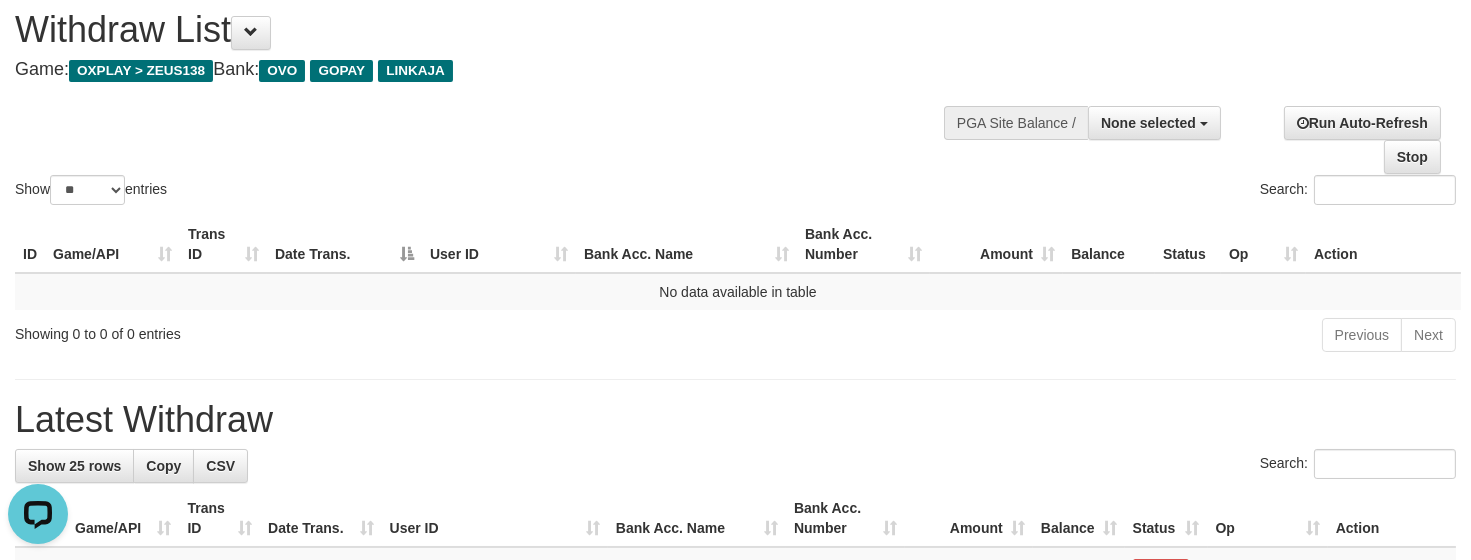 scroll, scrollTop: 0, scrollLeft: 0, axis: both 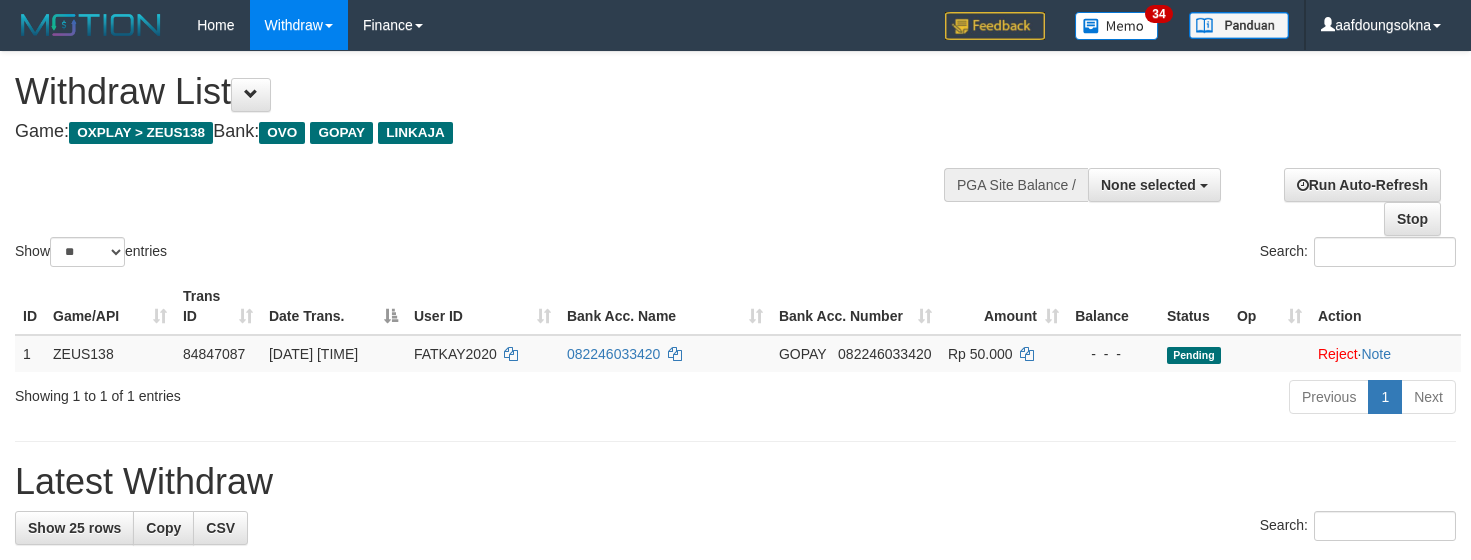 select 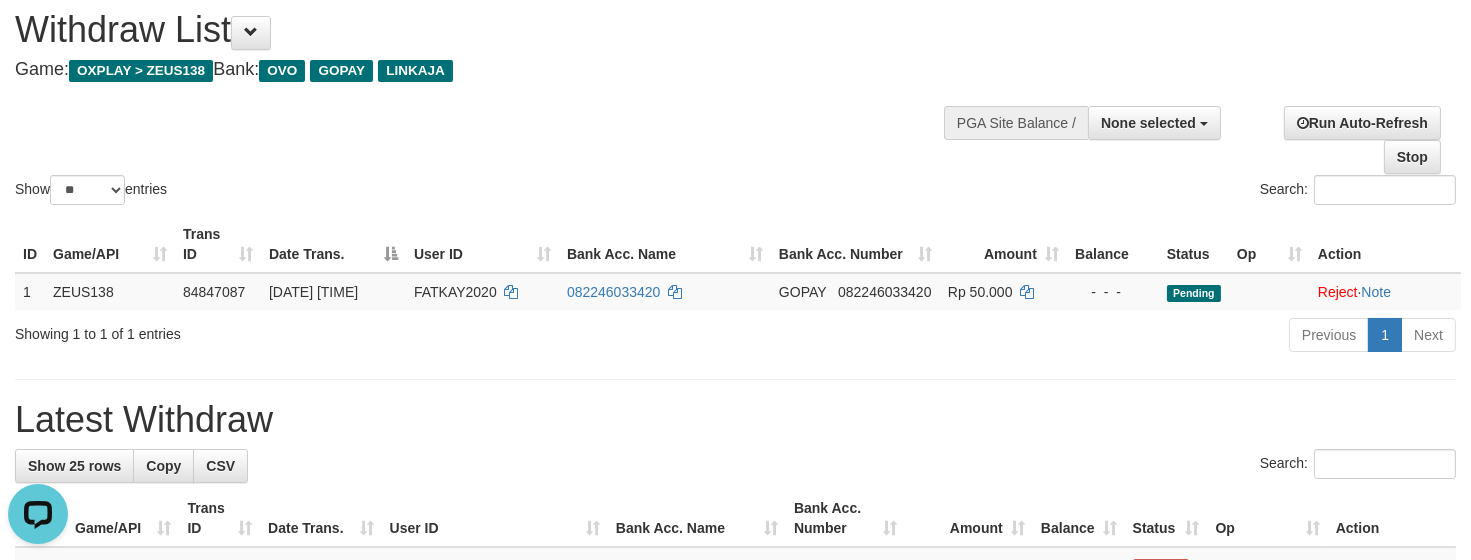 scroll, scrollTop: 0, scrollLeft: 0, axis: both 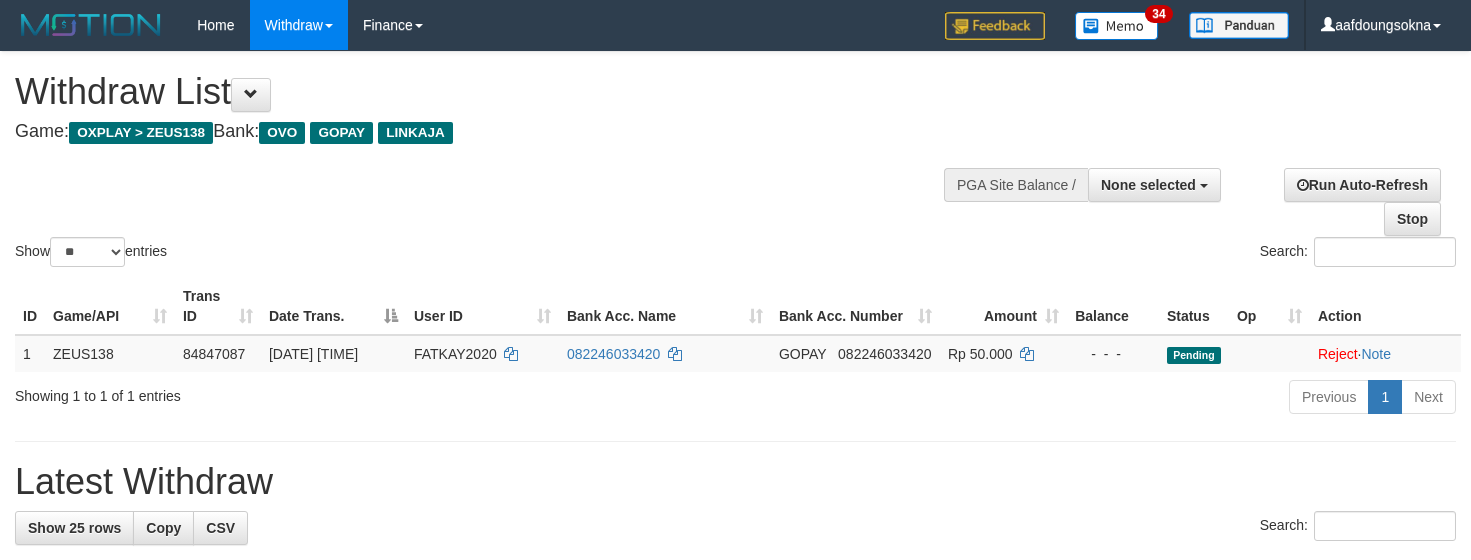 select 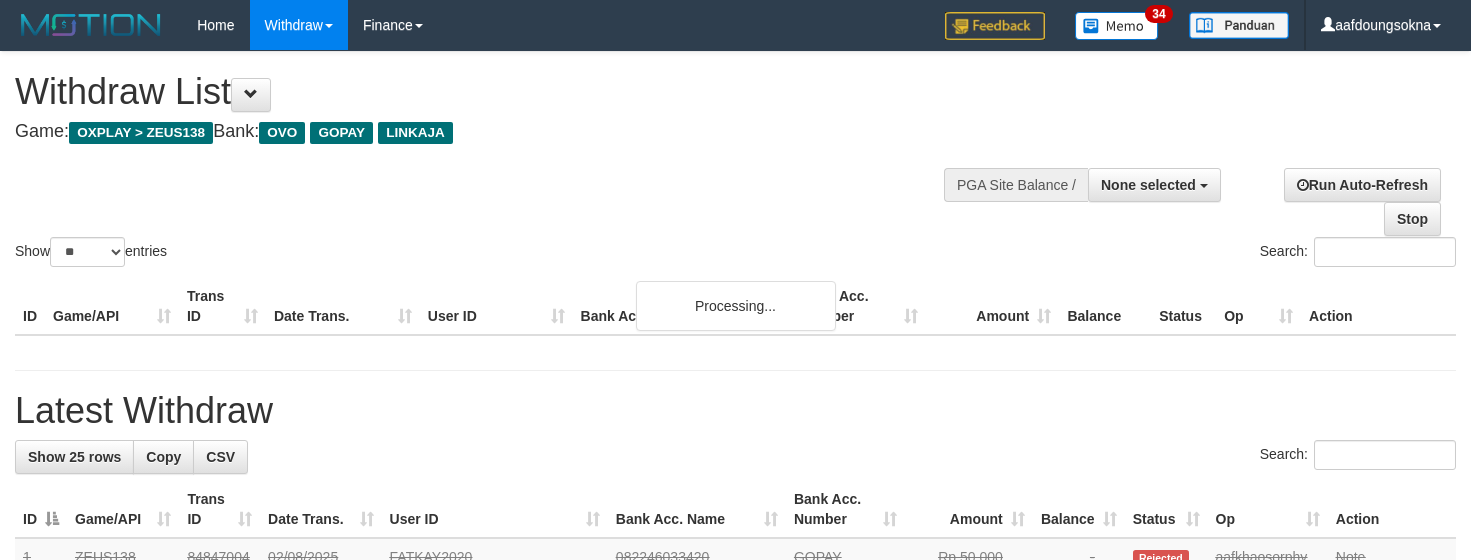 select 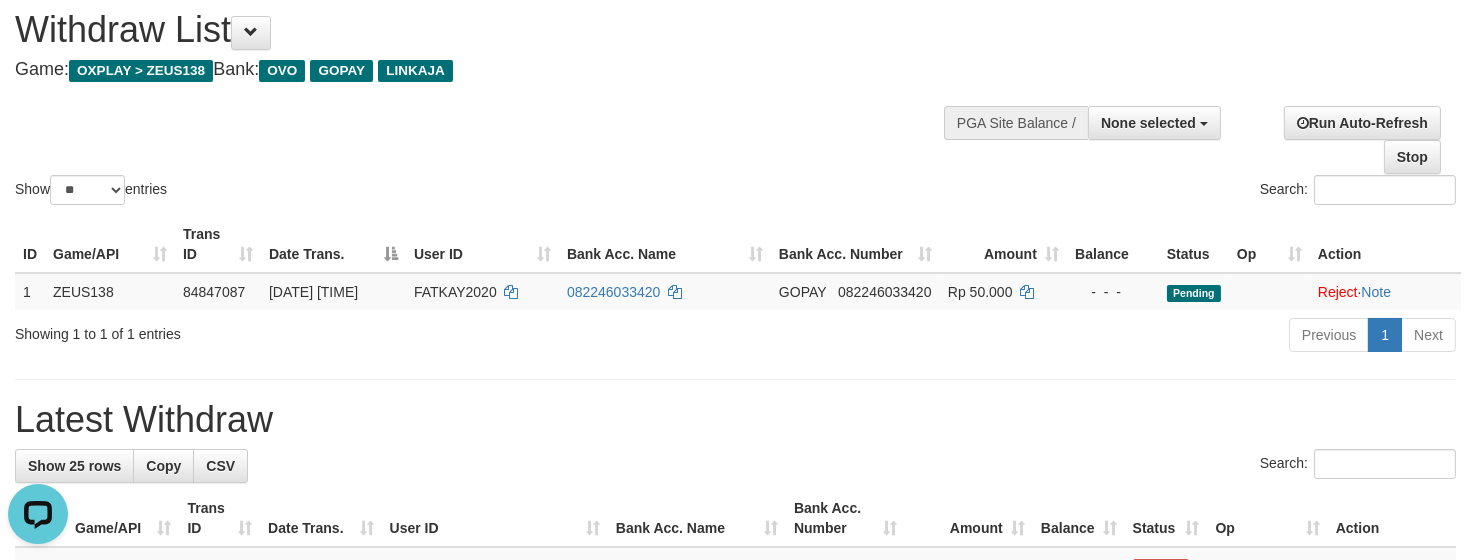 scroll, scrollTop: 0, scrollLeft: 0, axis: both 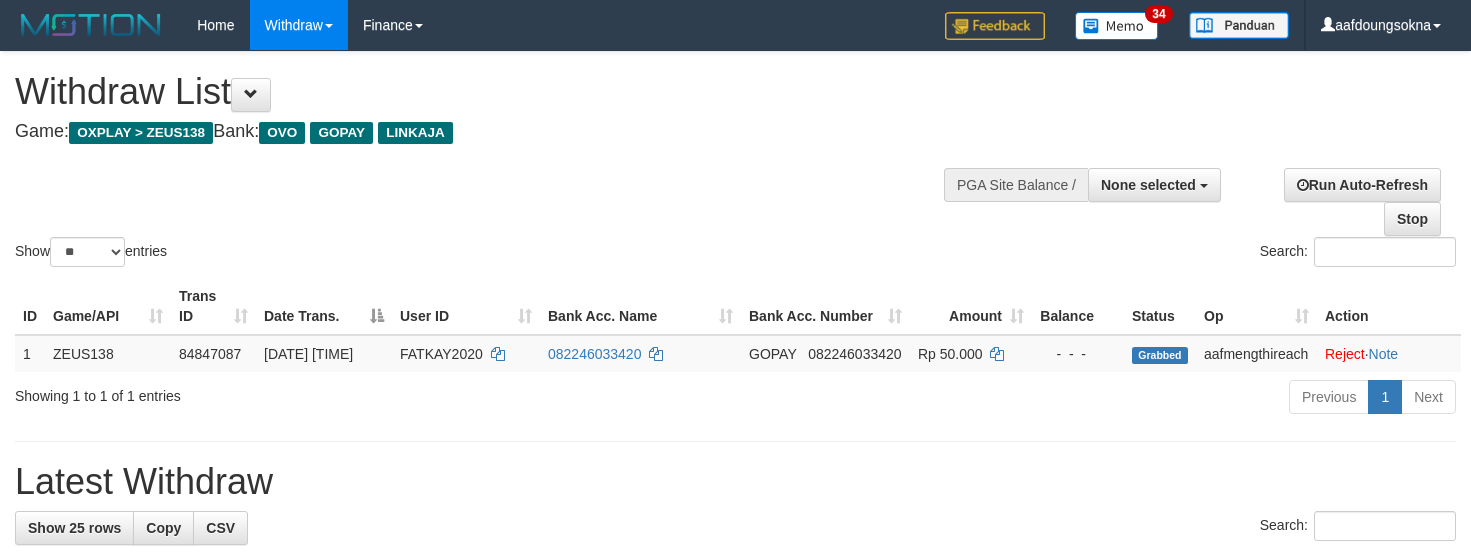 select 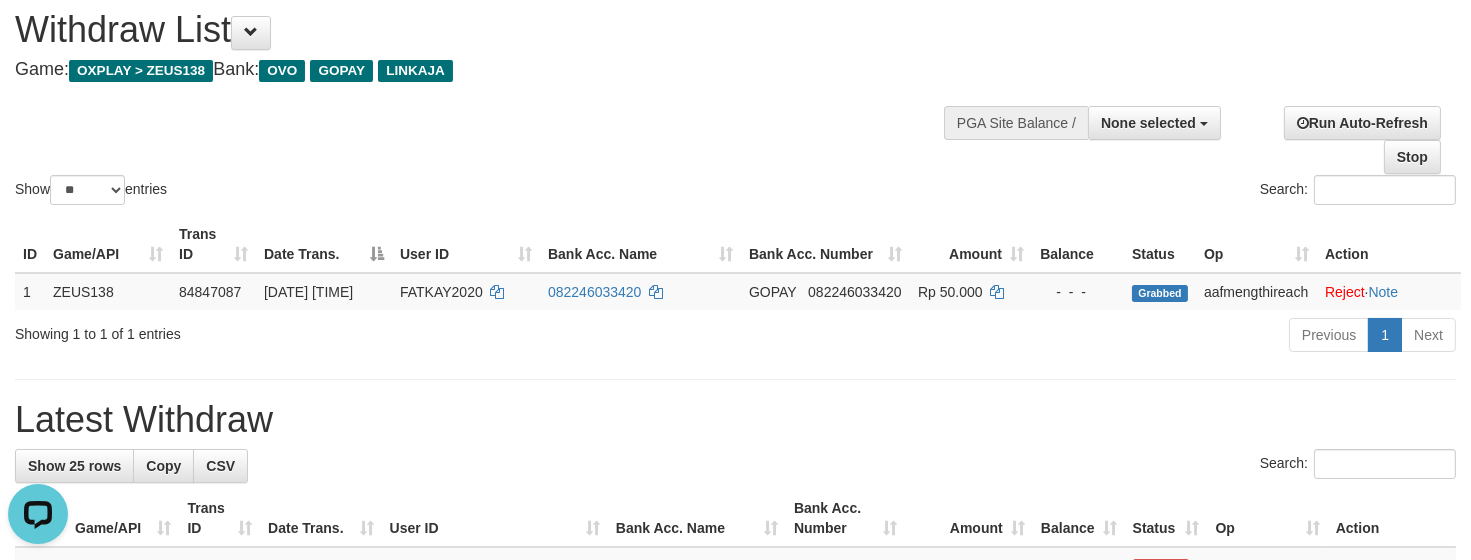 scroll, scrollTop: 0, scrollLeft: 0, axis: both 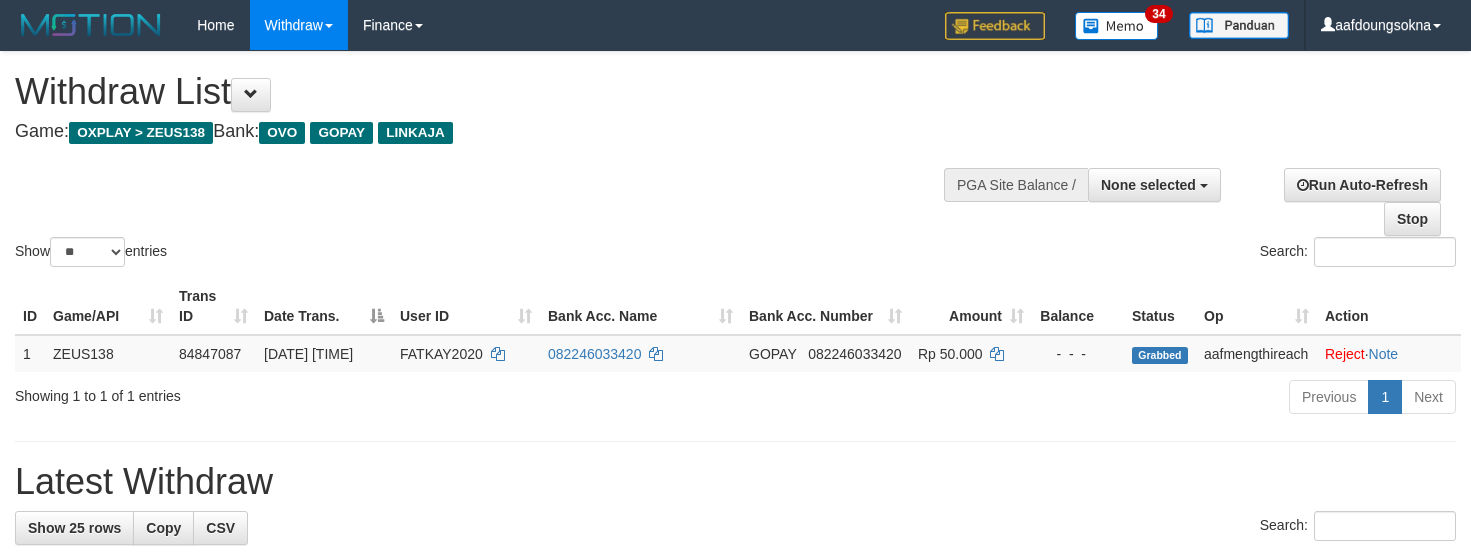 select 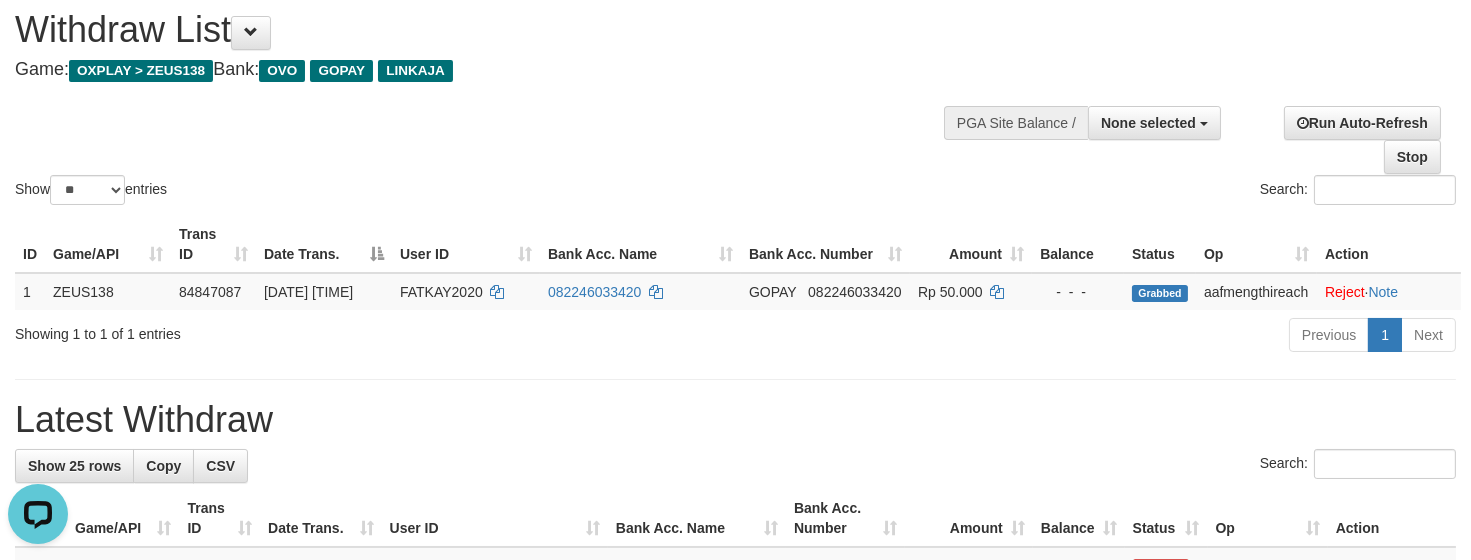 scroll, scrollTop: 0, scrollLeft: 0, axis: both 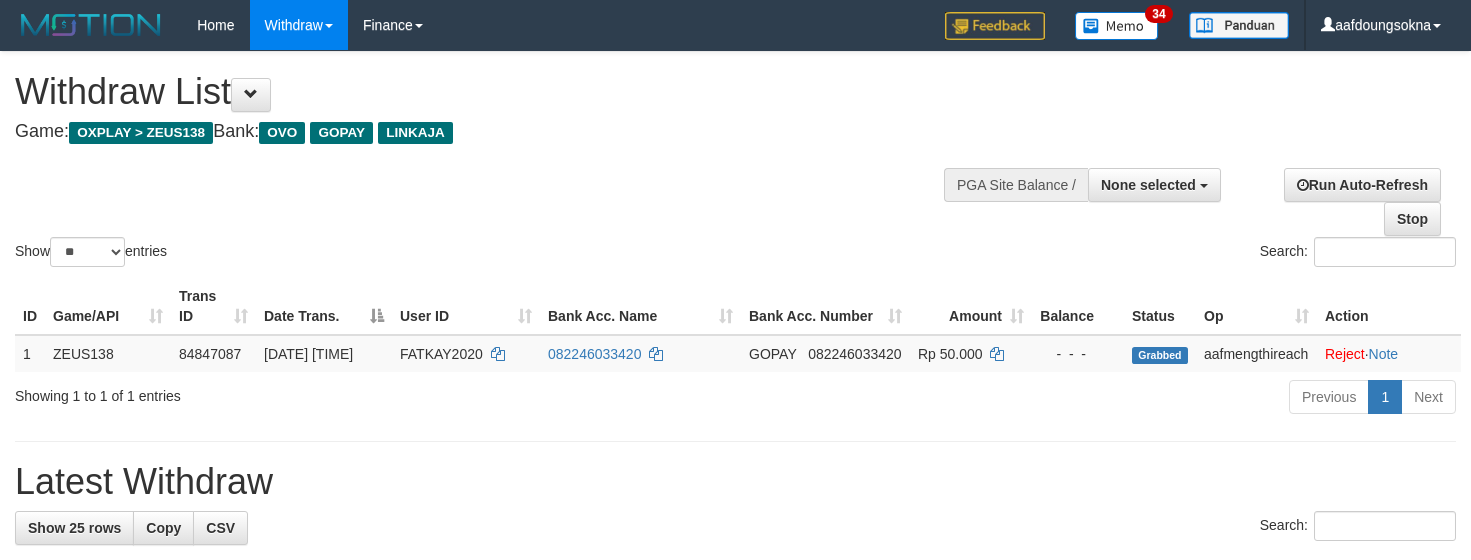select 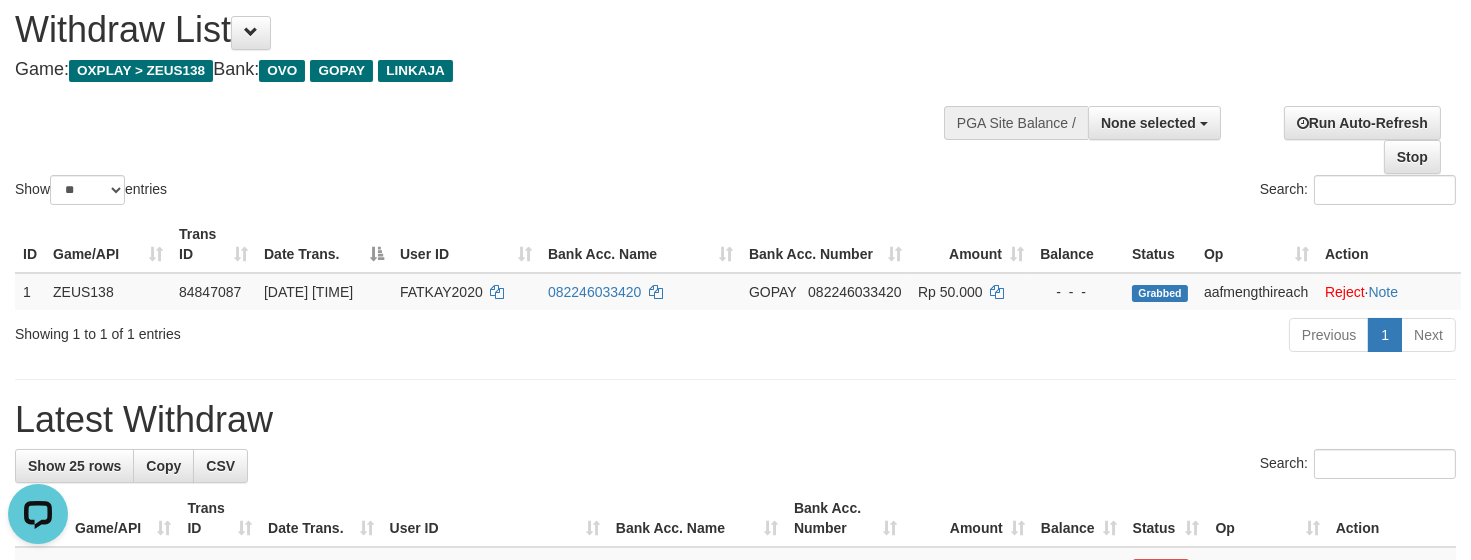 scroll, scrollTop: 0, scrollLeft: 0, axis: both 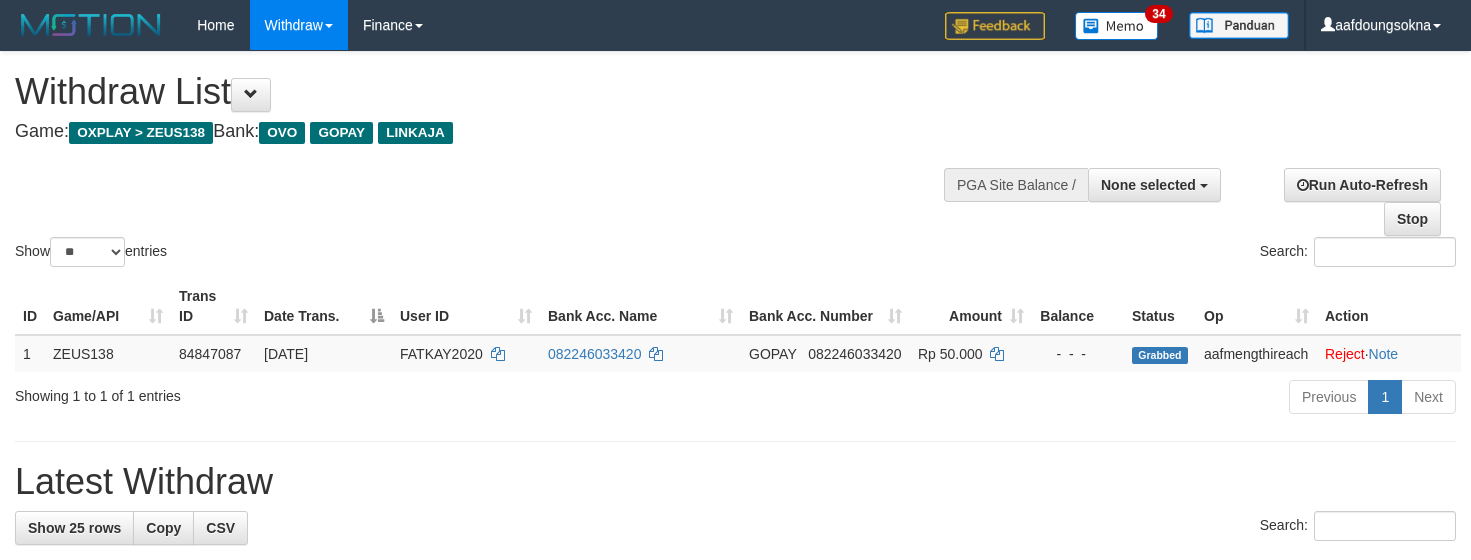 select 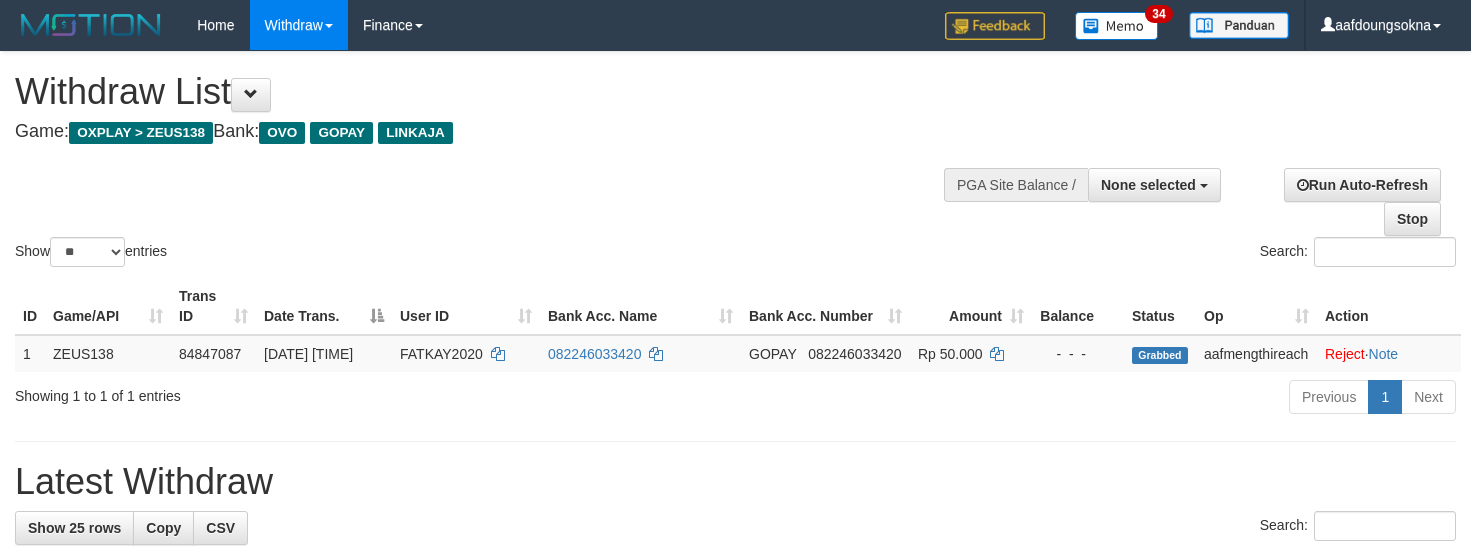 select 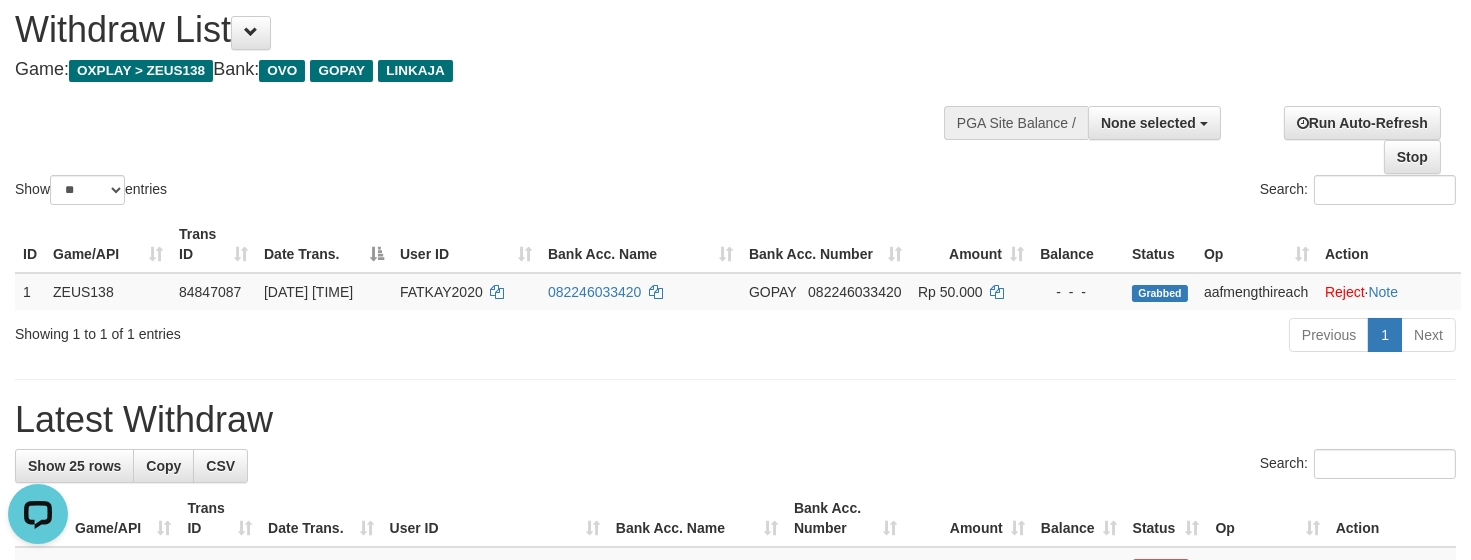 scroll, scrollTop: 0, scrollLeft: 0, axis: both 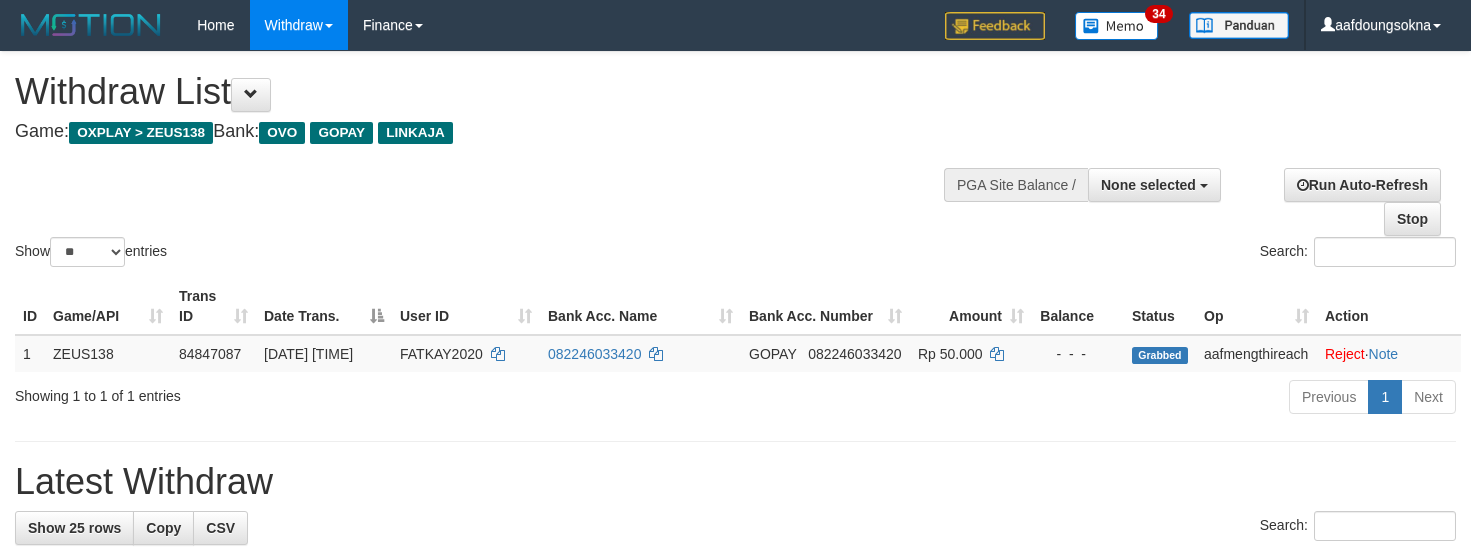 select 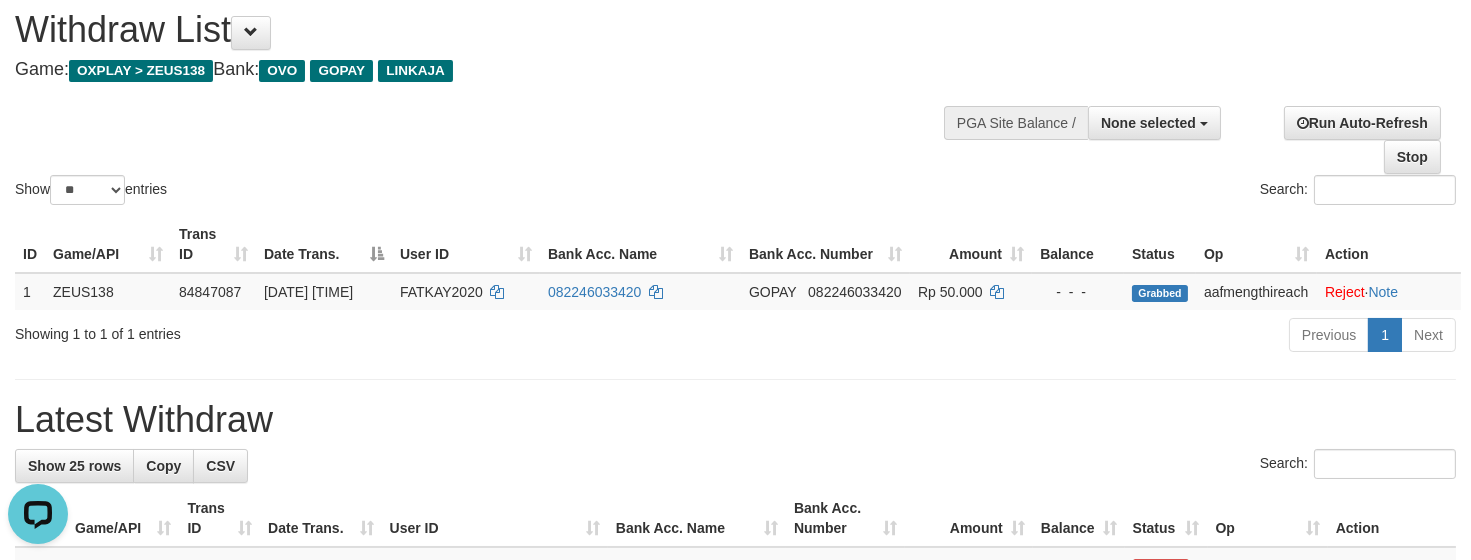 scroll, scrollTop: 0, scrollLeft: 0, axis: both 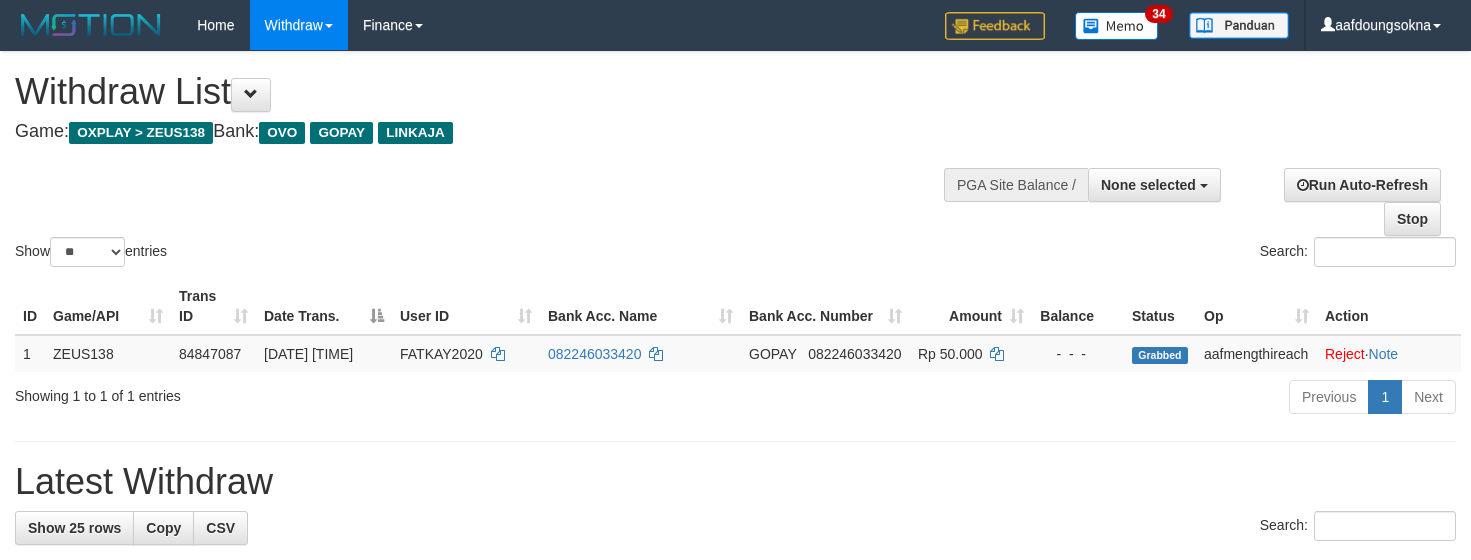 select 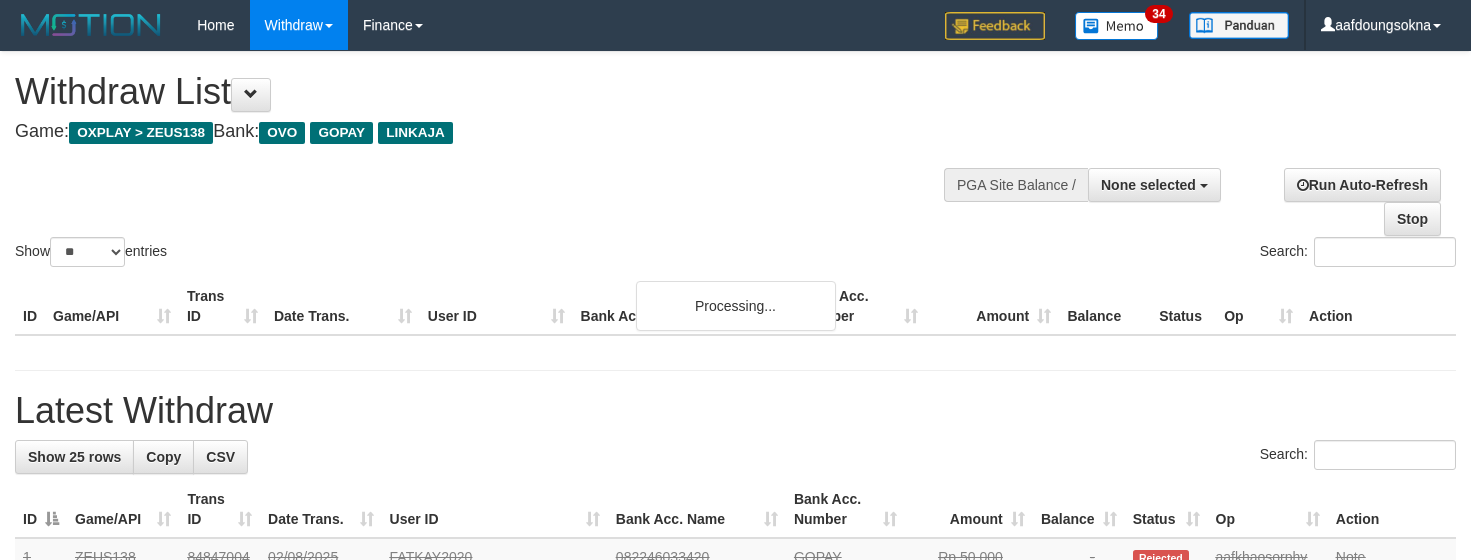 select 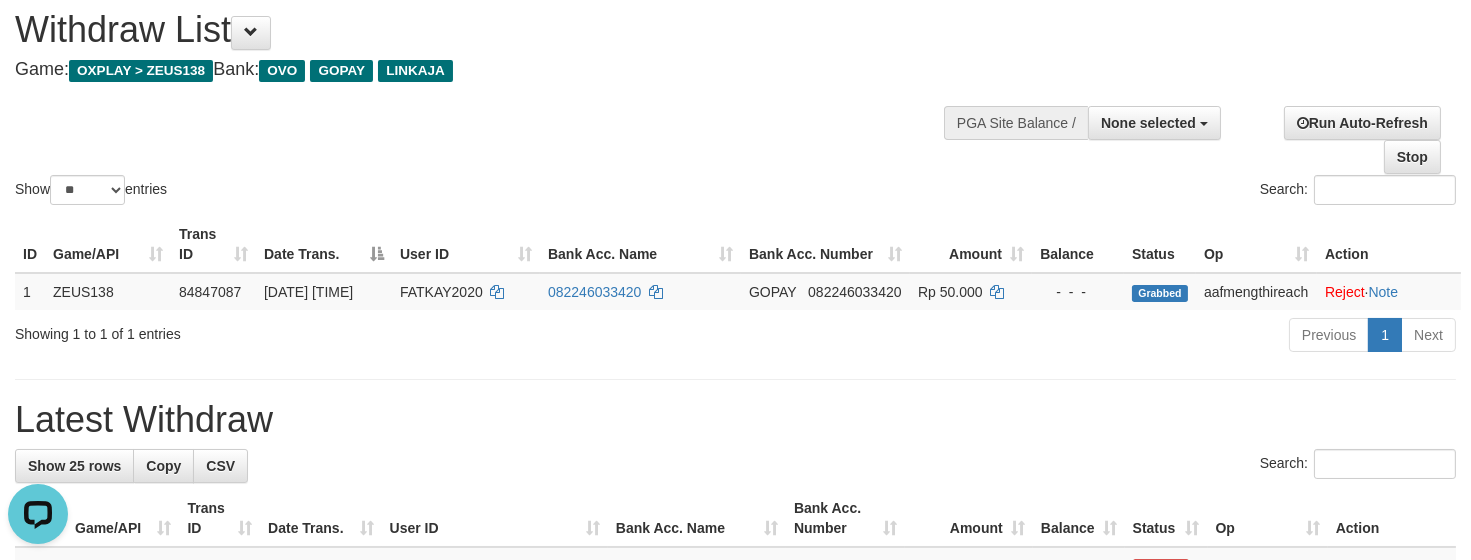 scroll, scrollTop: 0, scrollLeft: 0, axis: both 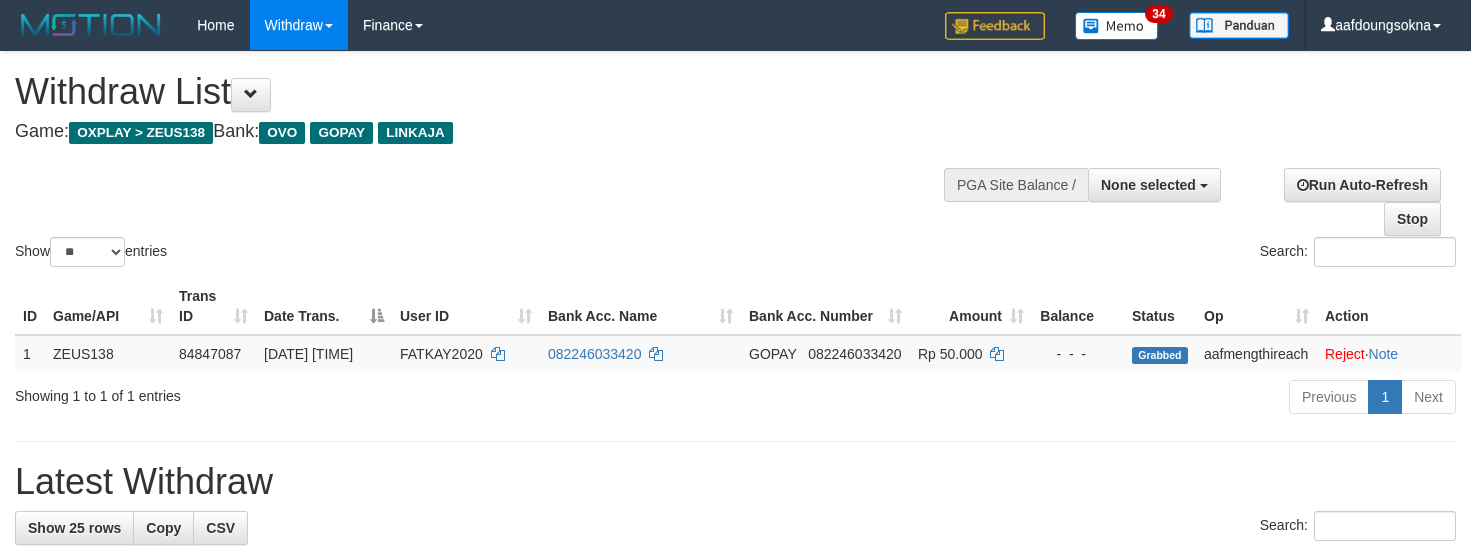 select 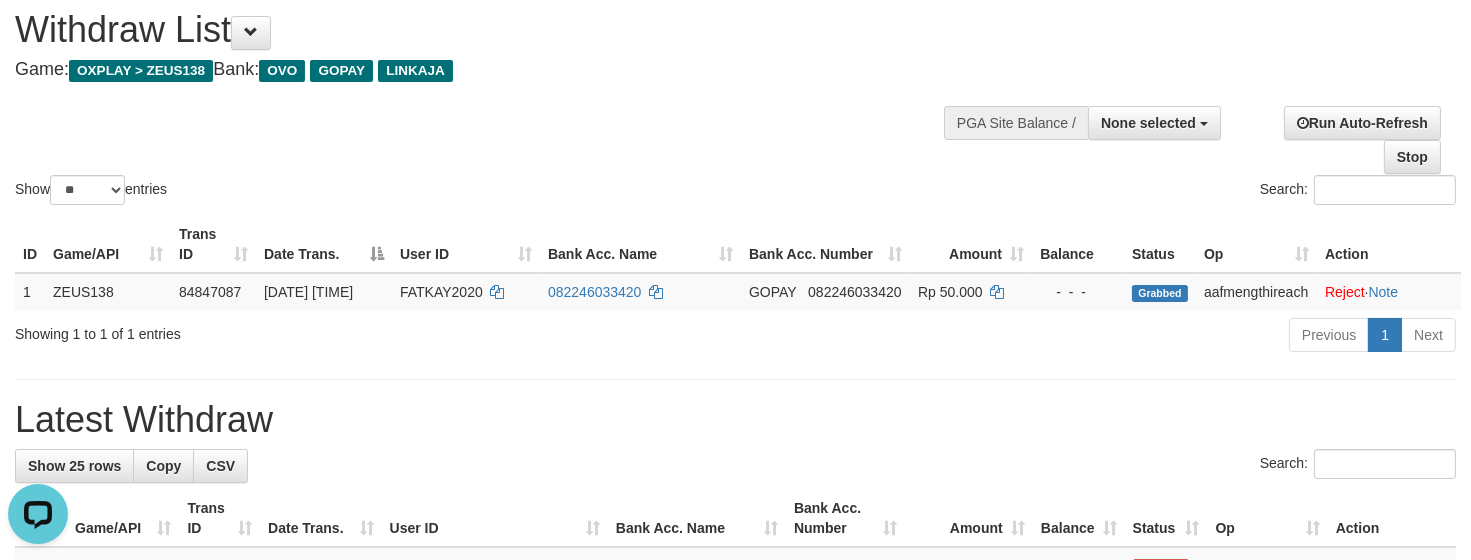 scroll, scrollTop: 0, scrollLeft: 0, axis: both 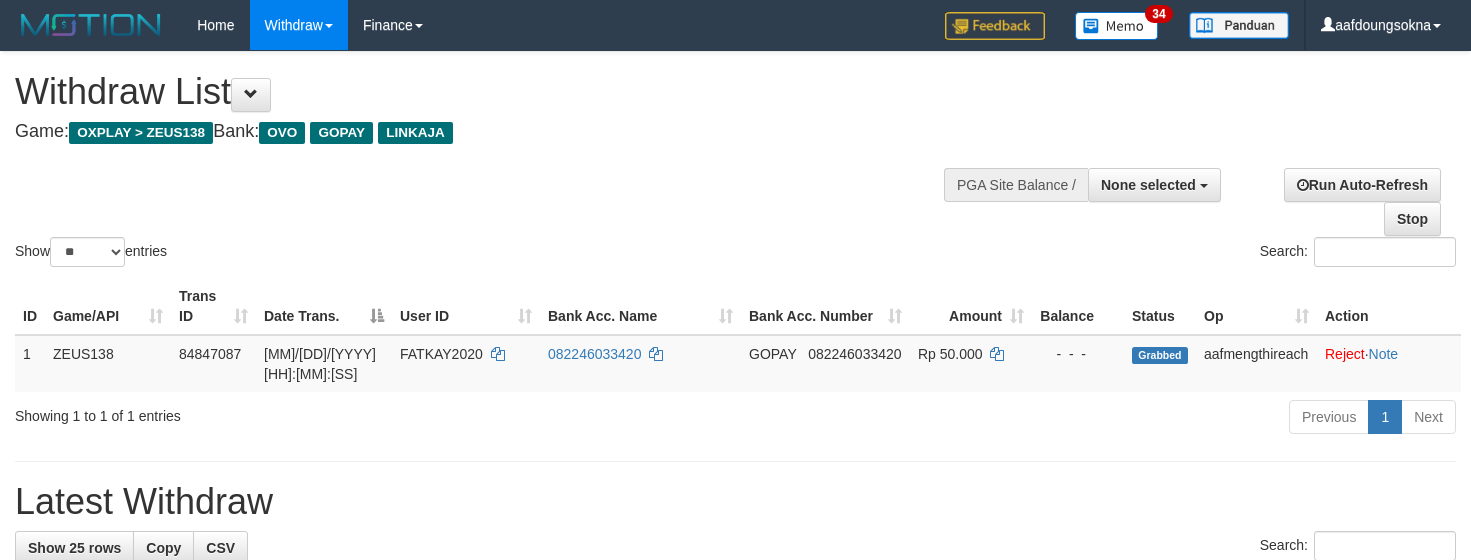 select 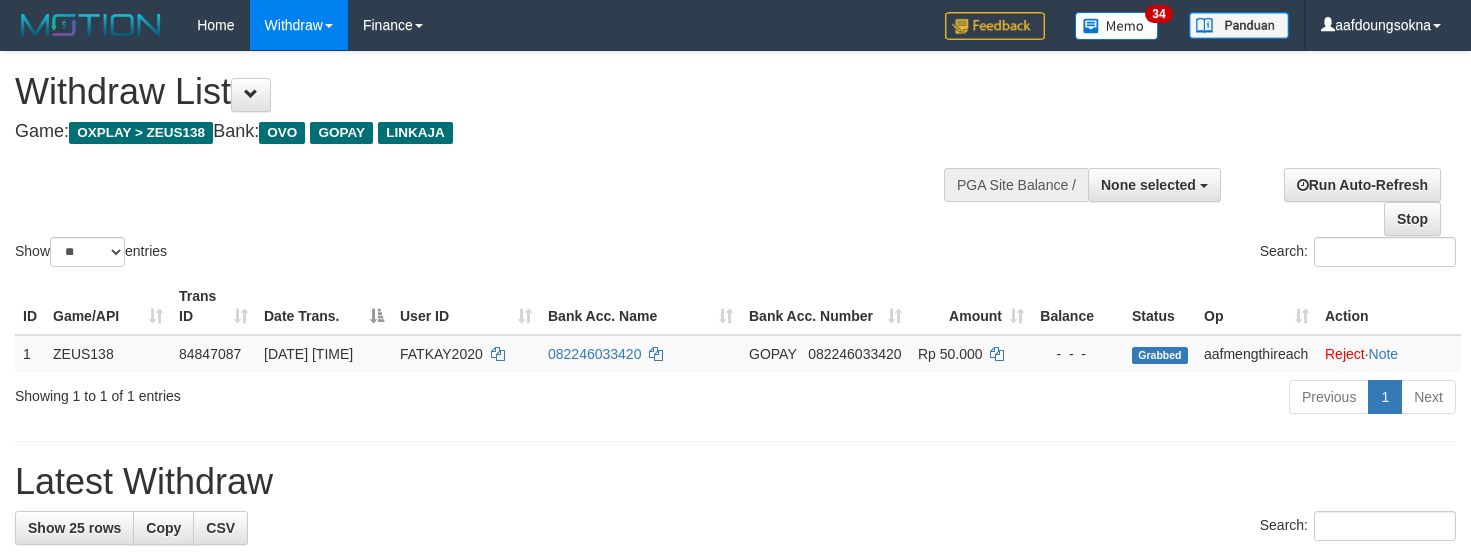 select 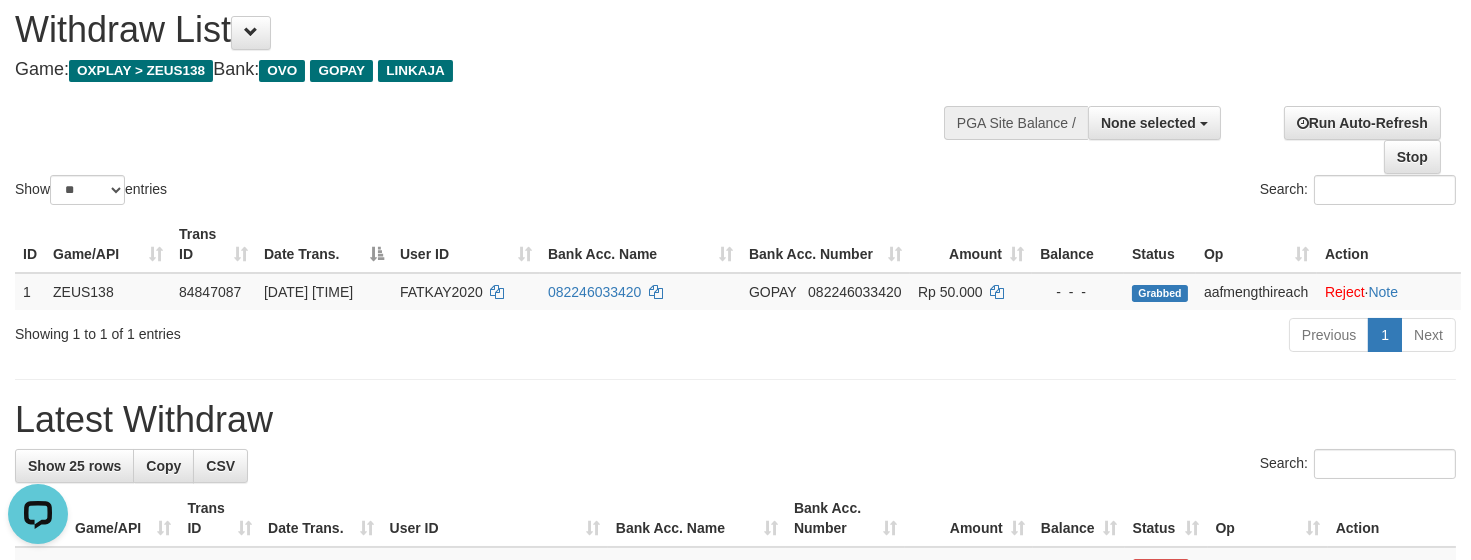 scroll, scrollTop: 0, scrollLeft: 0, axis: both 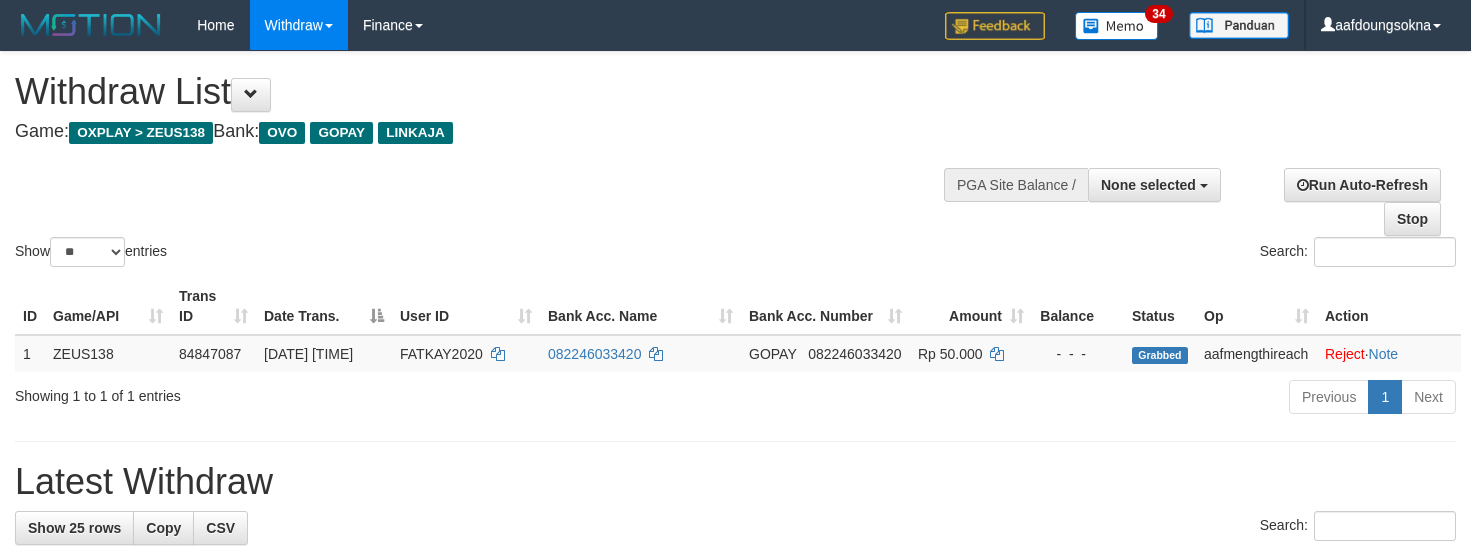 select 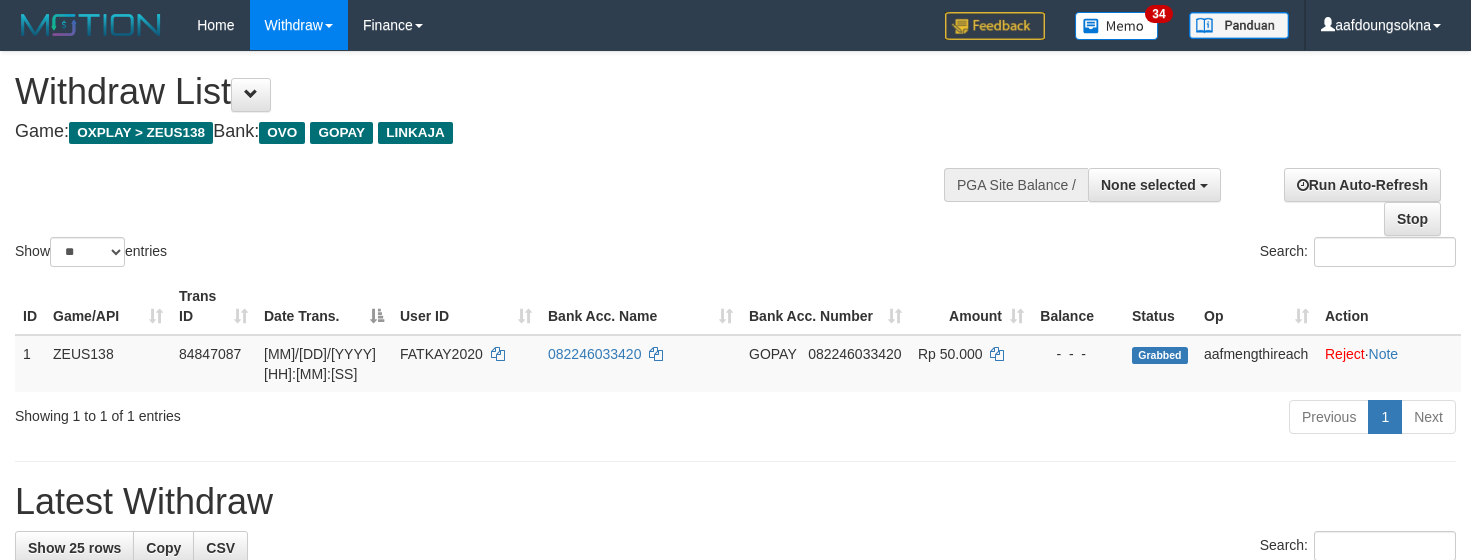 select 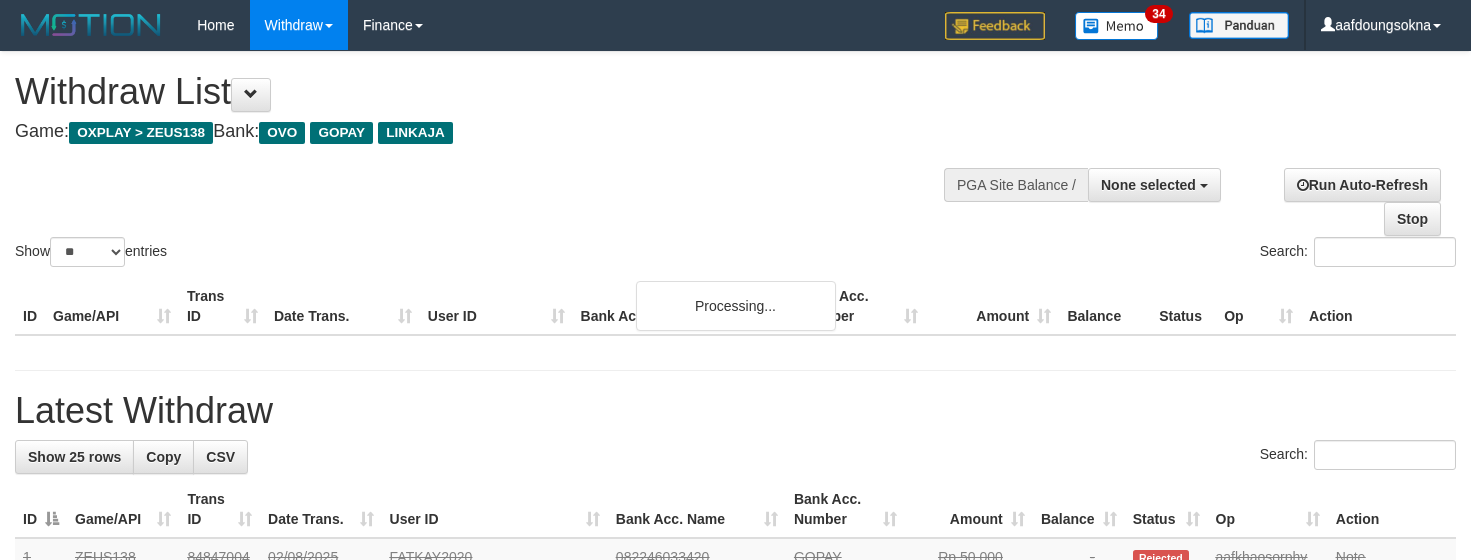 select 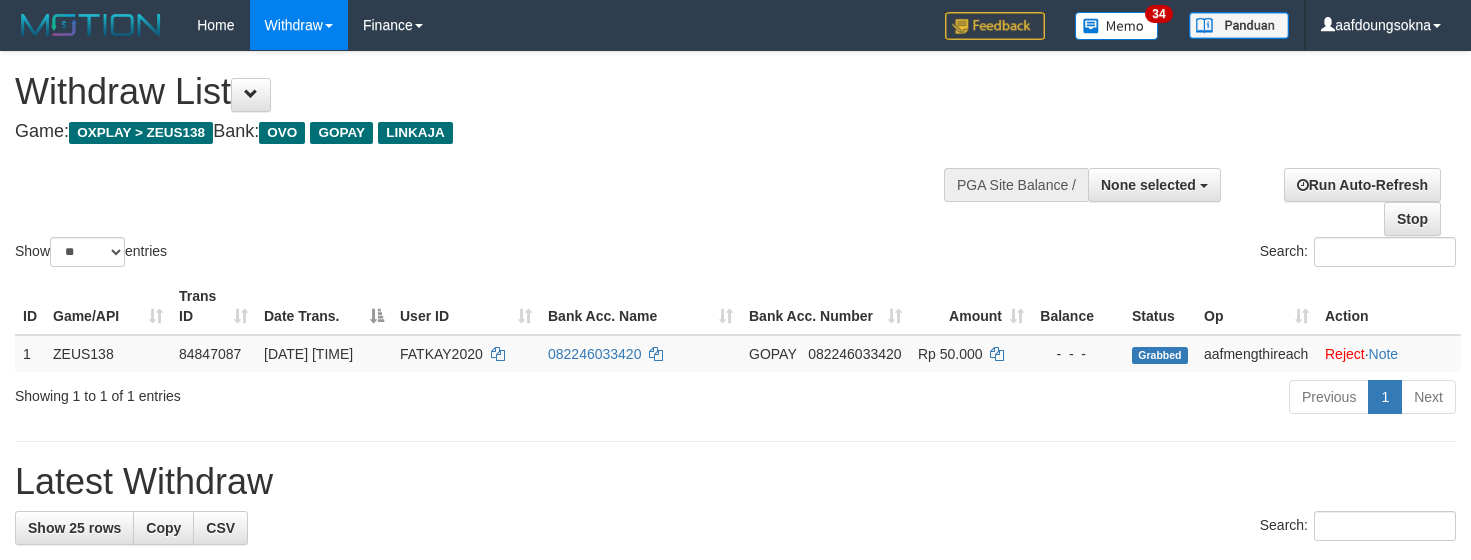 select 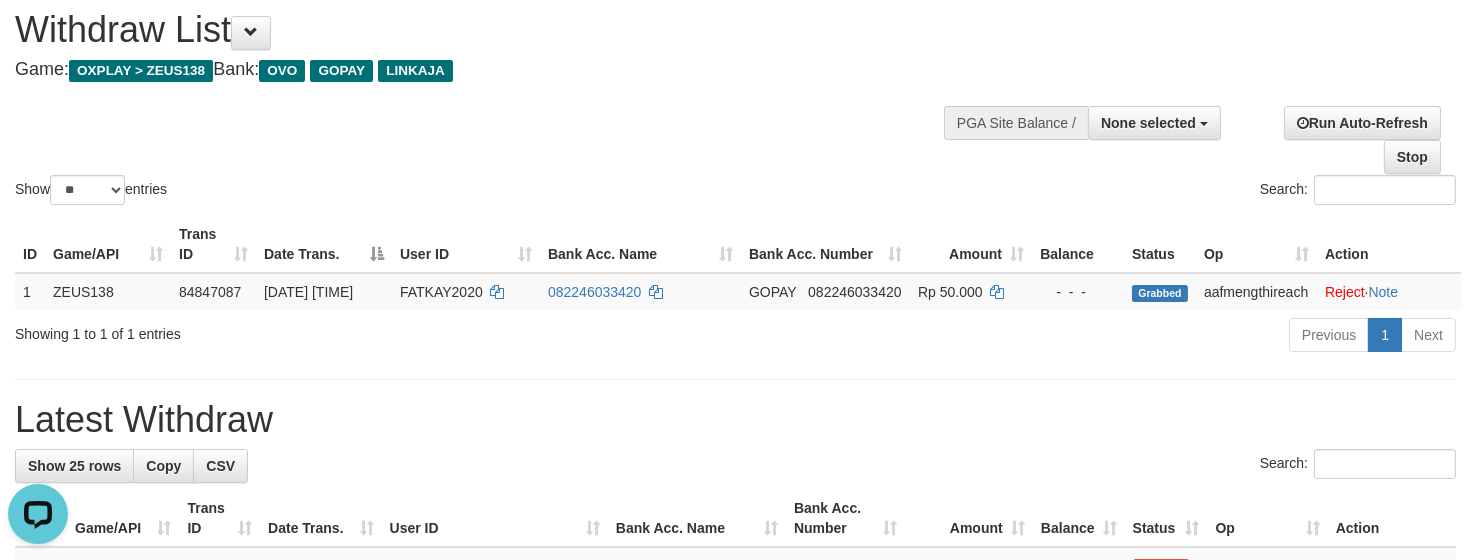 scroll, scrollTop: 0, scrollLeft: 0, axis: both 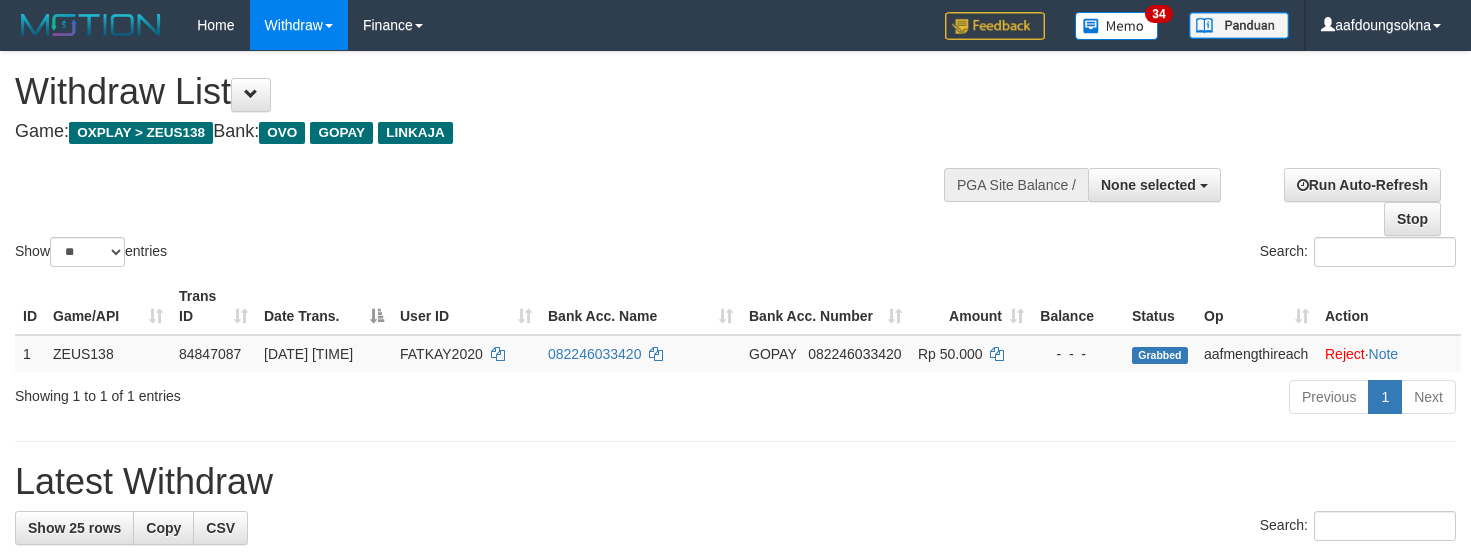 select 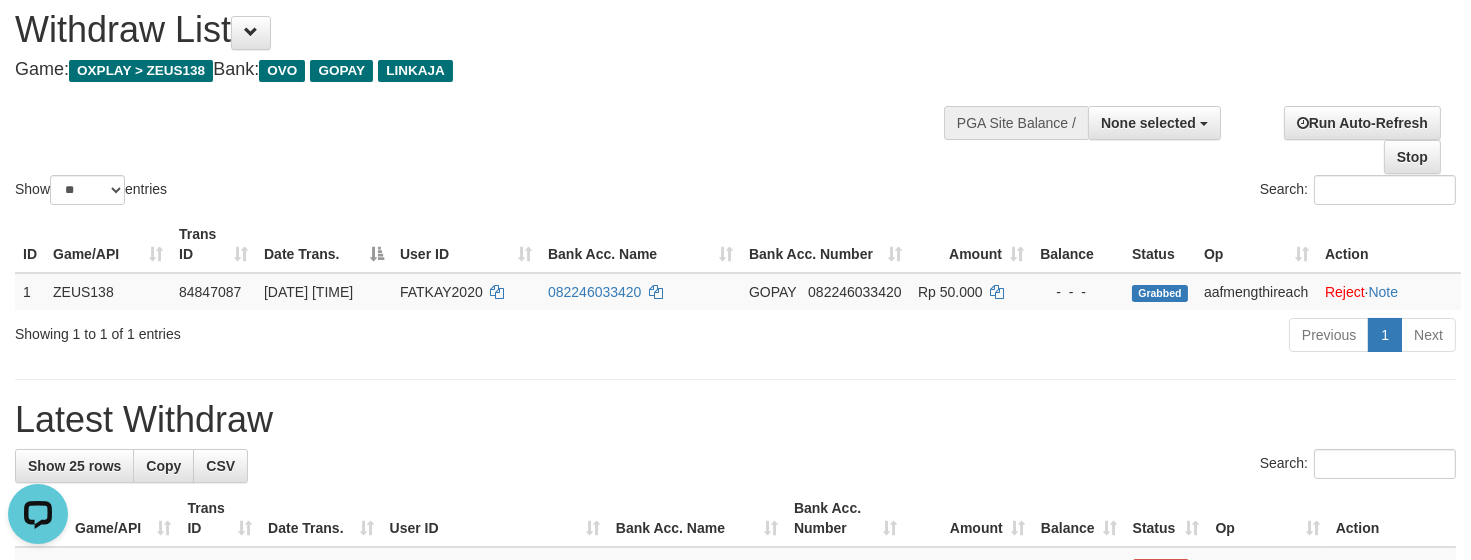 scroll, scrollTop: 0, scrollLeft: 0, axis: both 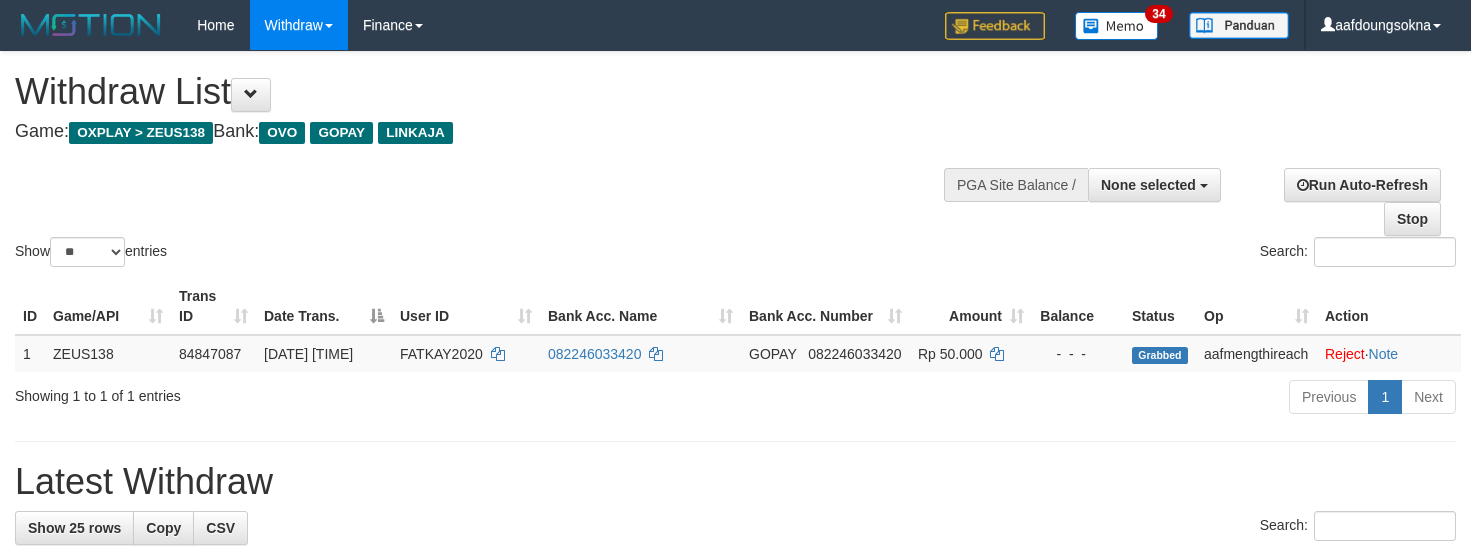 select 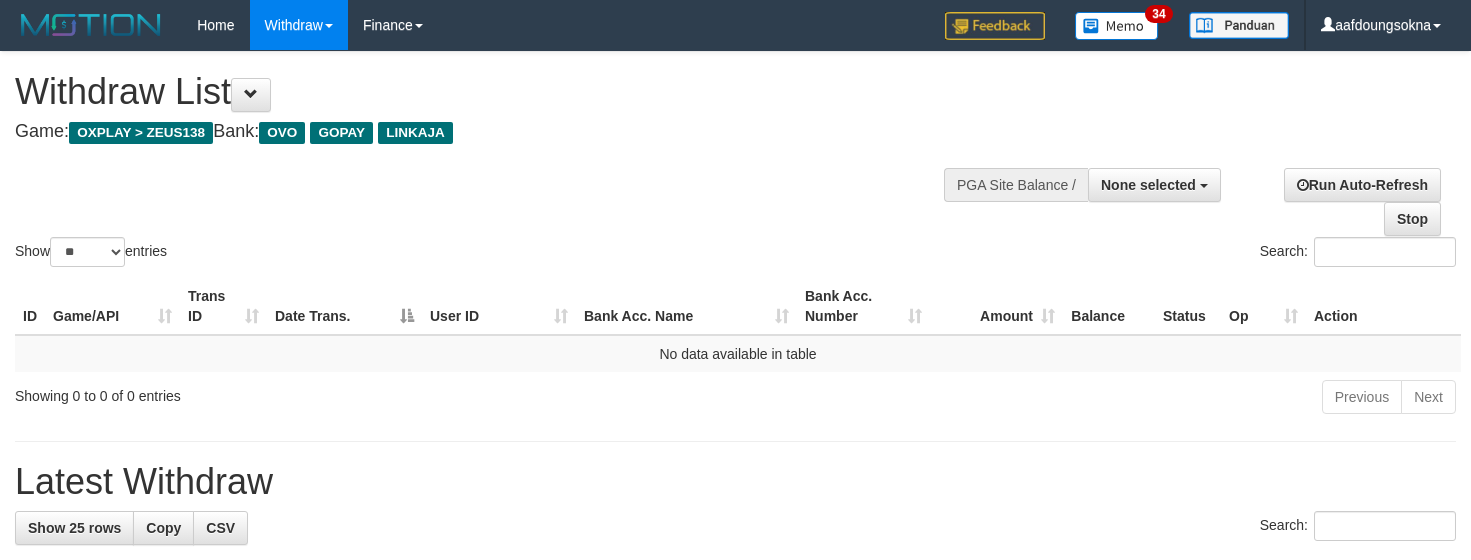select 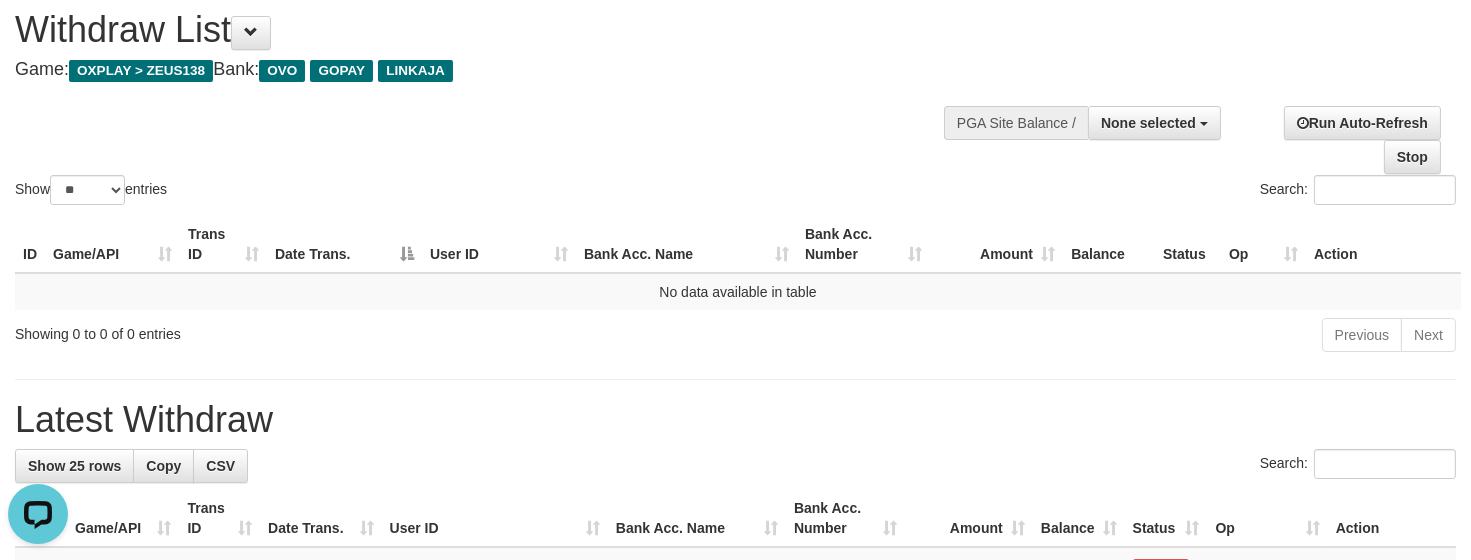 scroll, scrollTop: 0, scrollLeft: 0, axis: both 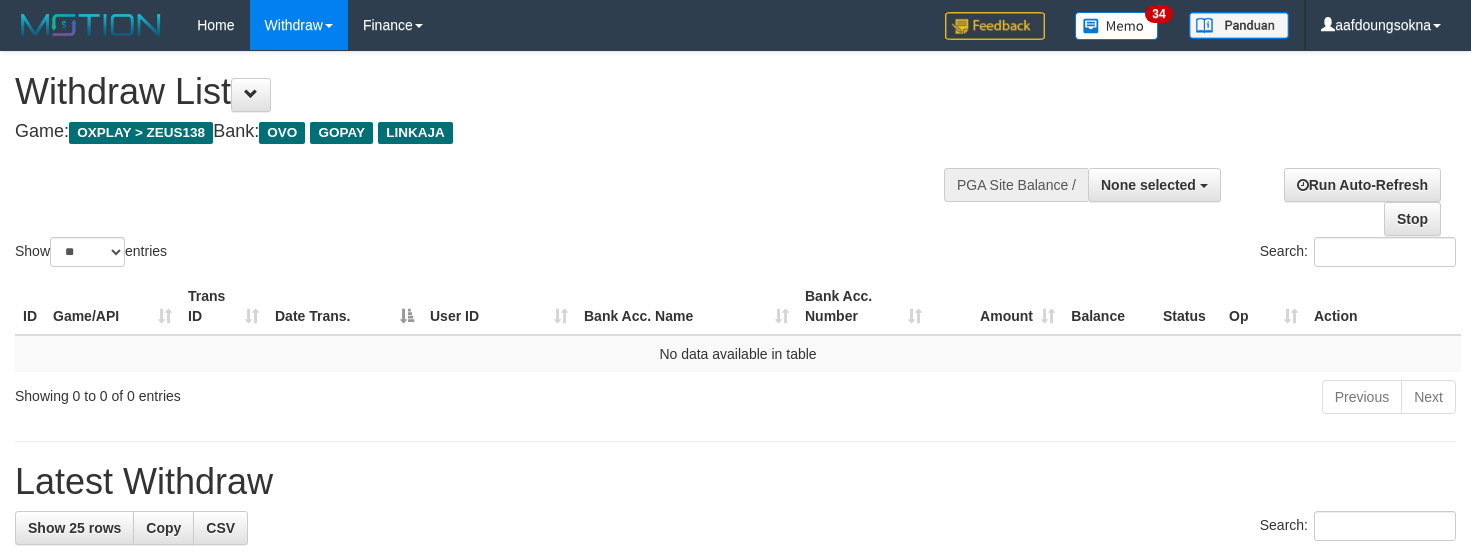 select 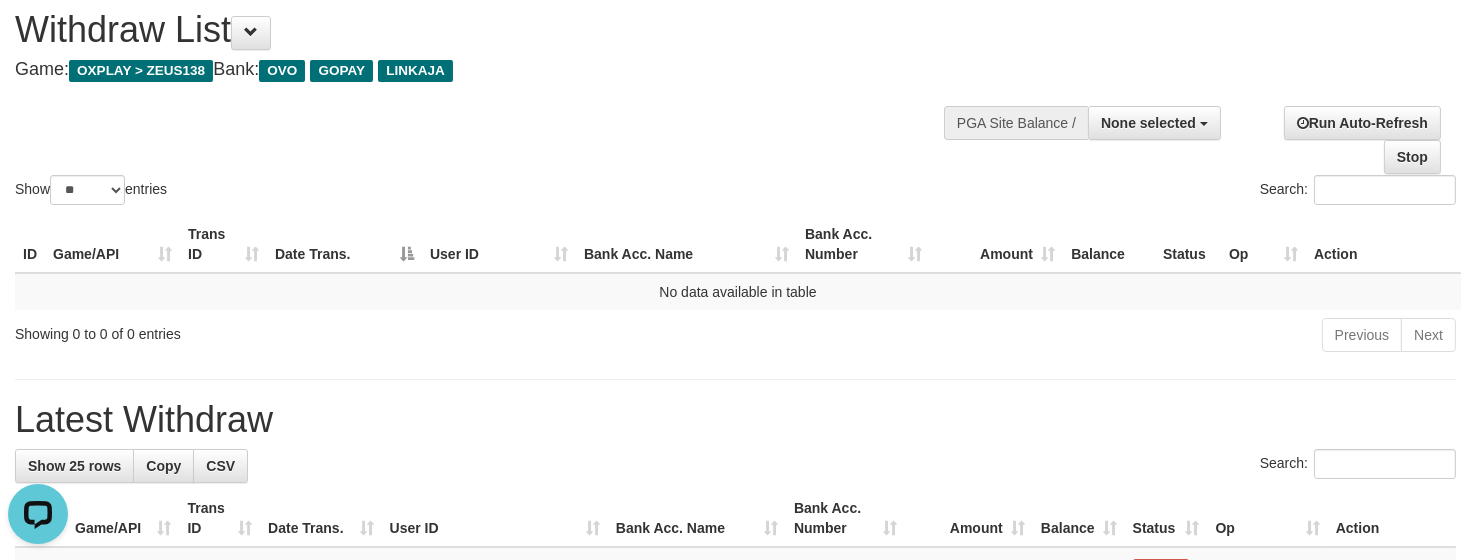 scroll, scrollTop: 0, scrollLeft: 0, axis: both 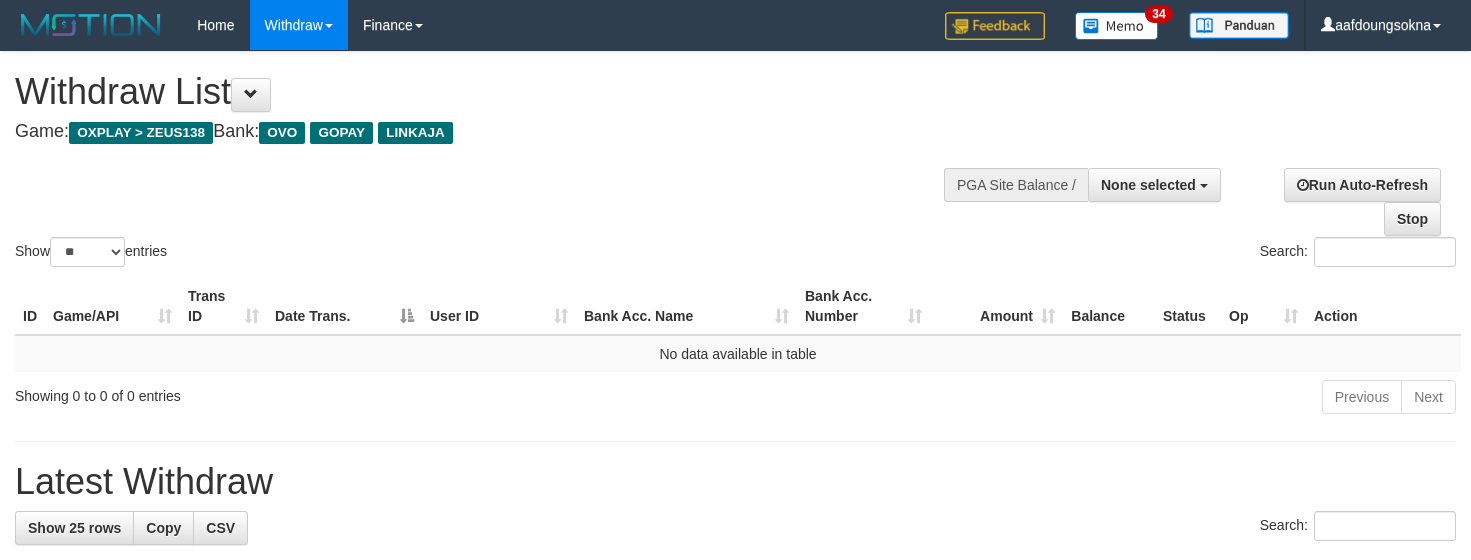 select 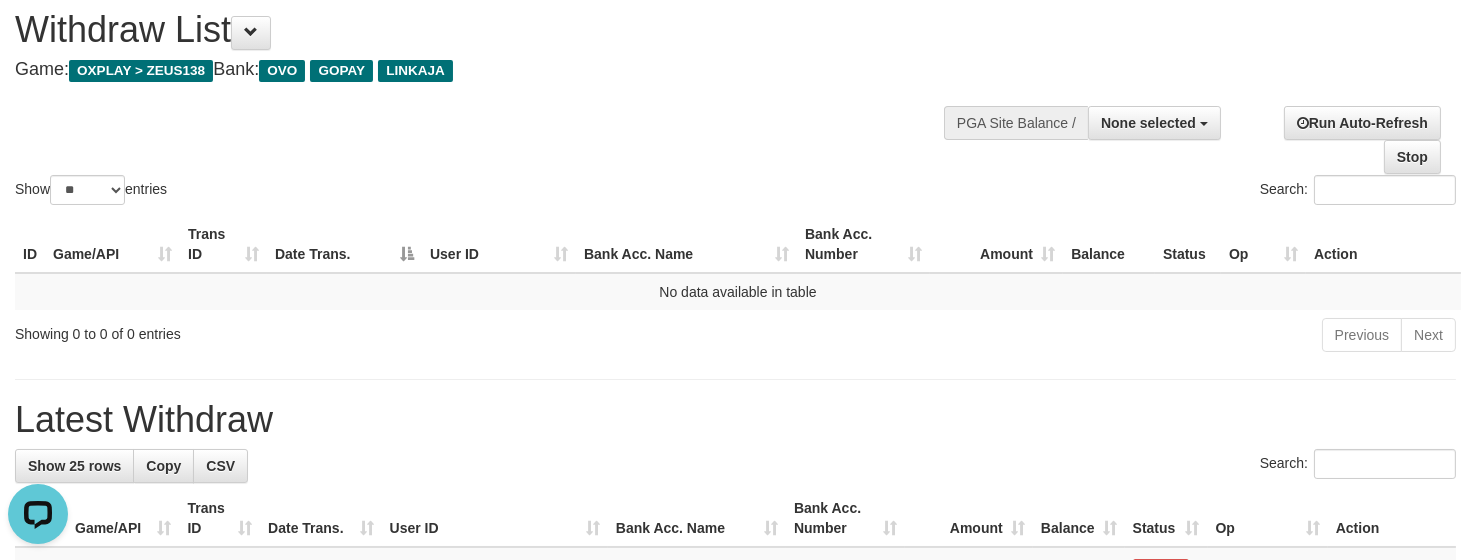 scroll, scrollTop: 0, scrollLeft: 0, axis: both 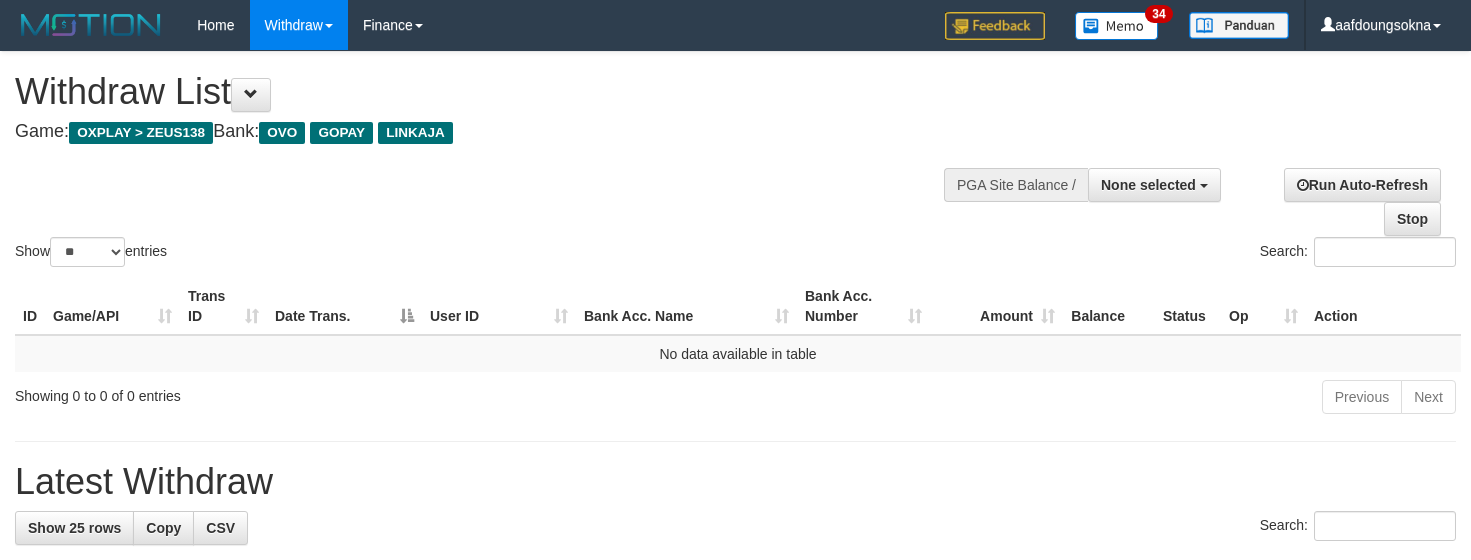 select 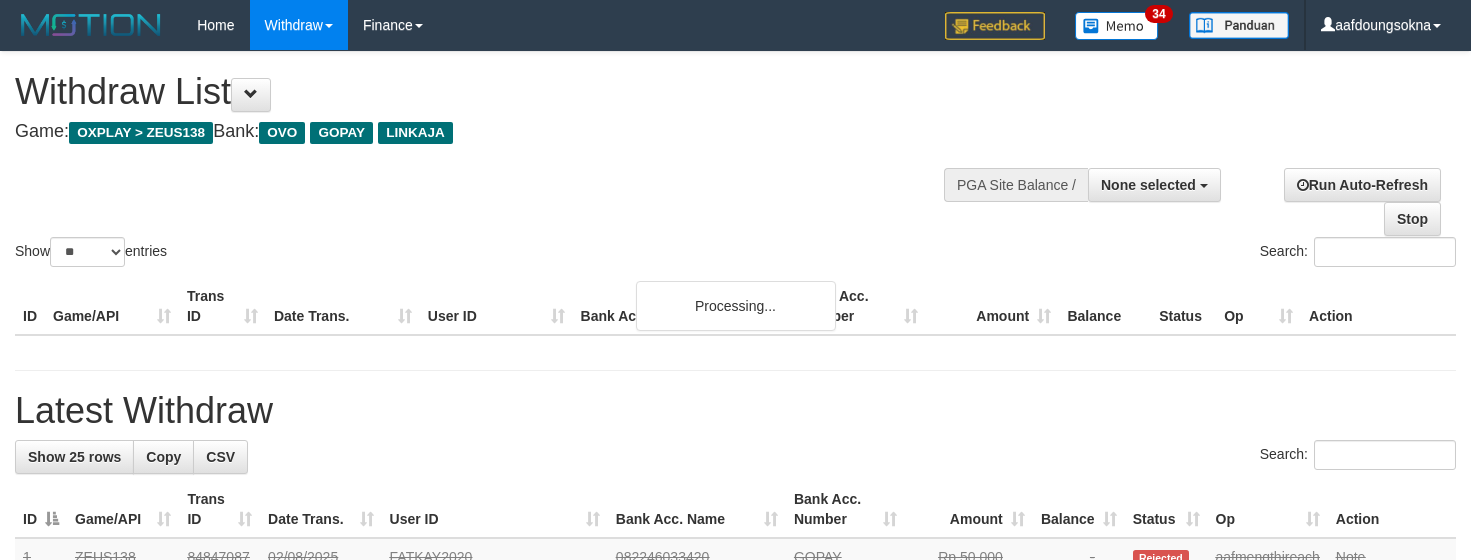 select 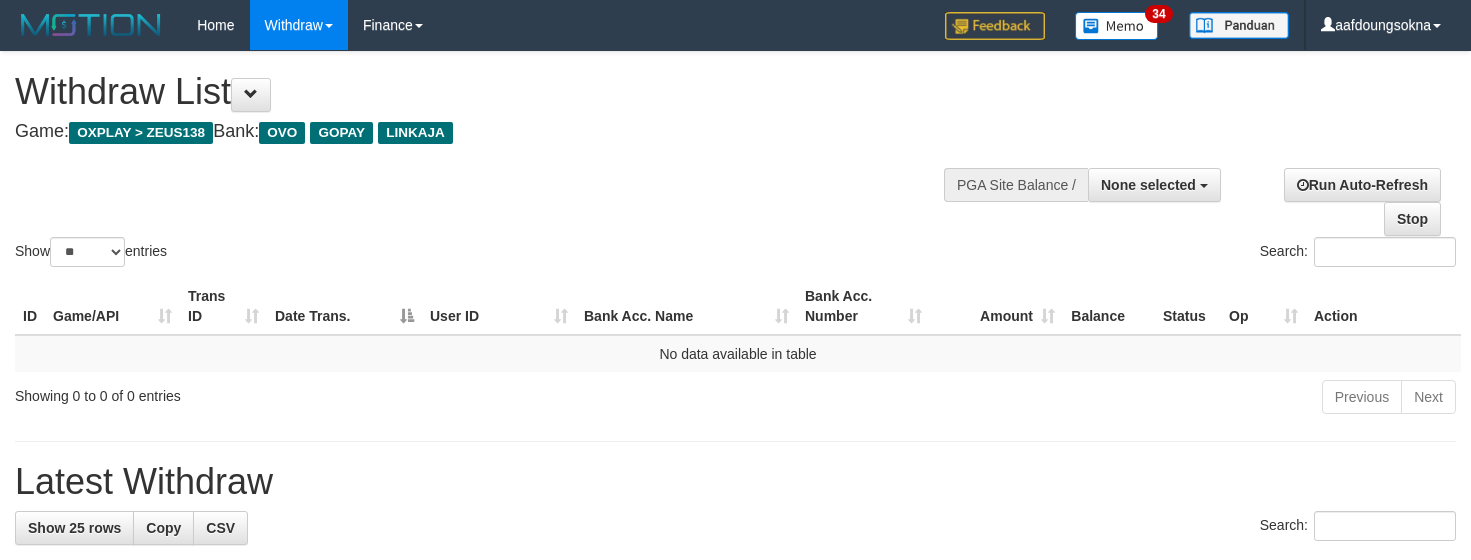 select 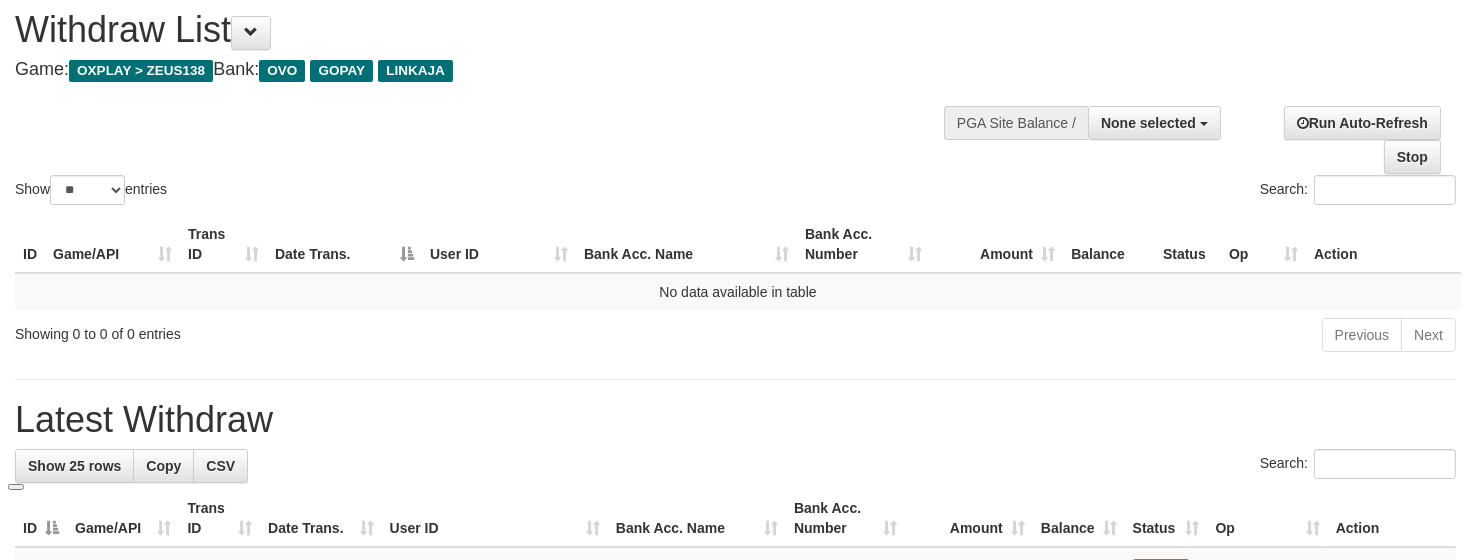click on "Search:" at bounding box center [1104, 192] 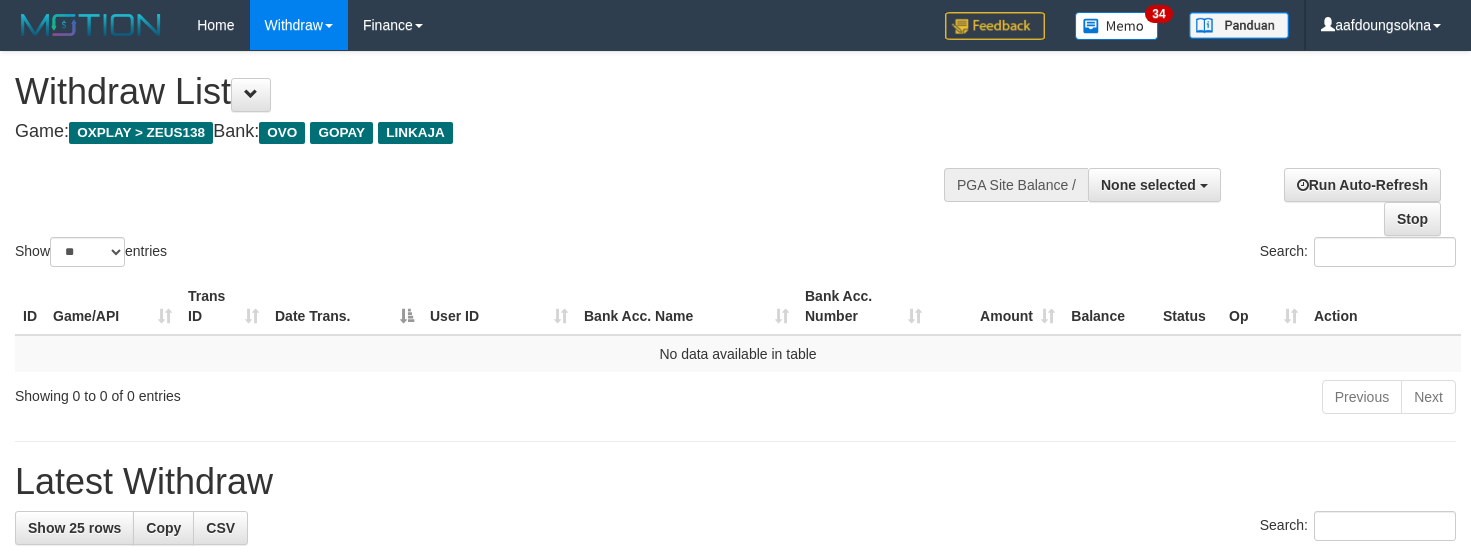 select 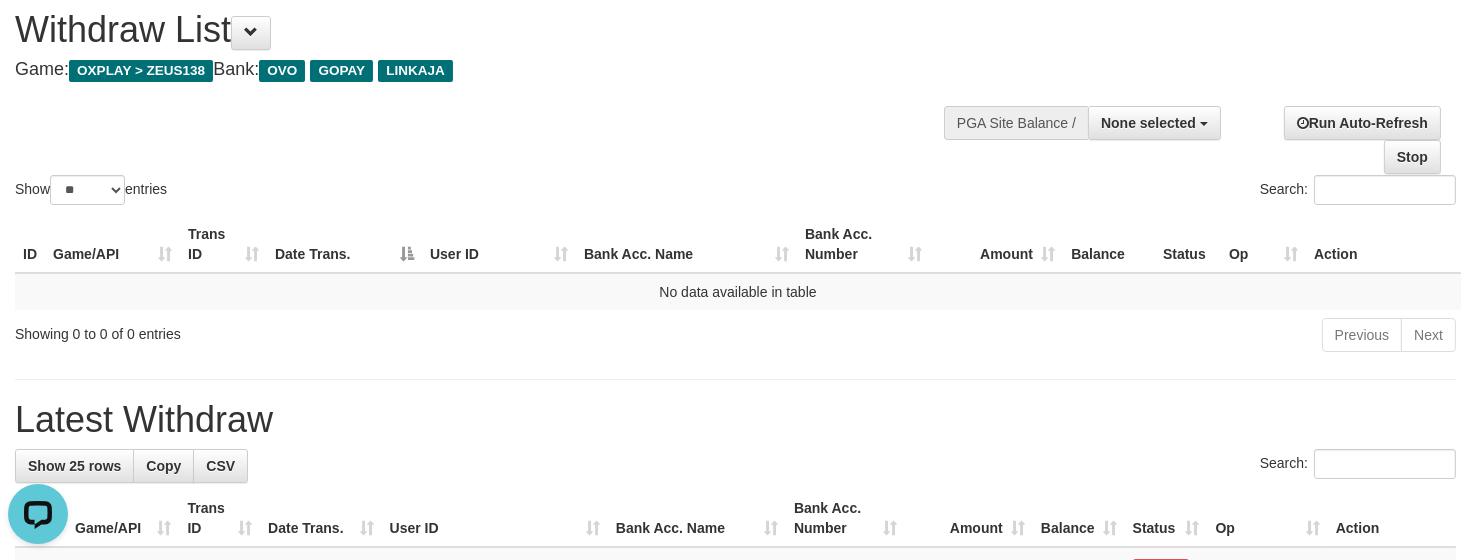 scroll, scrollTop: 0, scrollLeft: 0, axis: both 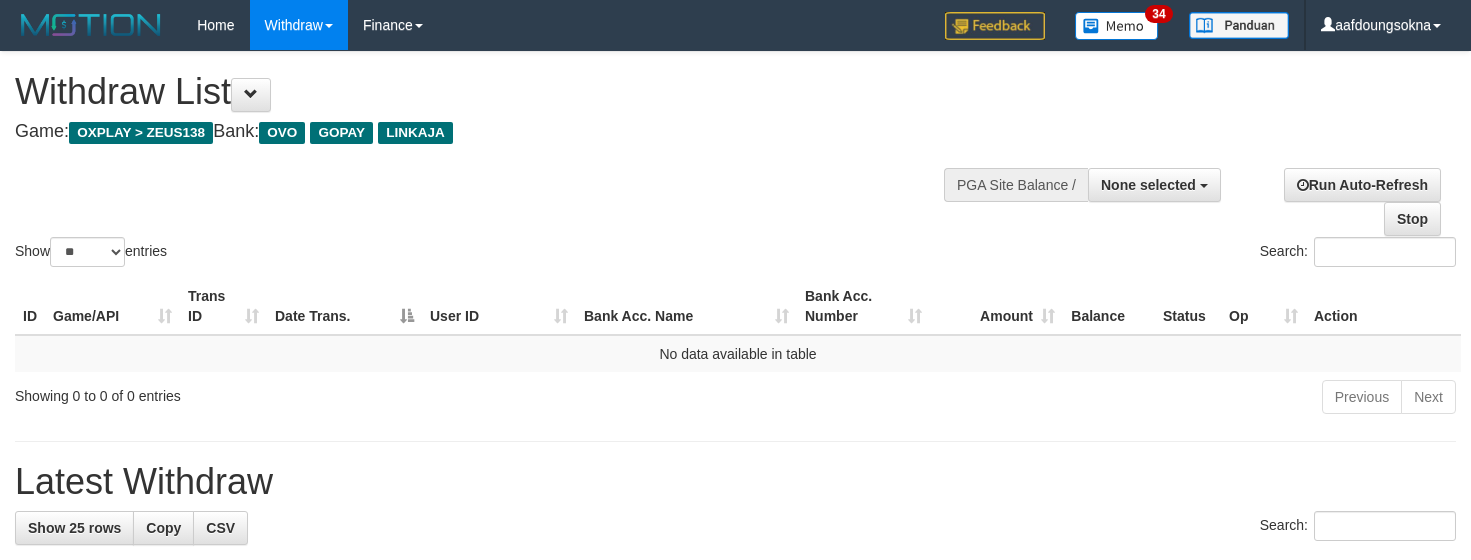 select 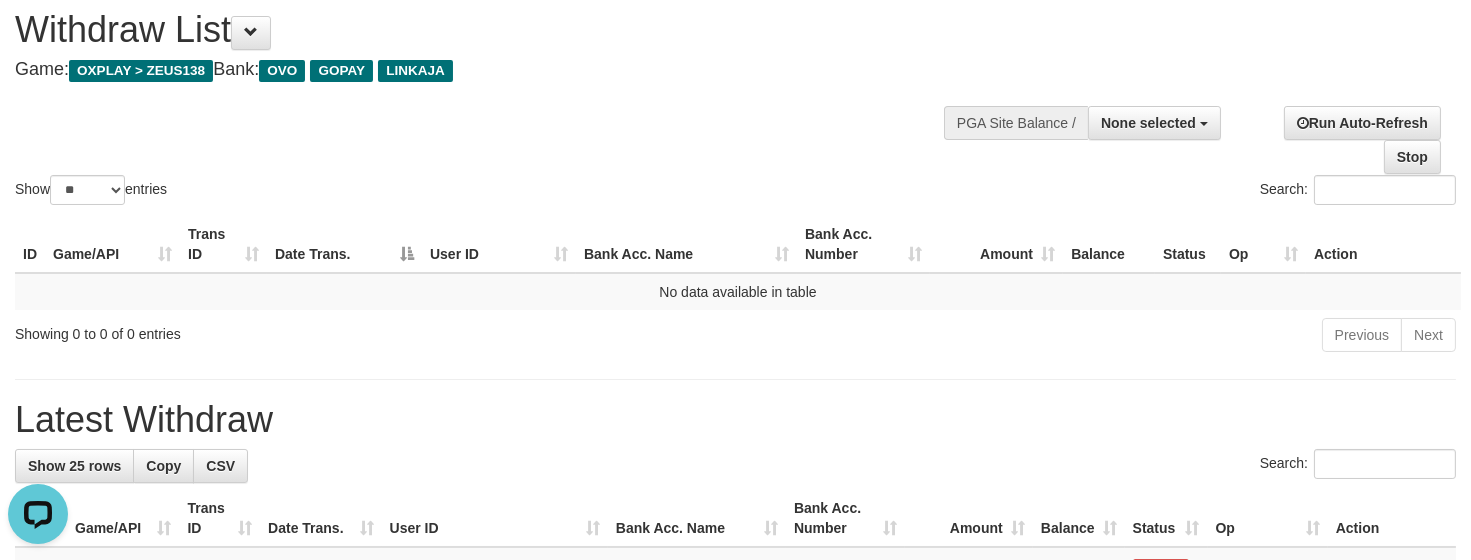 scroll, scrollTop: 0, scrollLeft: 0, axis: both 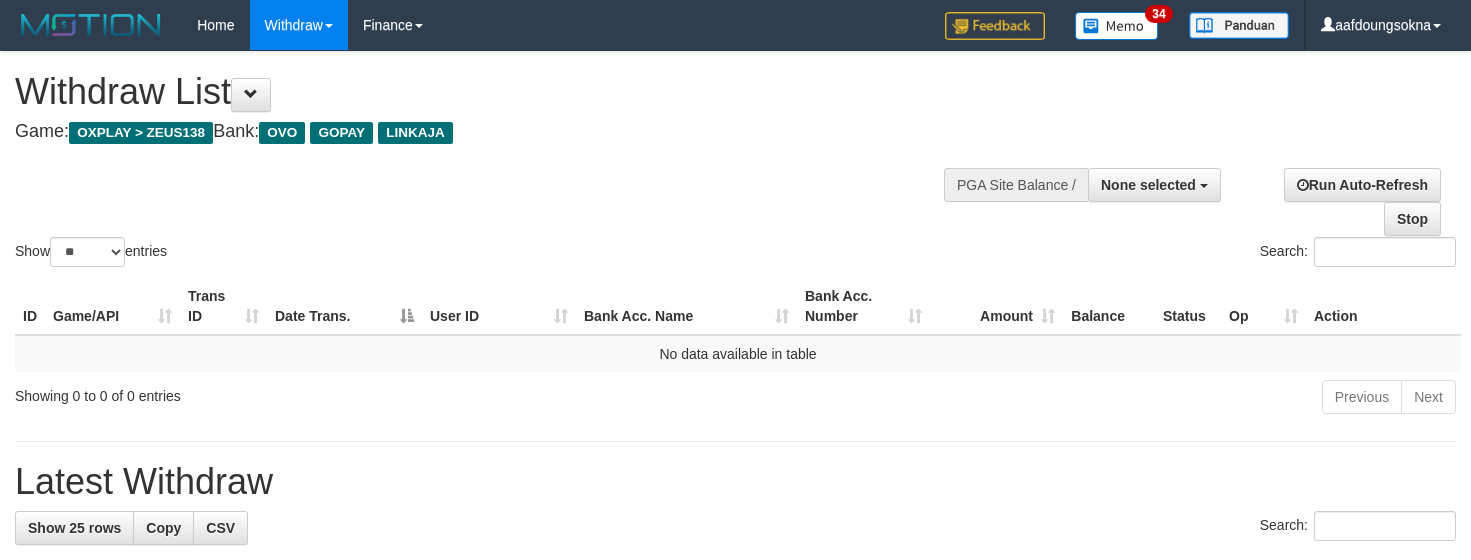 select 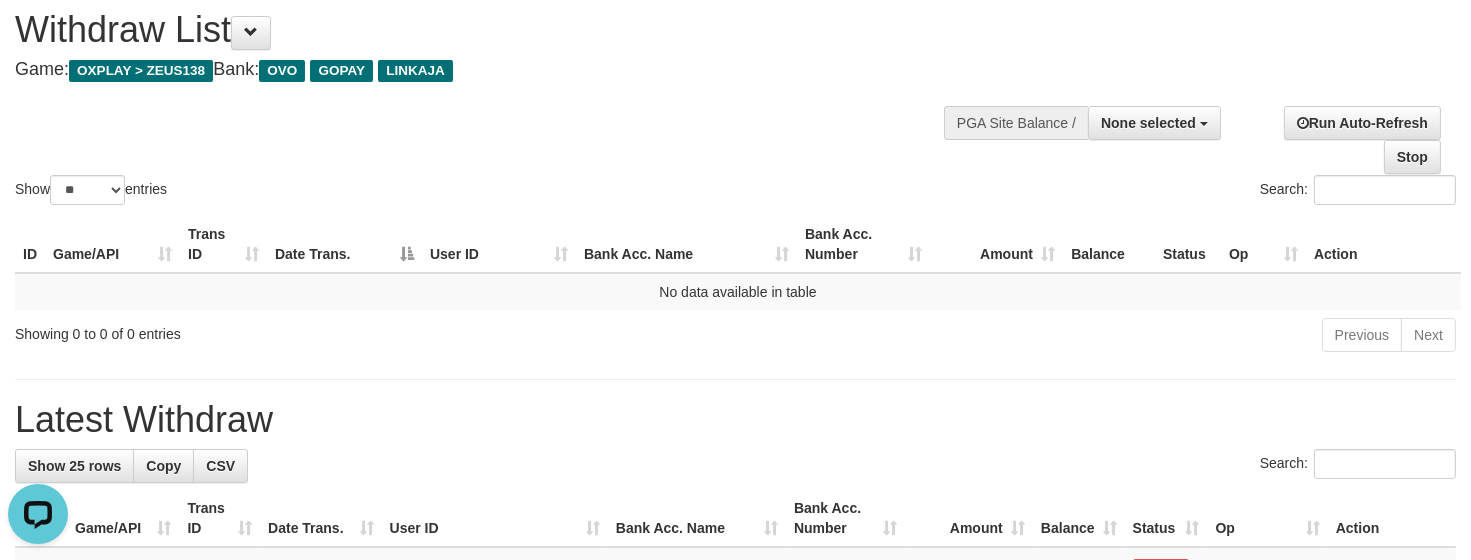 scroll, scrollTop: 0, scrollLeft: 0, axis: both 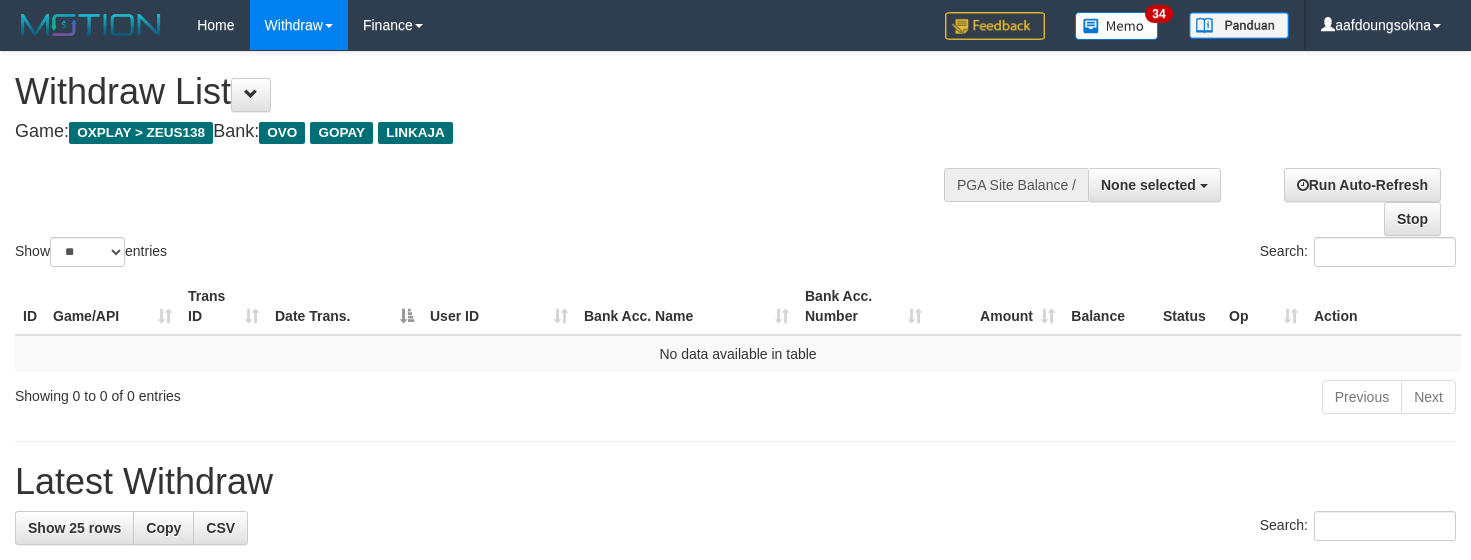 select 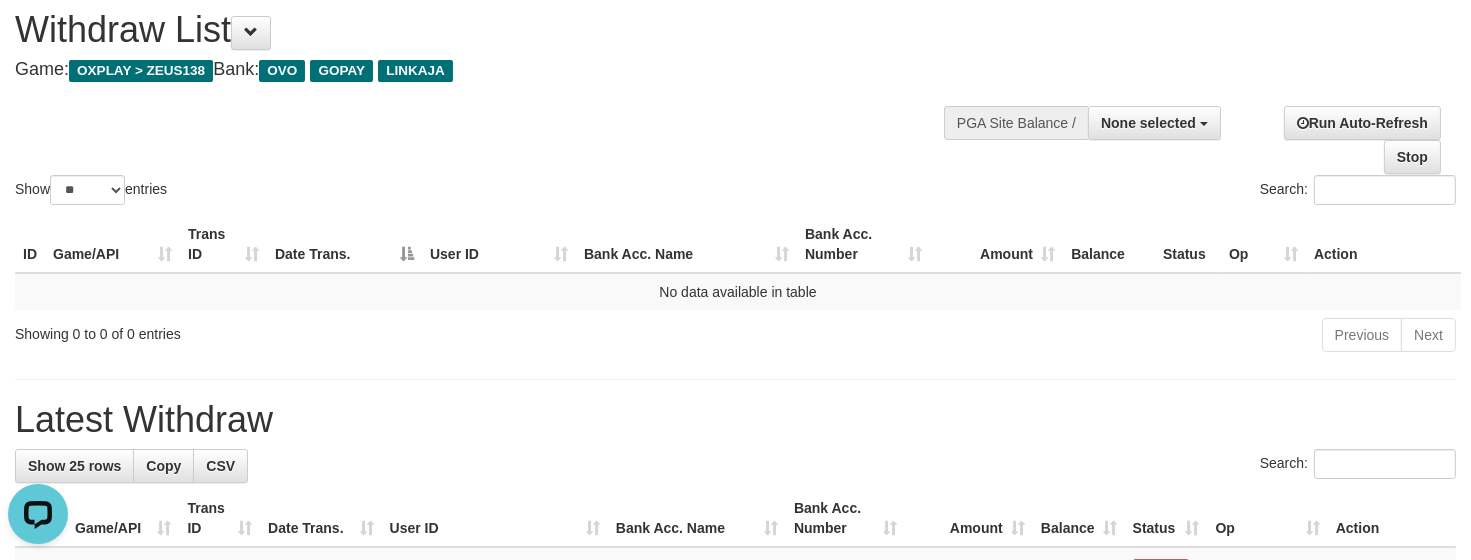 scroll, scrollTop: 0, scrollLeft: 0, axis: both 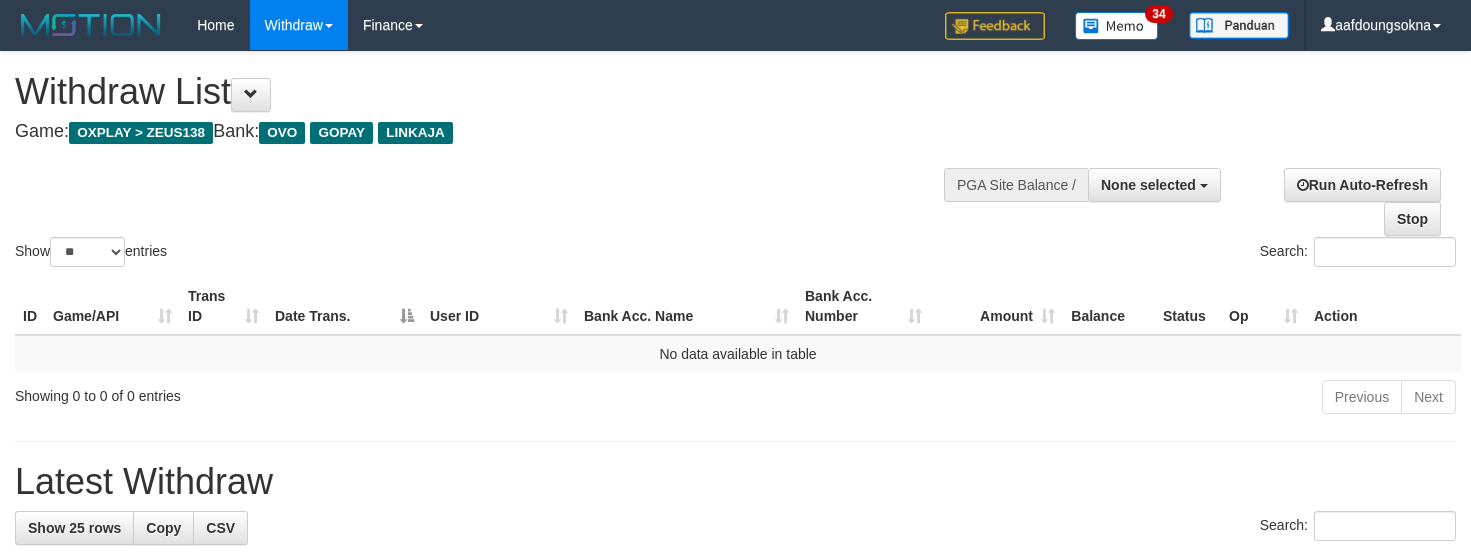 select 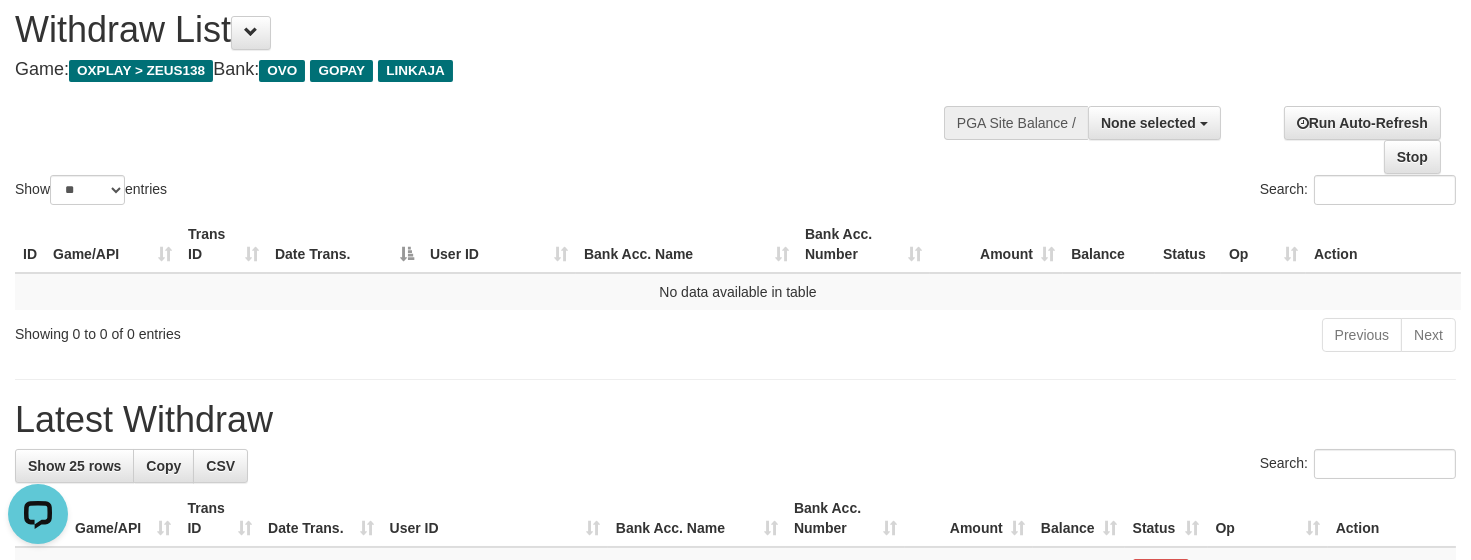 scroll, scrollTop: 0, scrollLeft: 0, axis: both 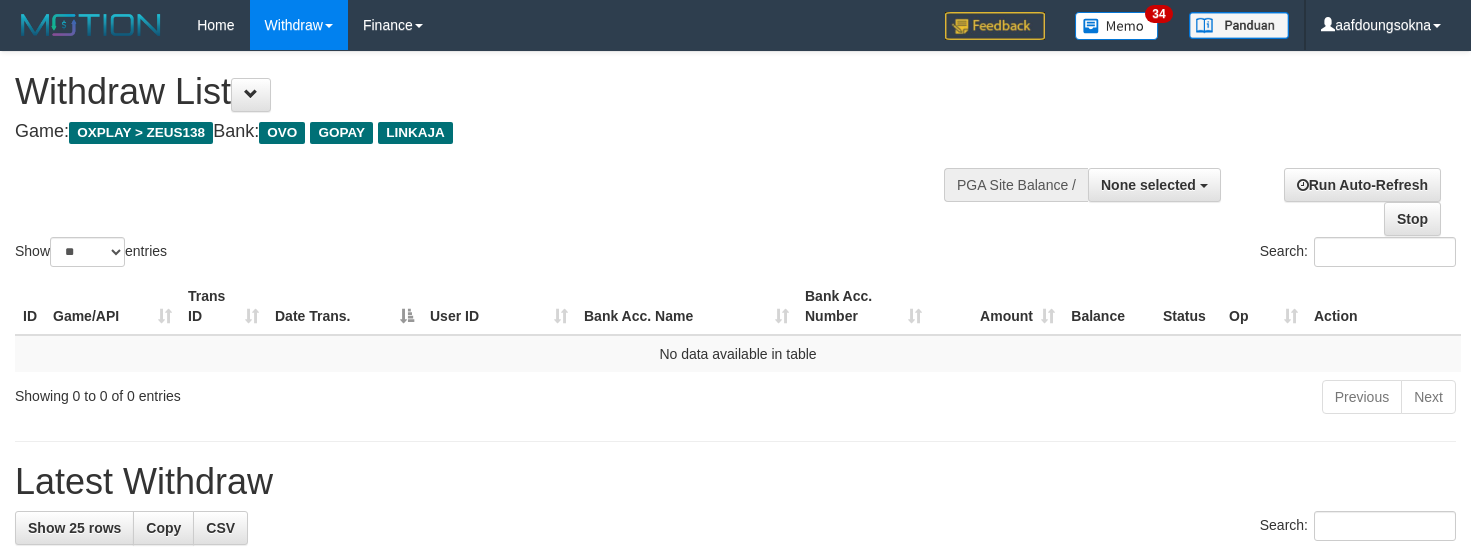 select 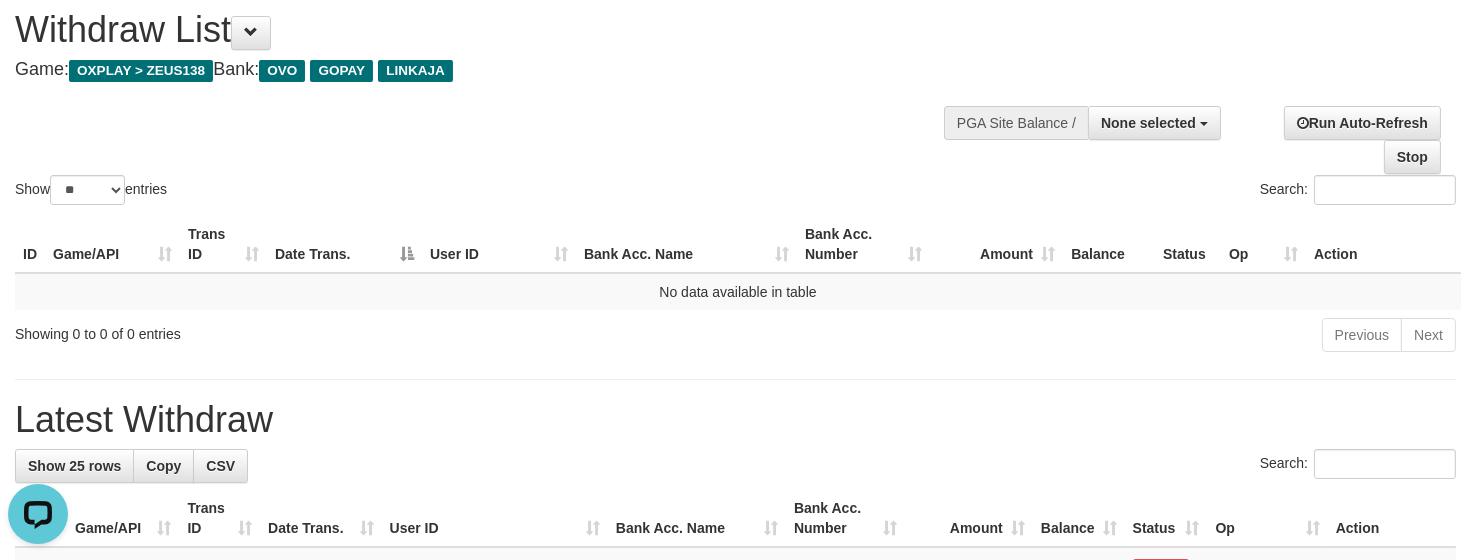 scroll, scrollTop: 0, scrollLeft: 0, axis: both 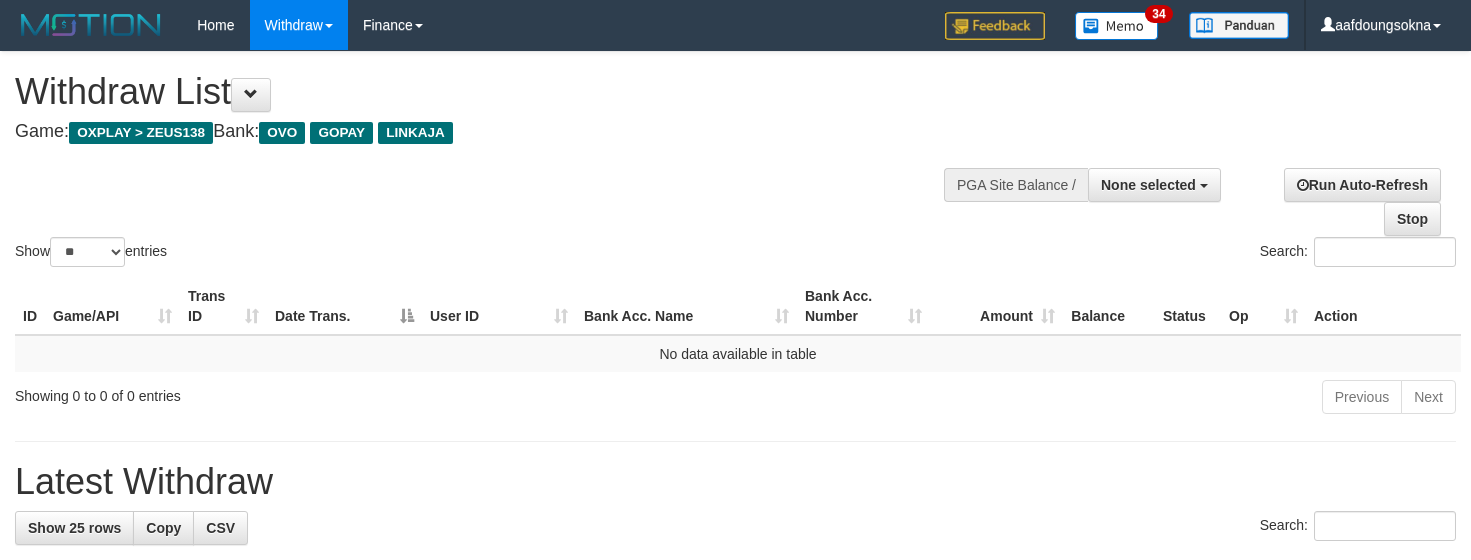 select 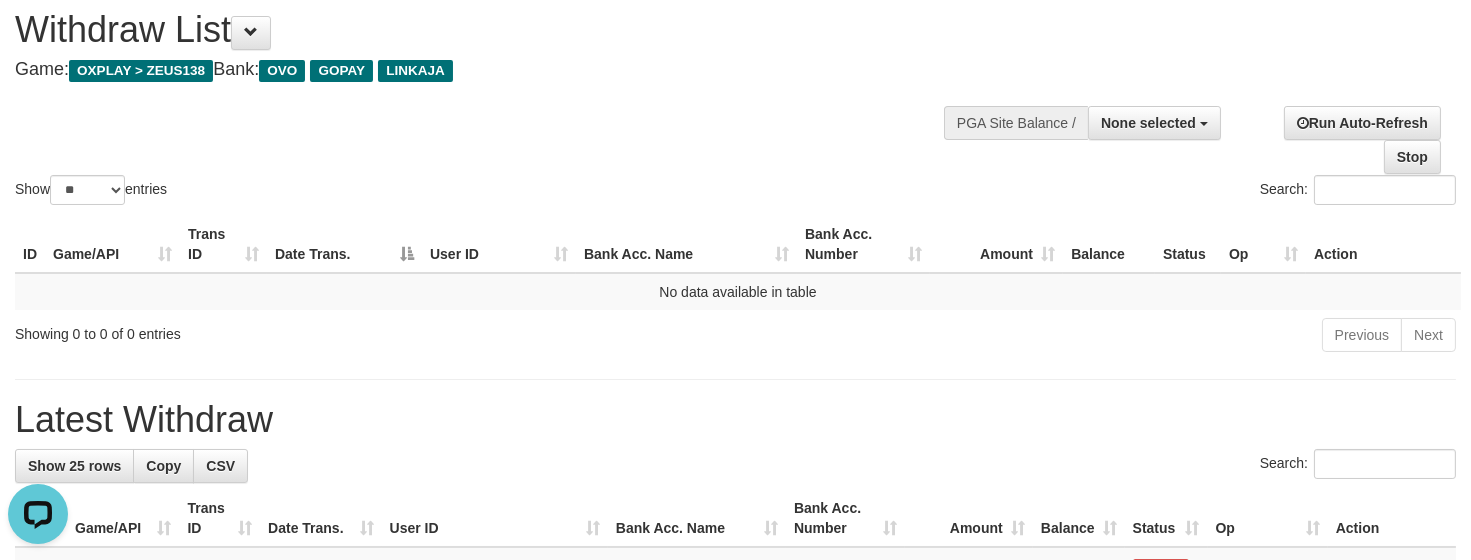 scroll, scrollTop: 0, scrollLeft: 0, axis: both 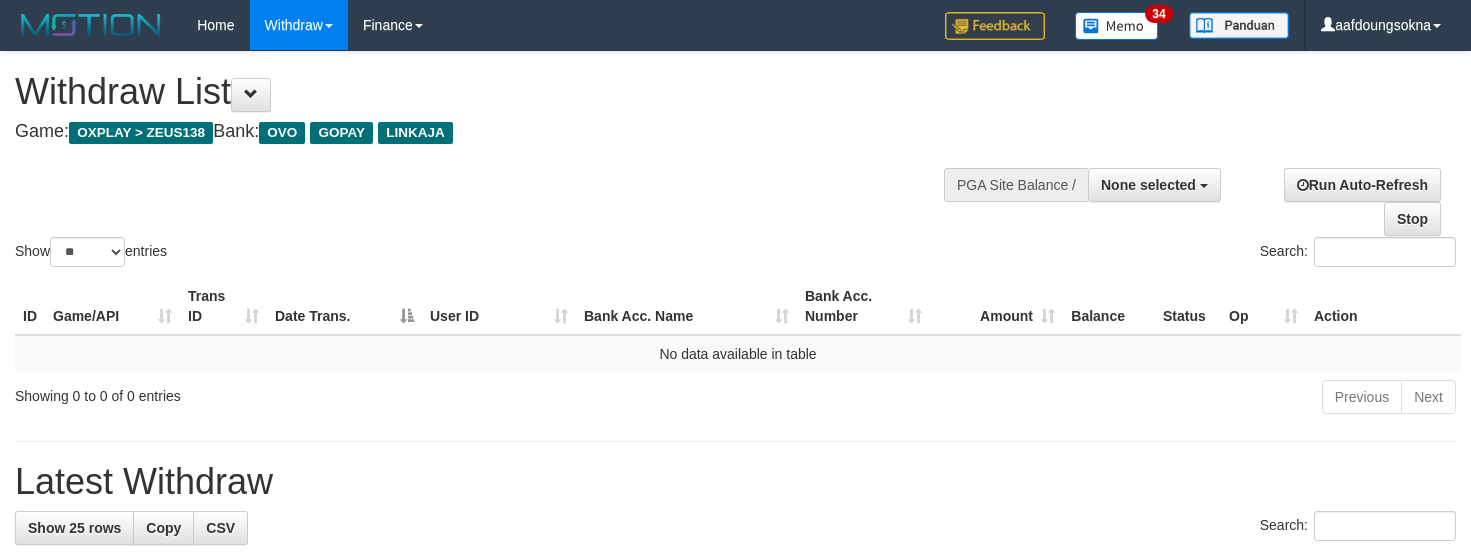 select 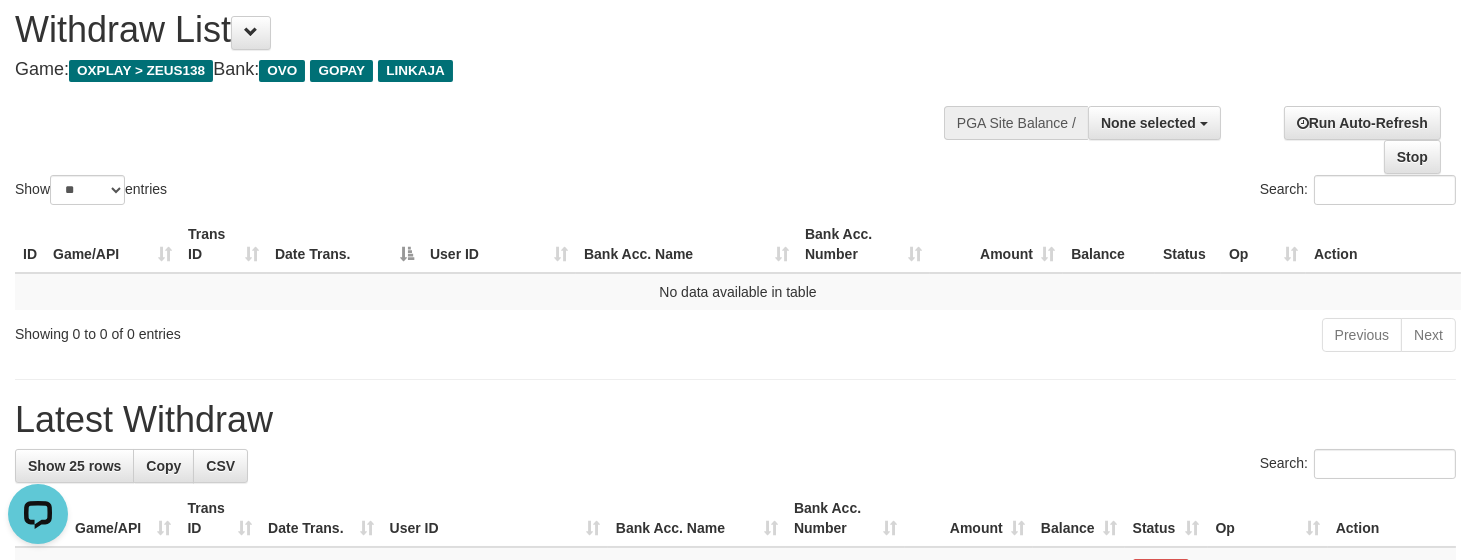 scroll, scrollTop: 0, scrollLeft: 0, axis: both 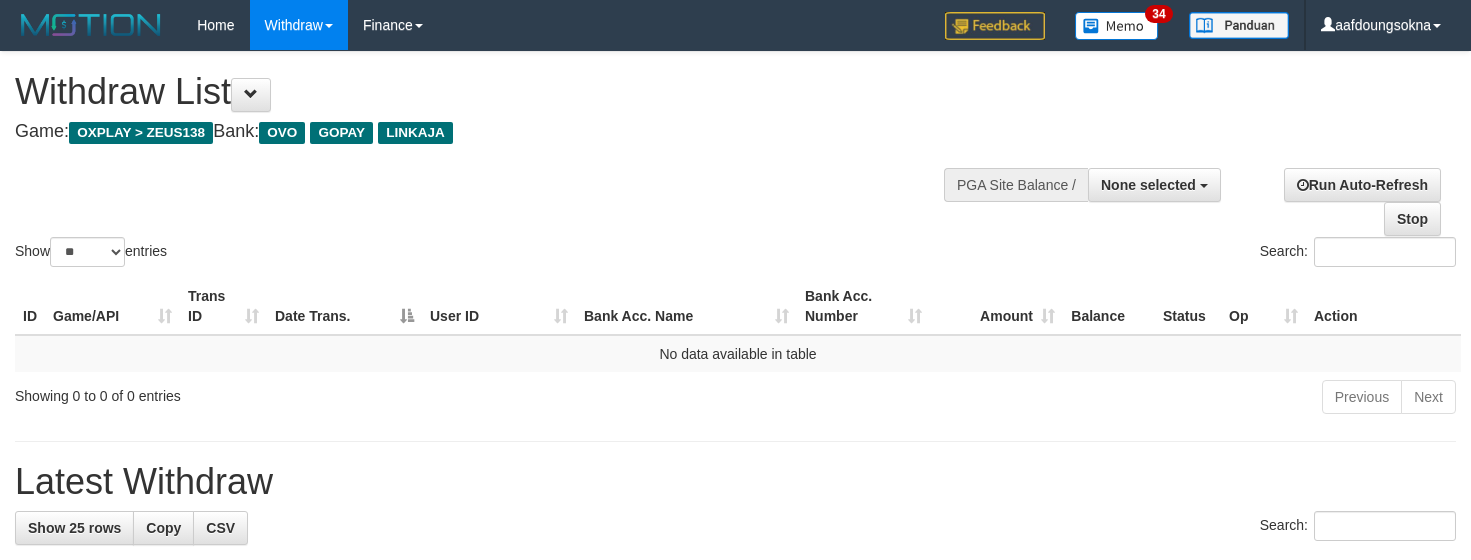 select 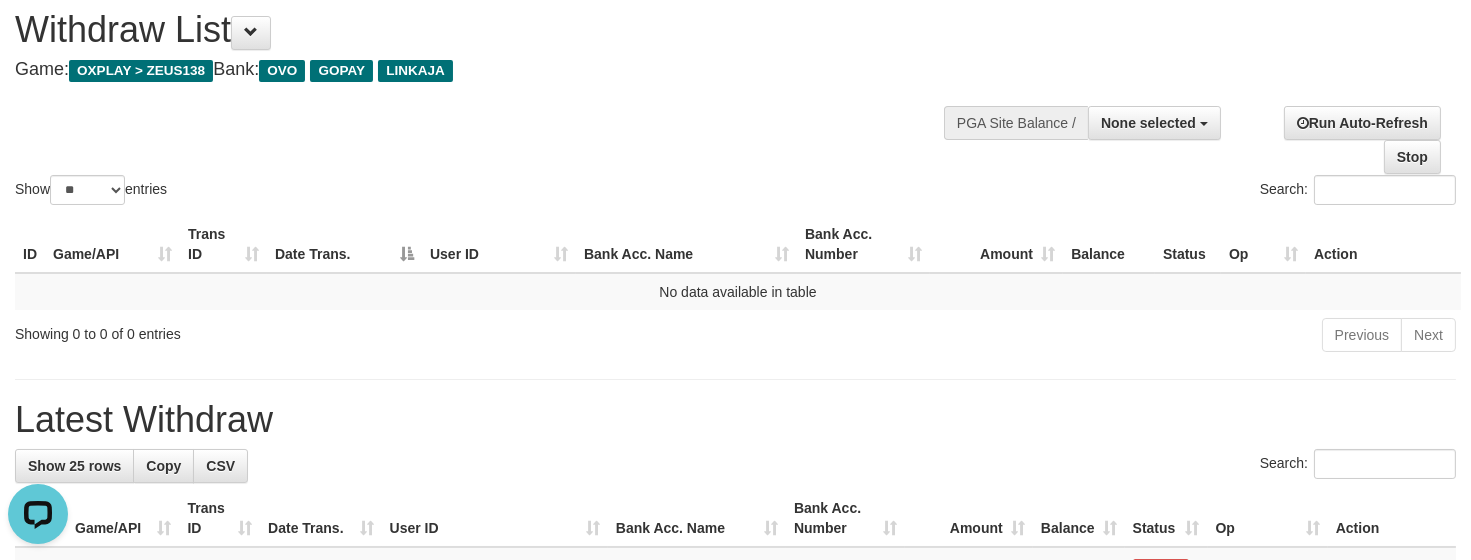 scroll, scrollTop: 0, scrollLeft: 0, axis: both 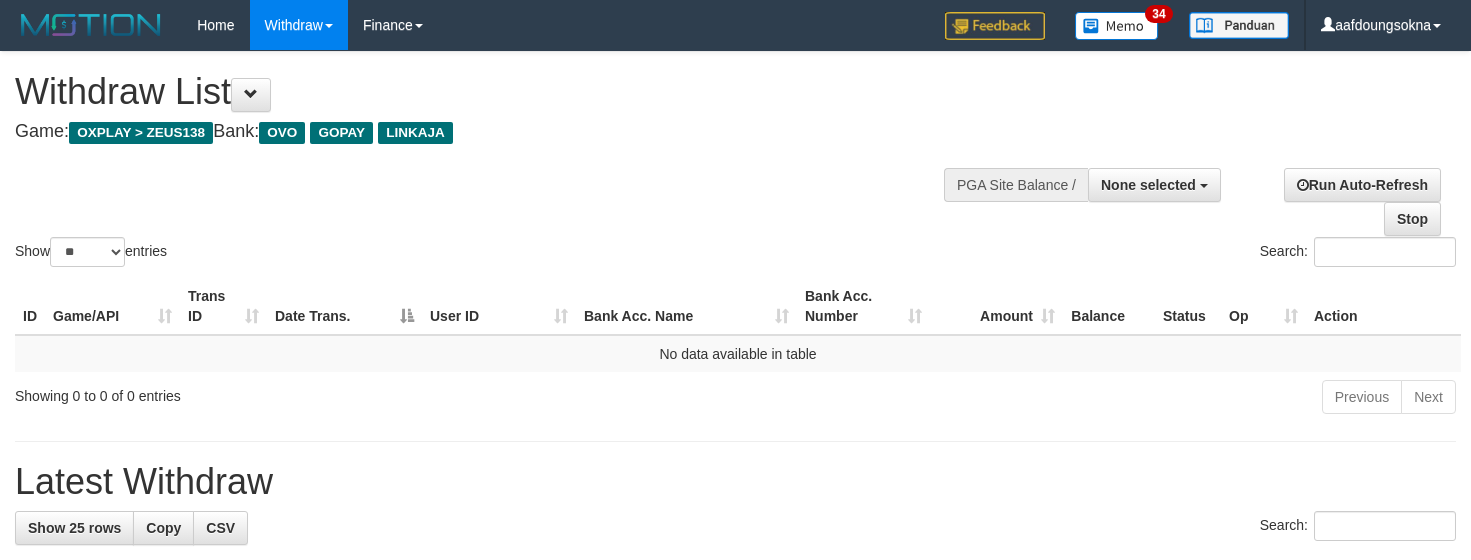 select 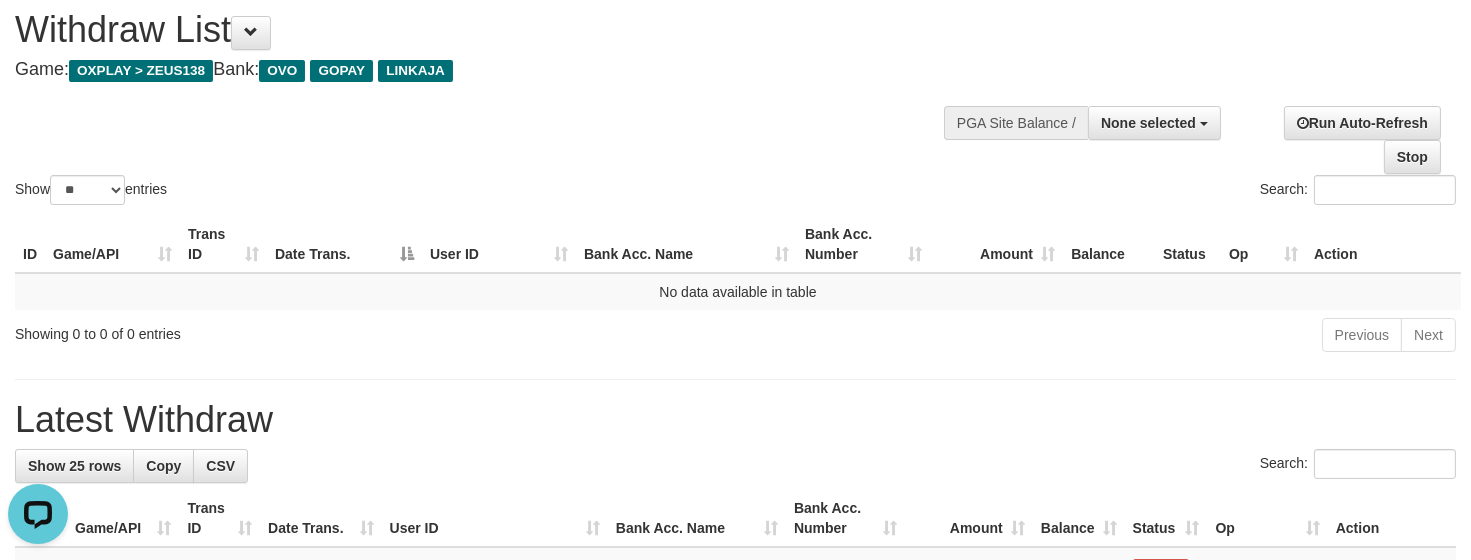 scroll, scrollTop: 0, scrollLeft: 0, axis: both 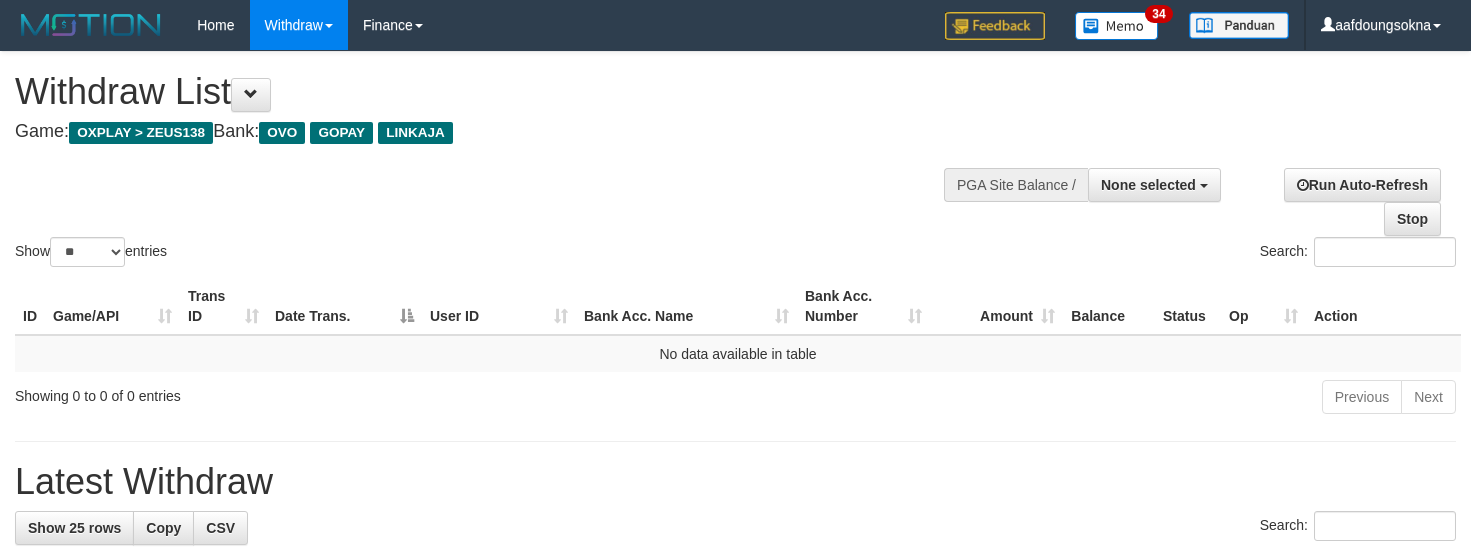 select 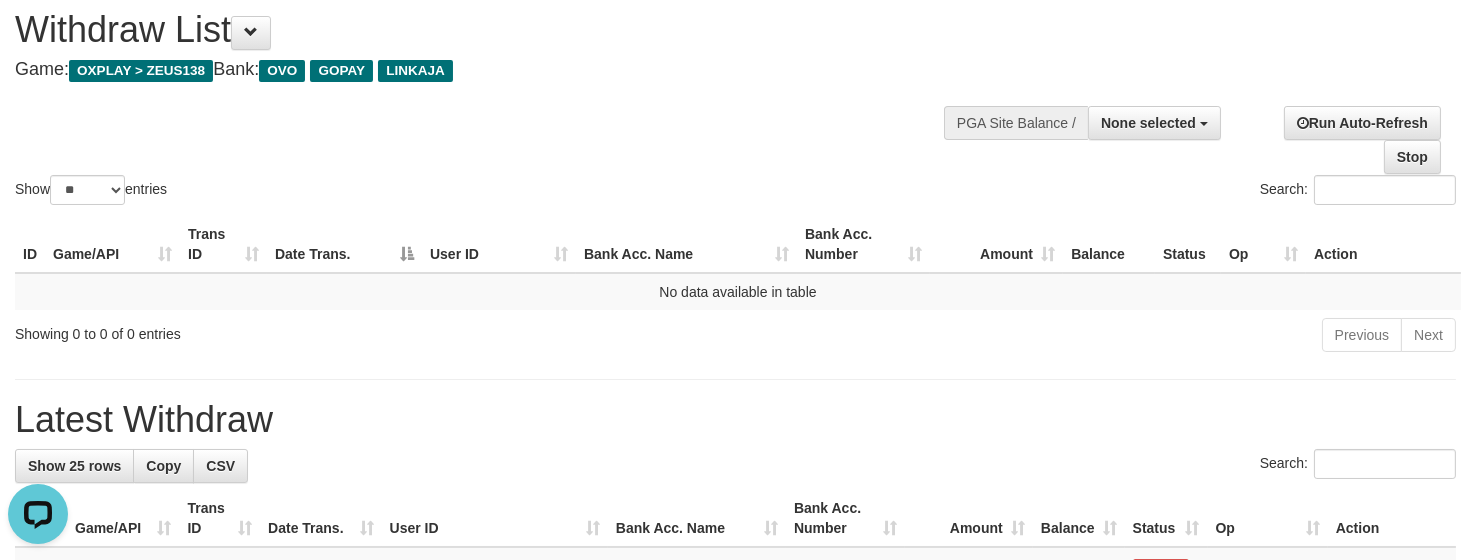 scroll, scrollTop: 0, scrollLeft: 0, axis: both 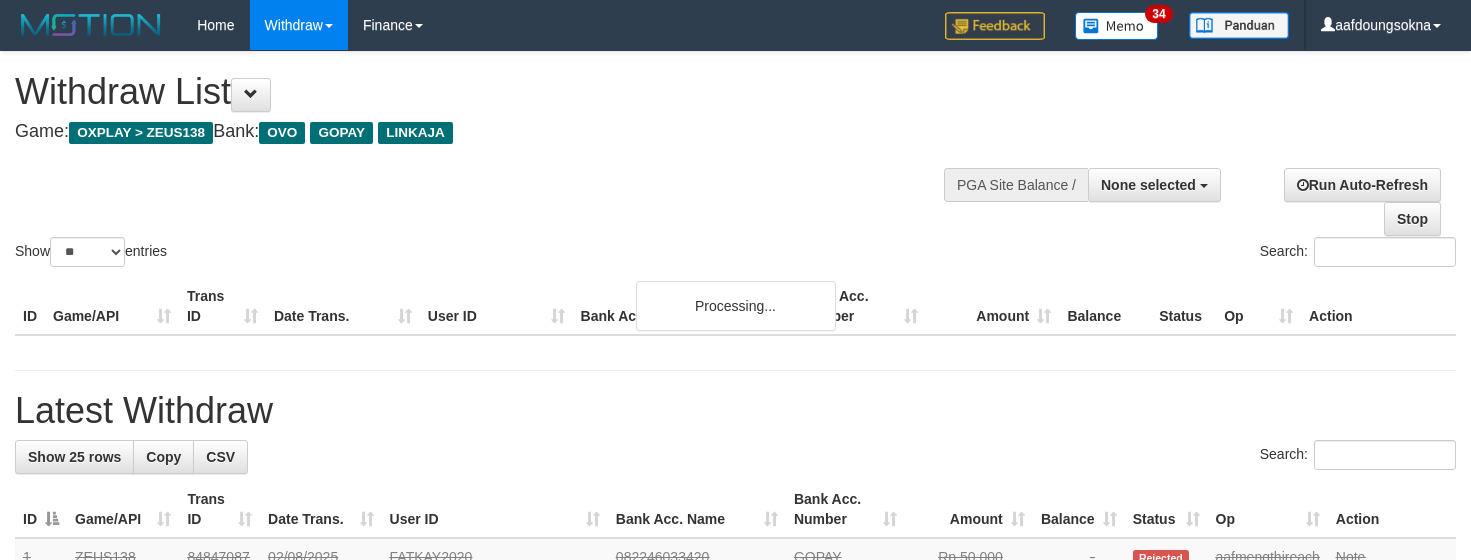 select 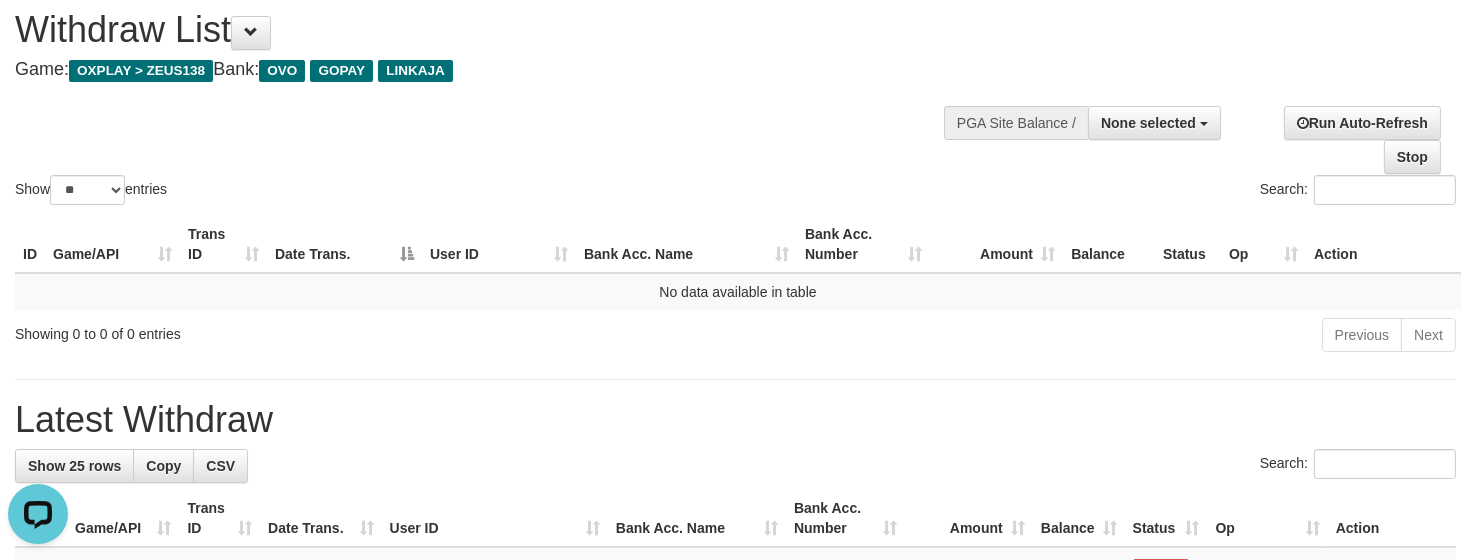 scroll, scrollTop: 0, scrollLeft: 0, axis: both 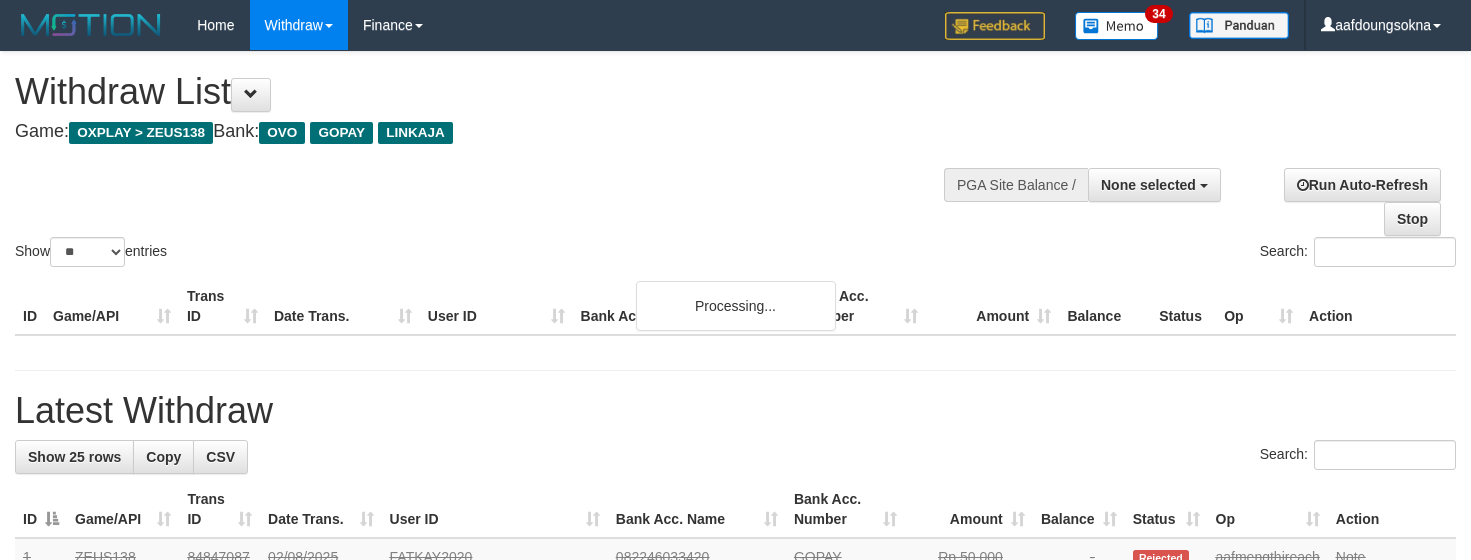 select 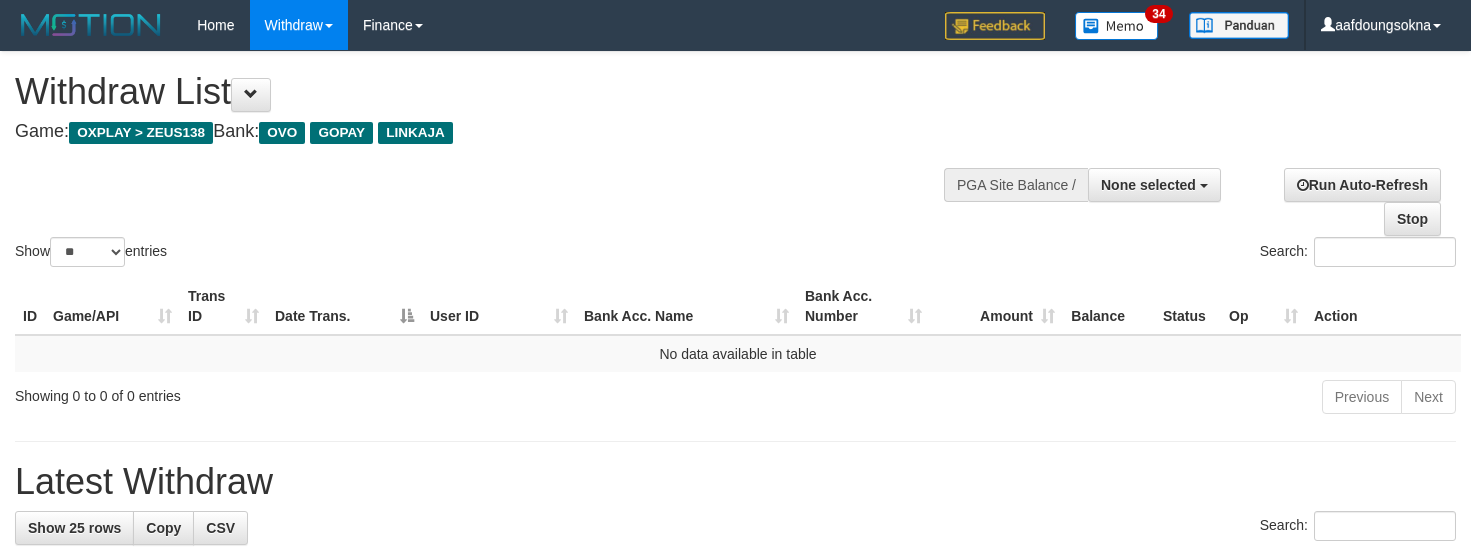 select 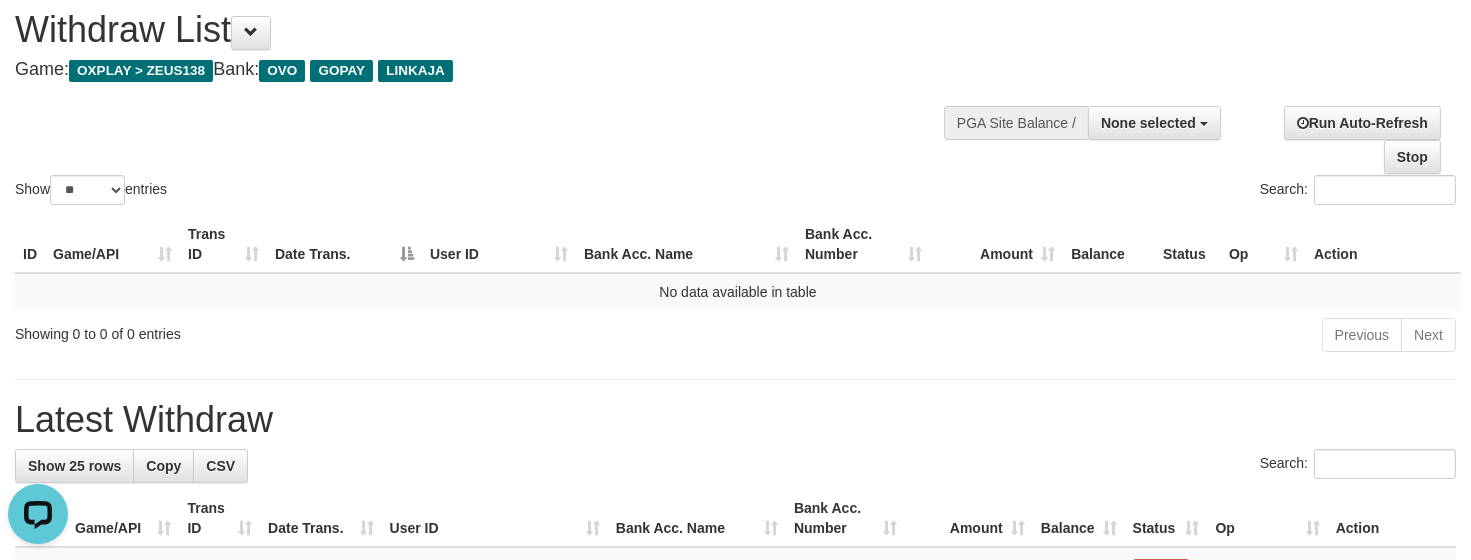 scroll, scrollTop: 0, scrollLeft: 0, axis: both 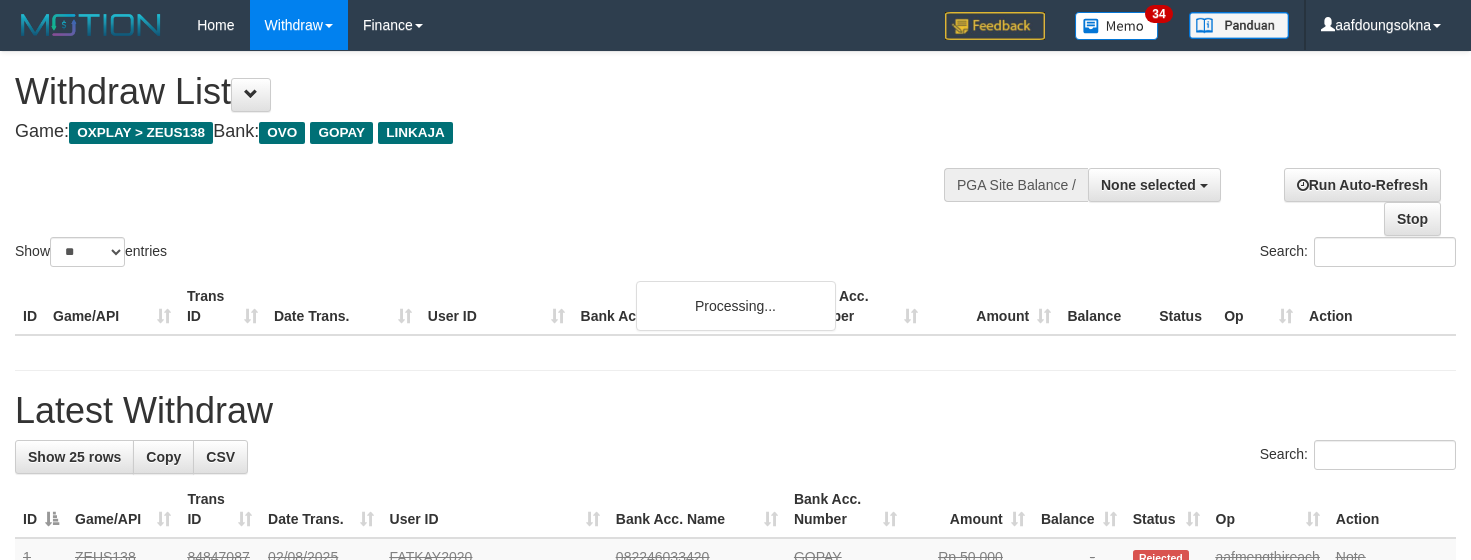 select 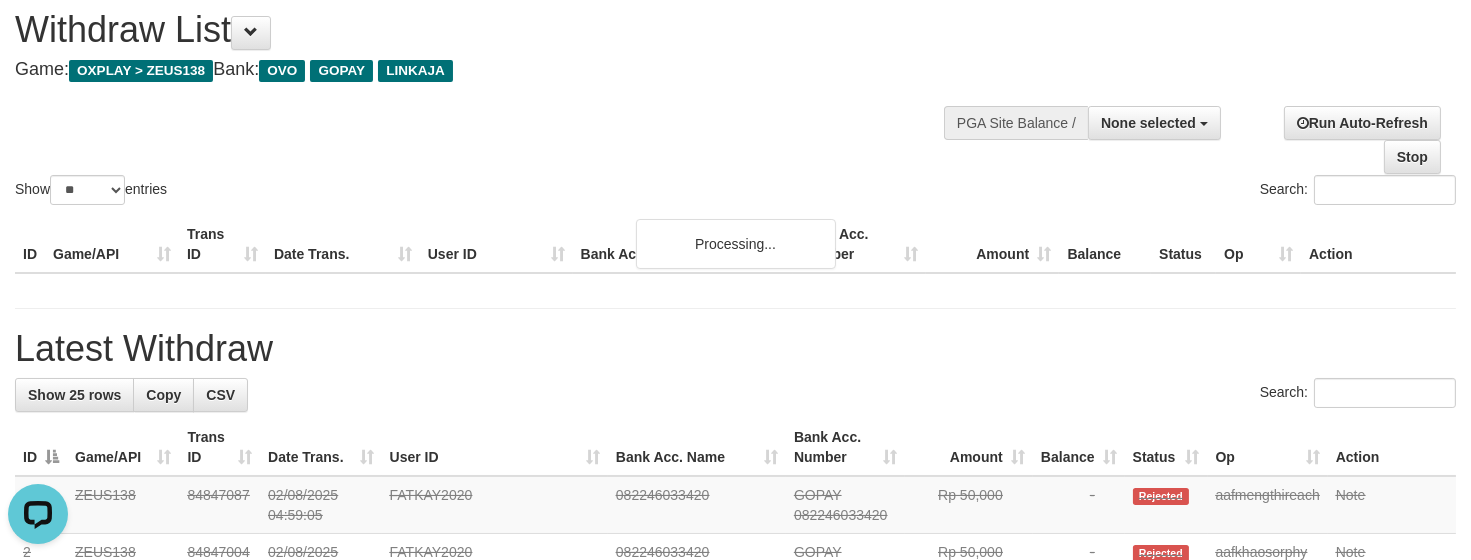 scroll, scrollTop: 0, scrollLeft: 0, axis: both 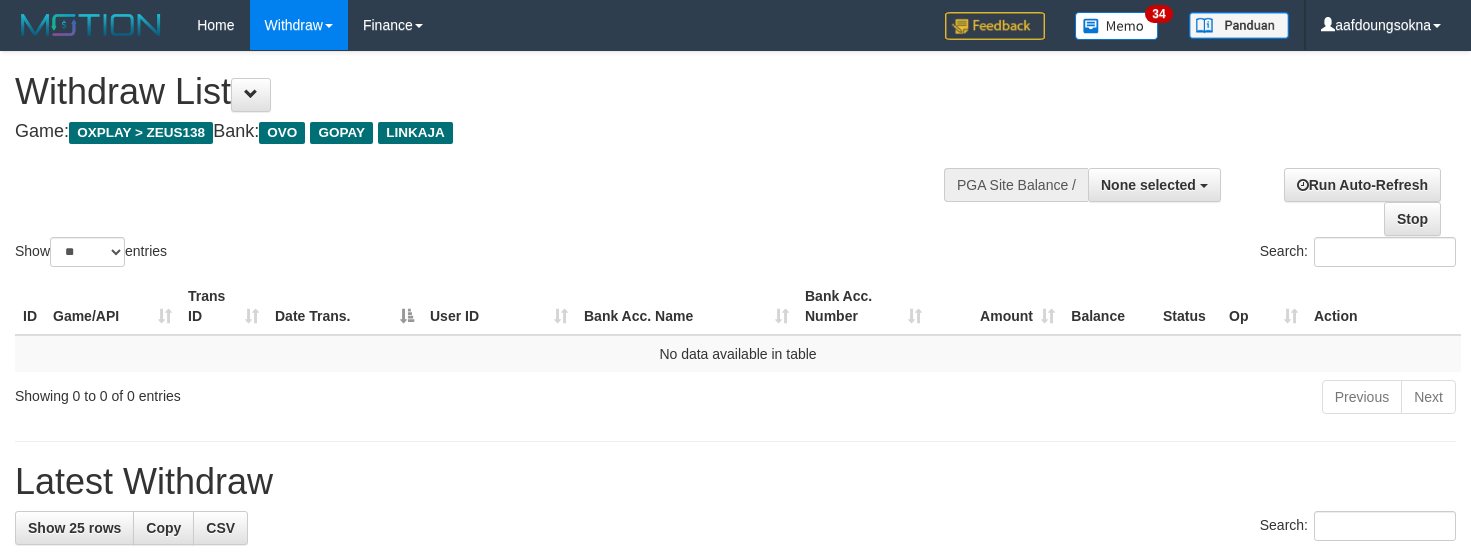 select 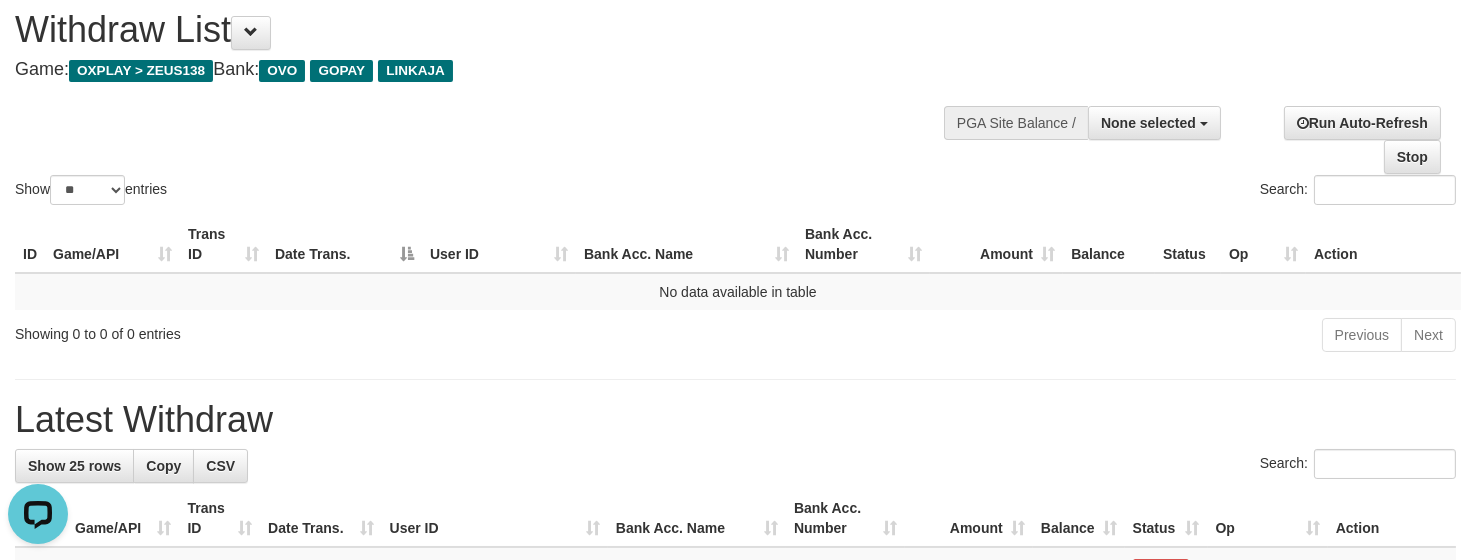 scroll, scrollTop: 0, scrollLeft: 0, axis: both 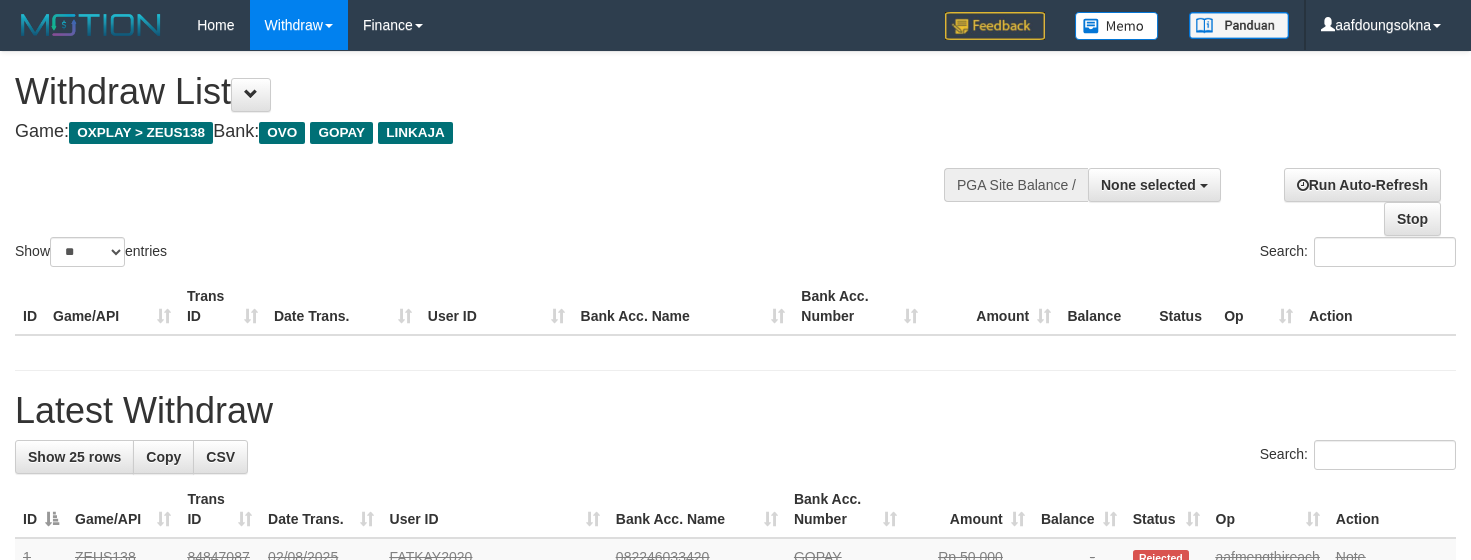 select 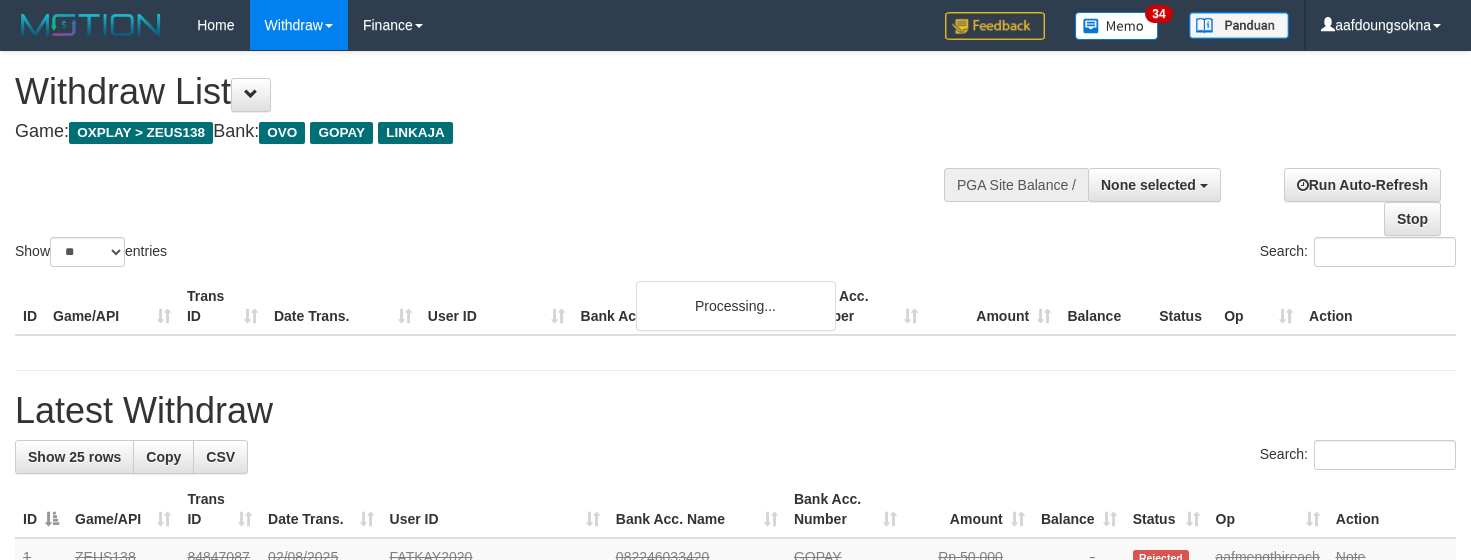 select 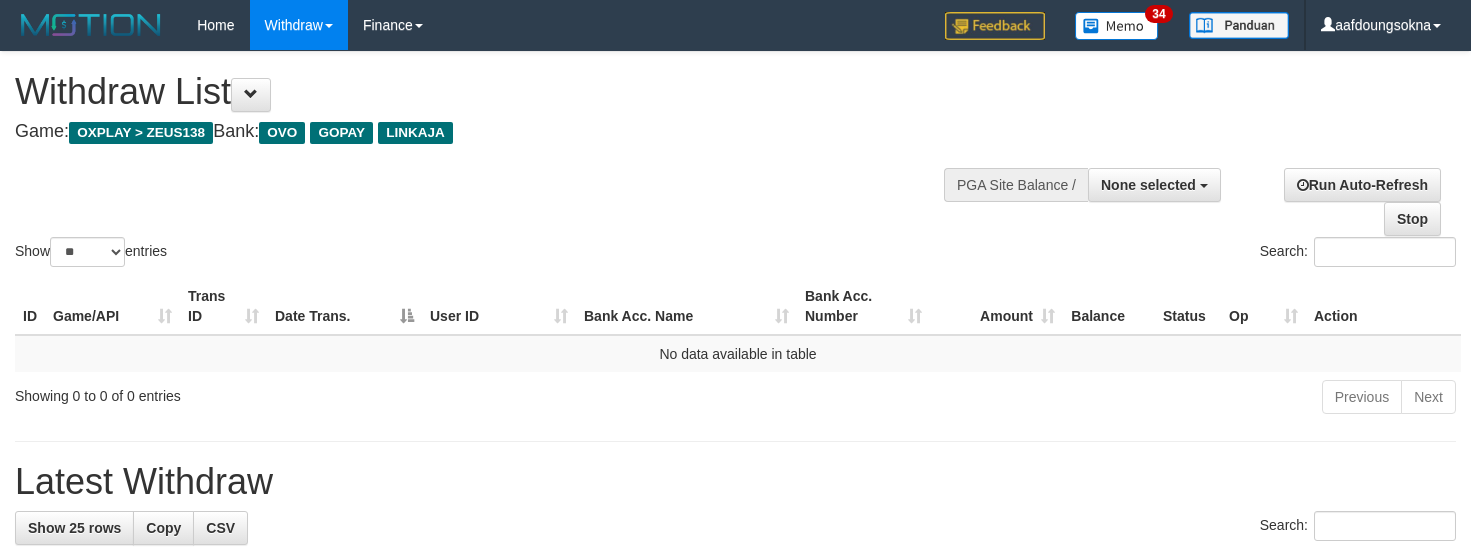select 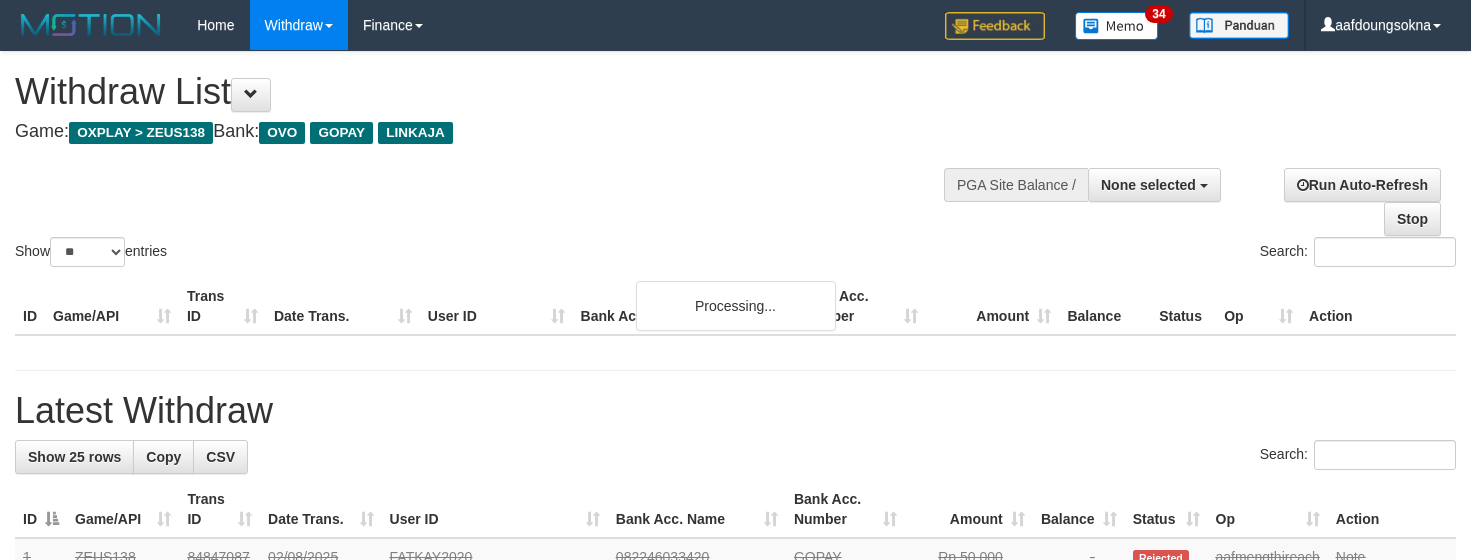 select 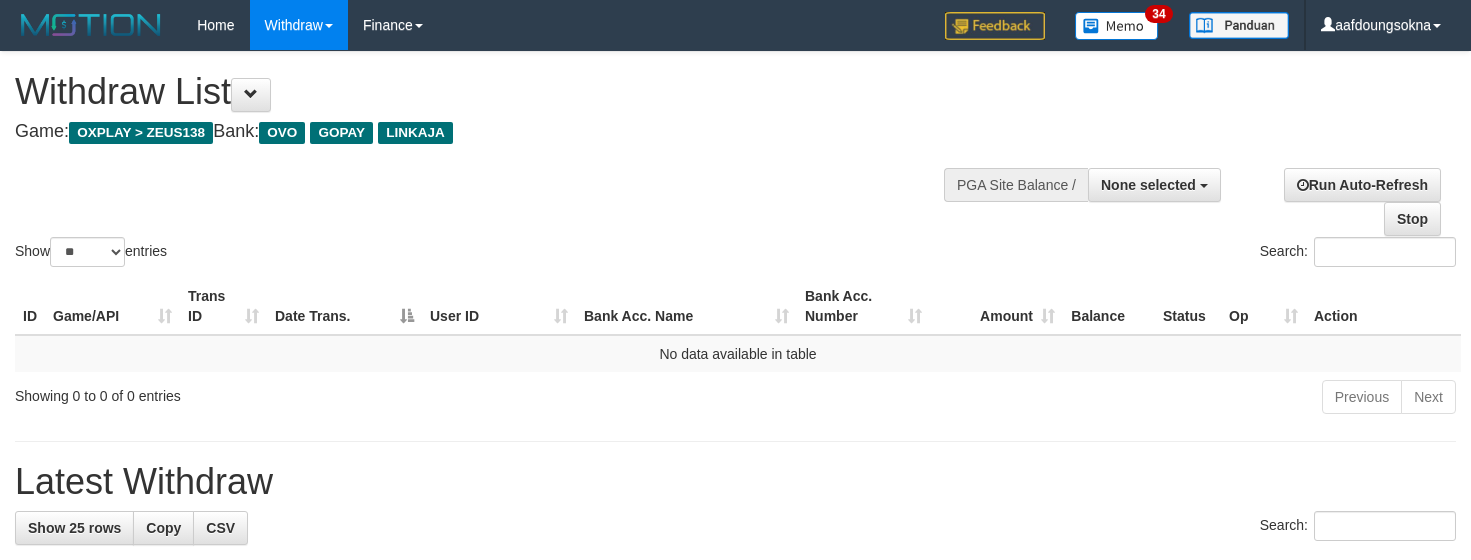 select 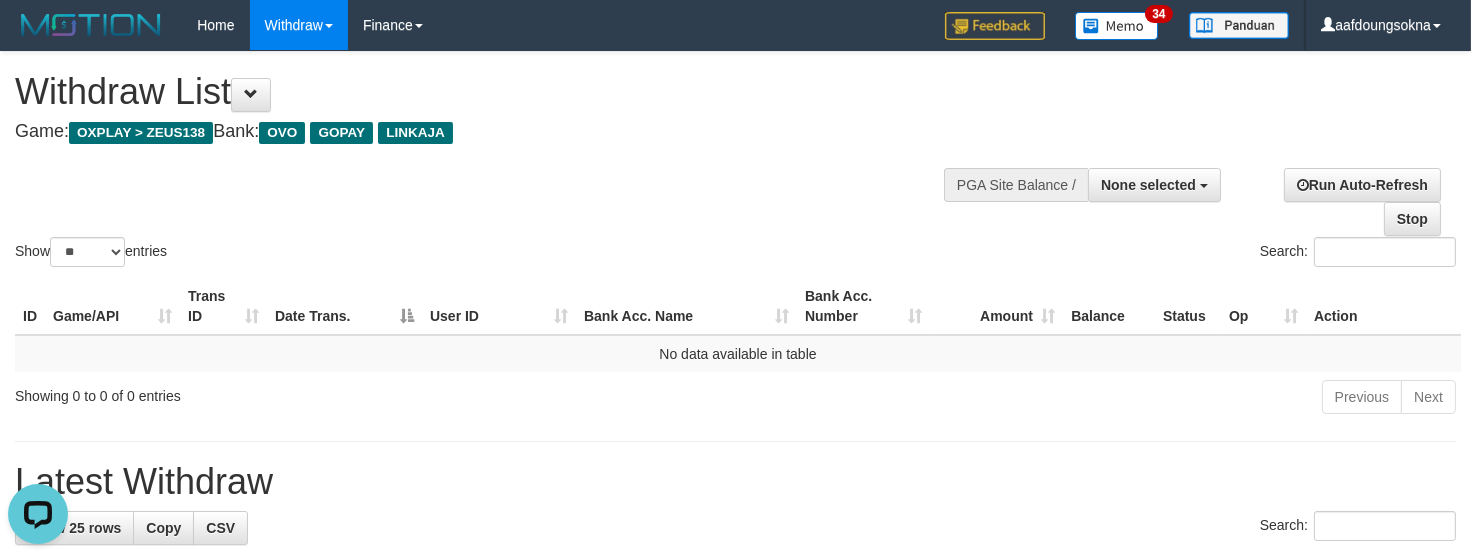 scroll, scrollTop: 0, scrollLeft: 0, axis: both 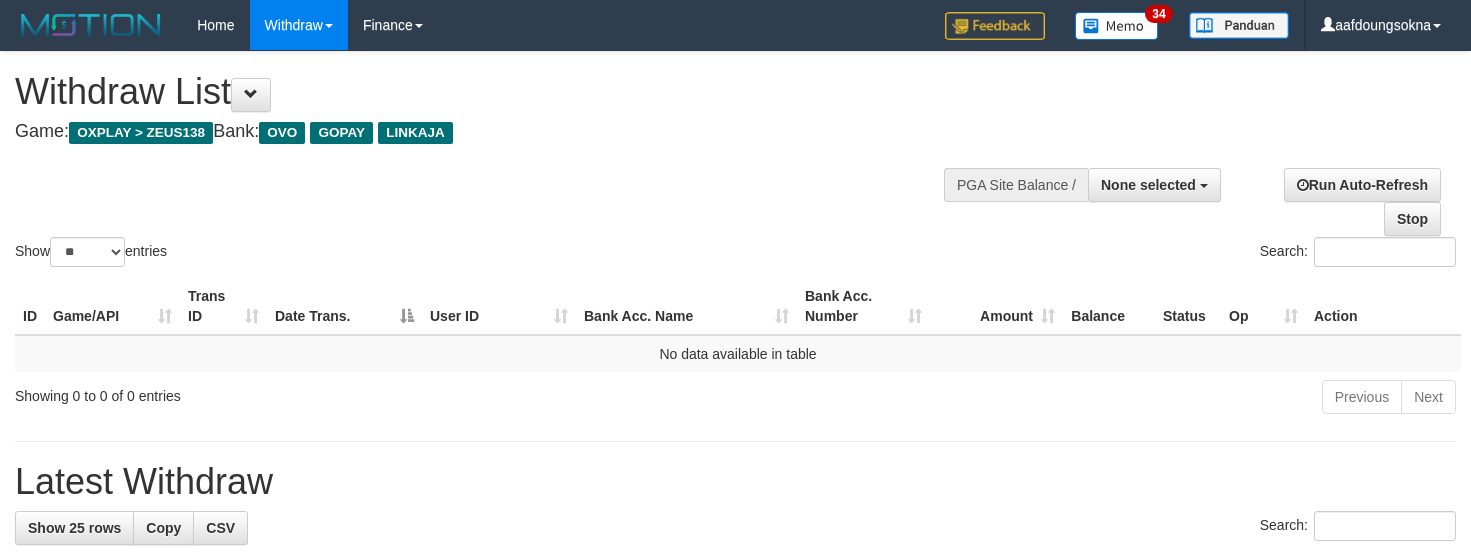 select 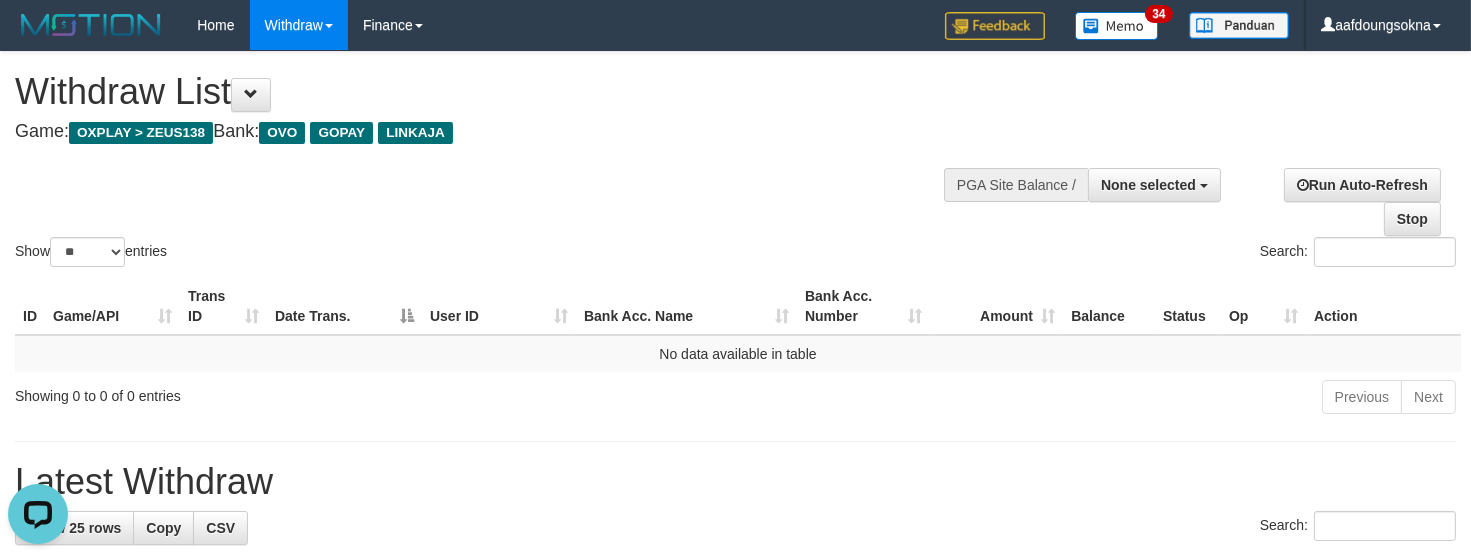 scroll, scrollTop: 0, scrollLeft: 0, axis: both 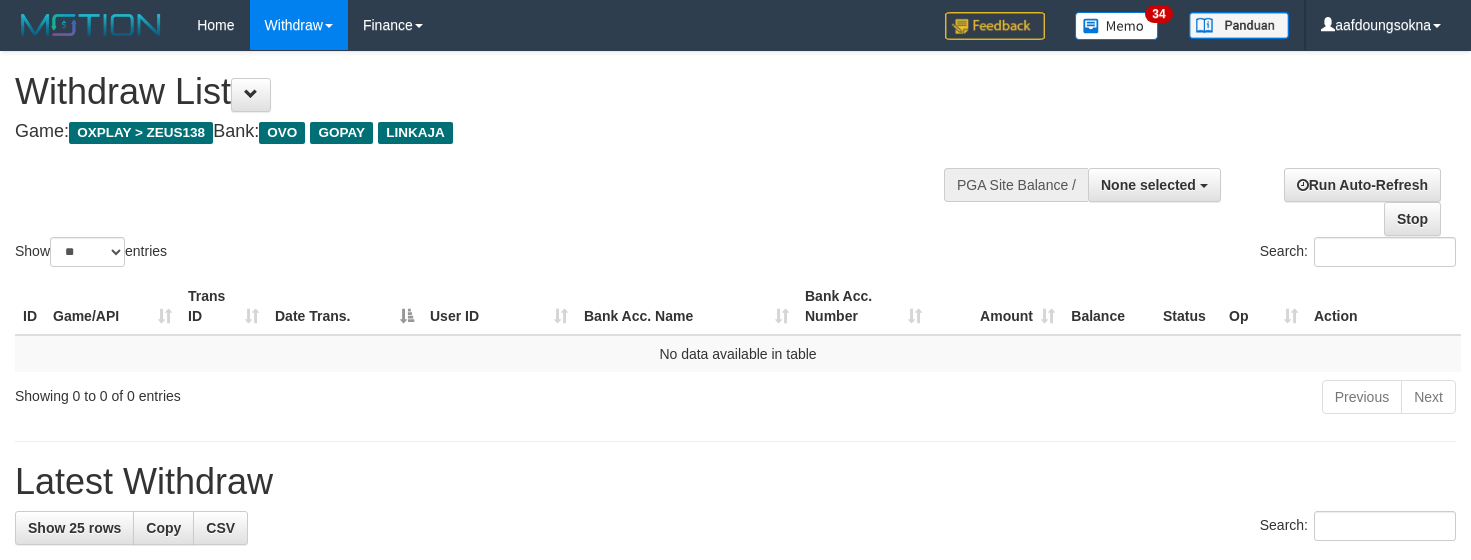 select 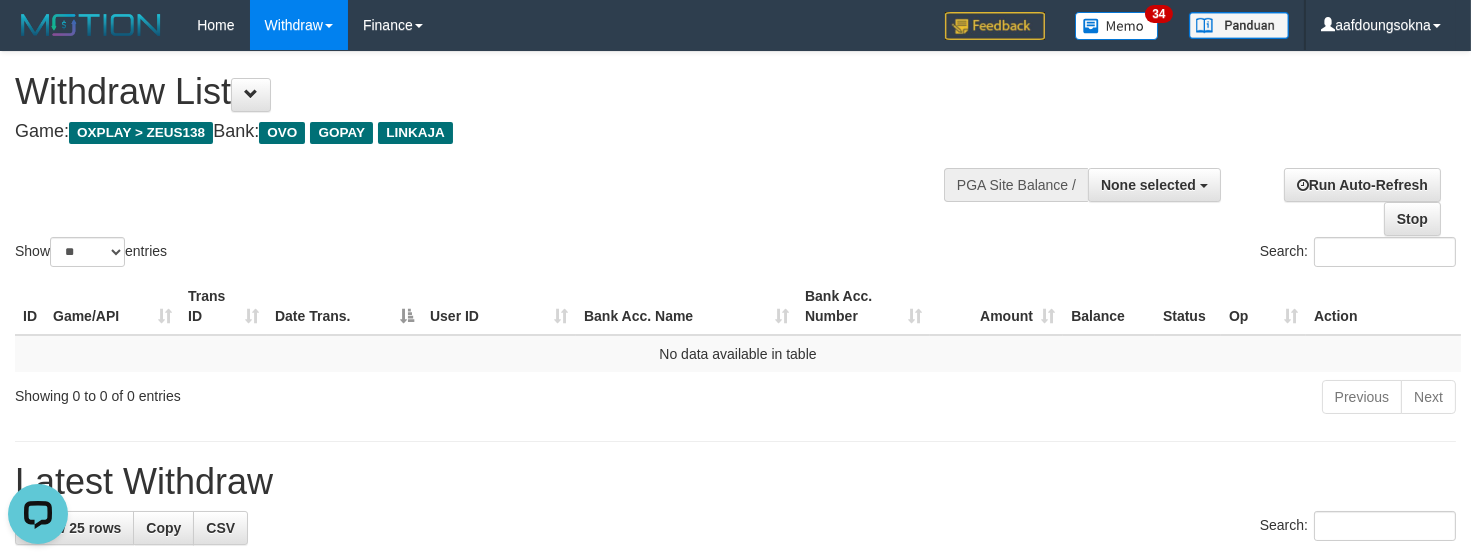 scroll, scrollTop: 0, scrollLeft: 0, axis: both 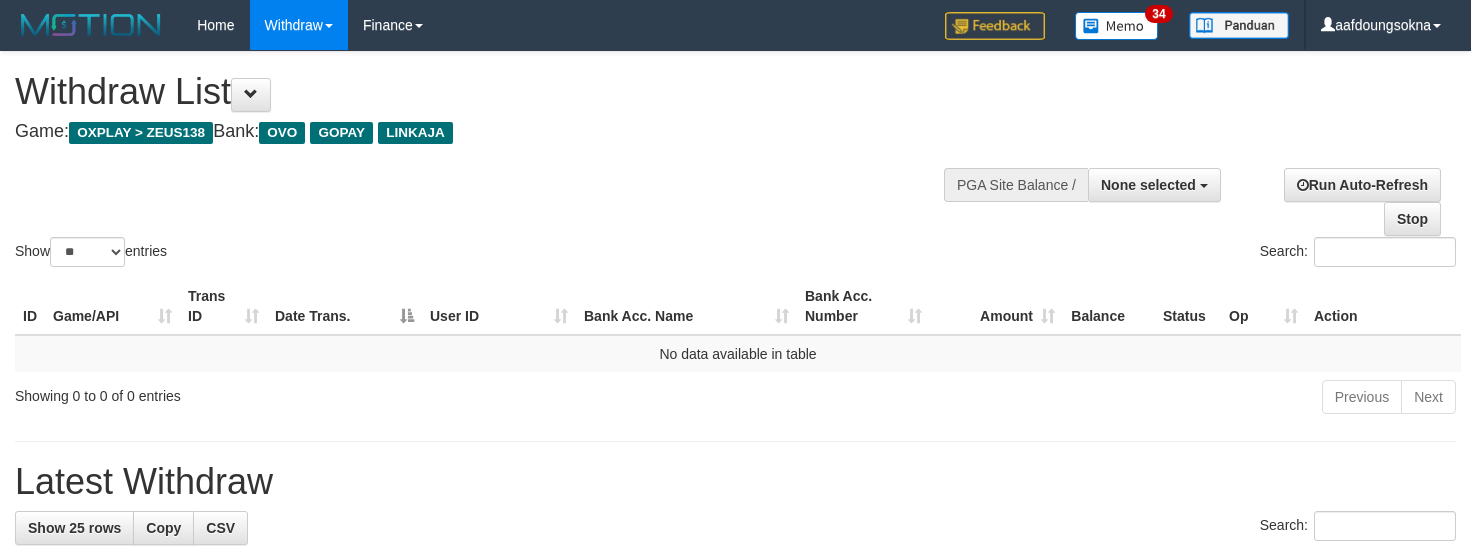select 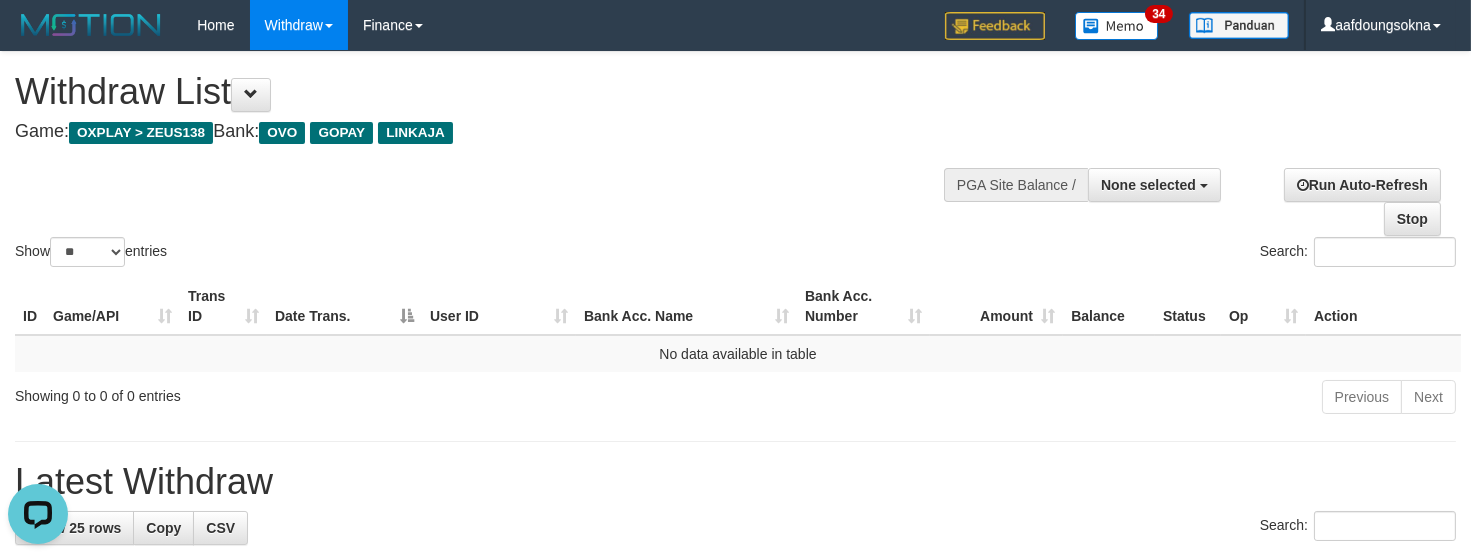 scroll, scrollTop: 0, scrollLeft: 0, axis: both 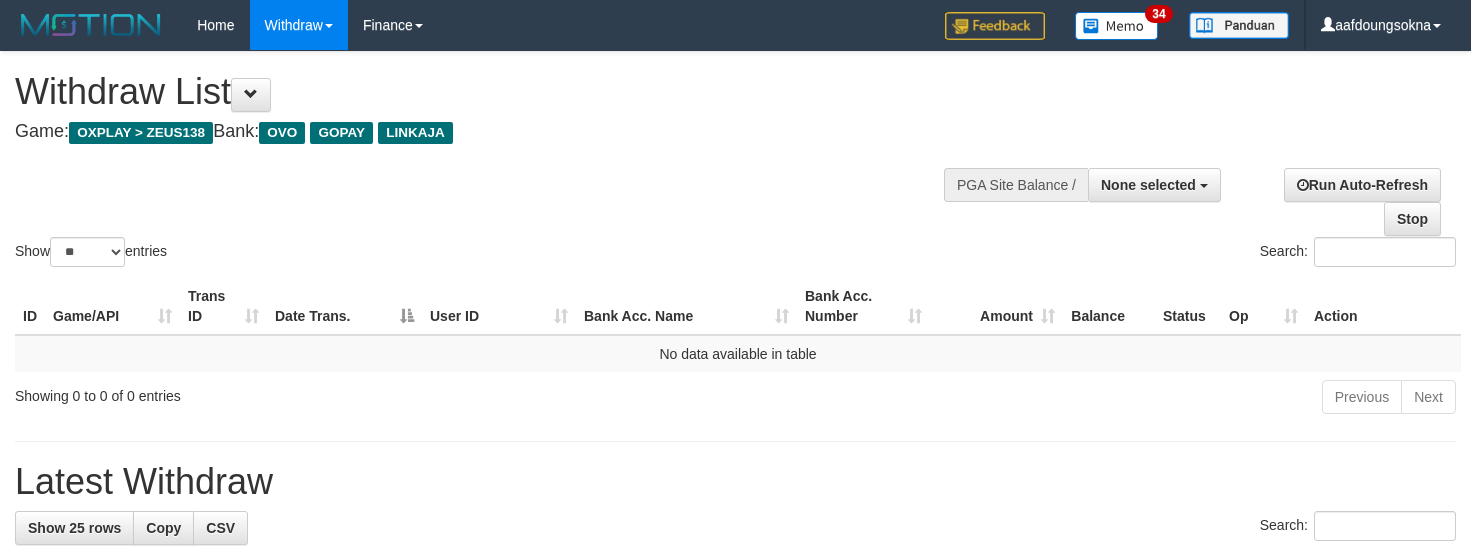 select 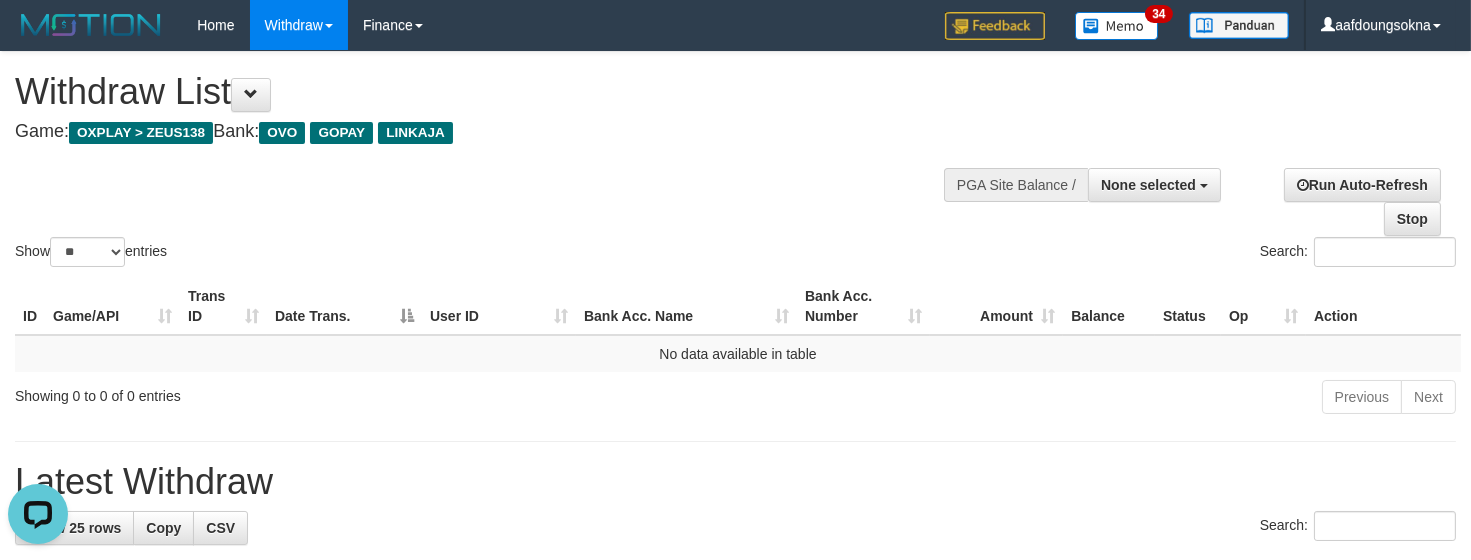 scroll, scrollTop: 0, scrollLeft: 0, axis: both 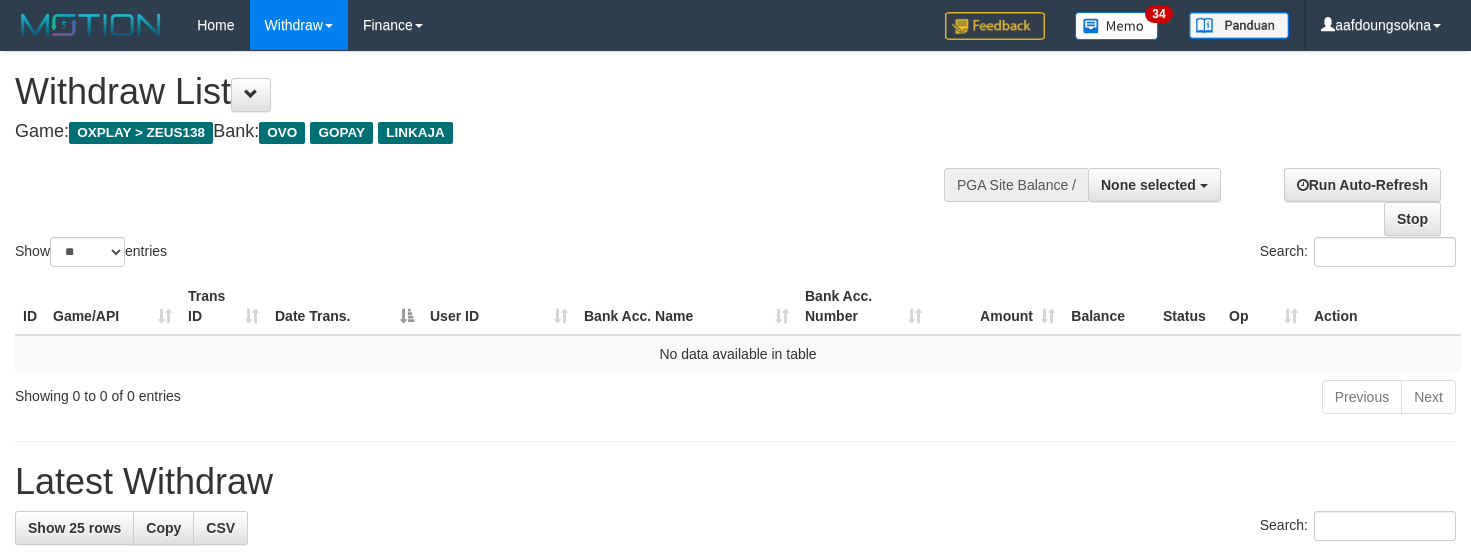 select 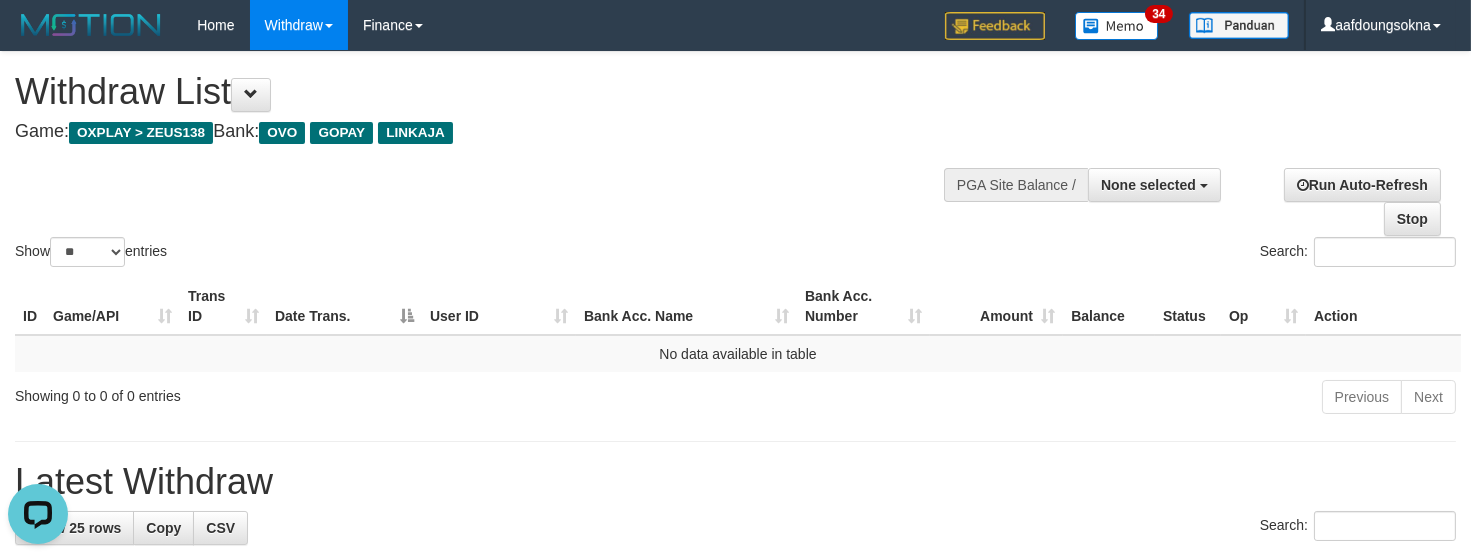 scroll, scrollTop: 0, scrollLeft: 0, axis: both 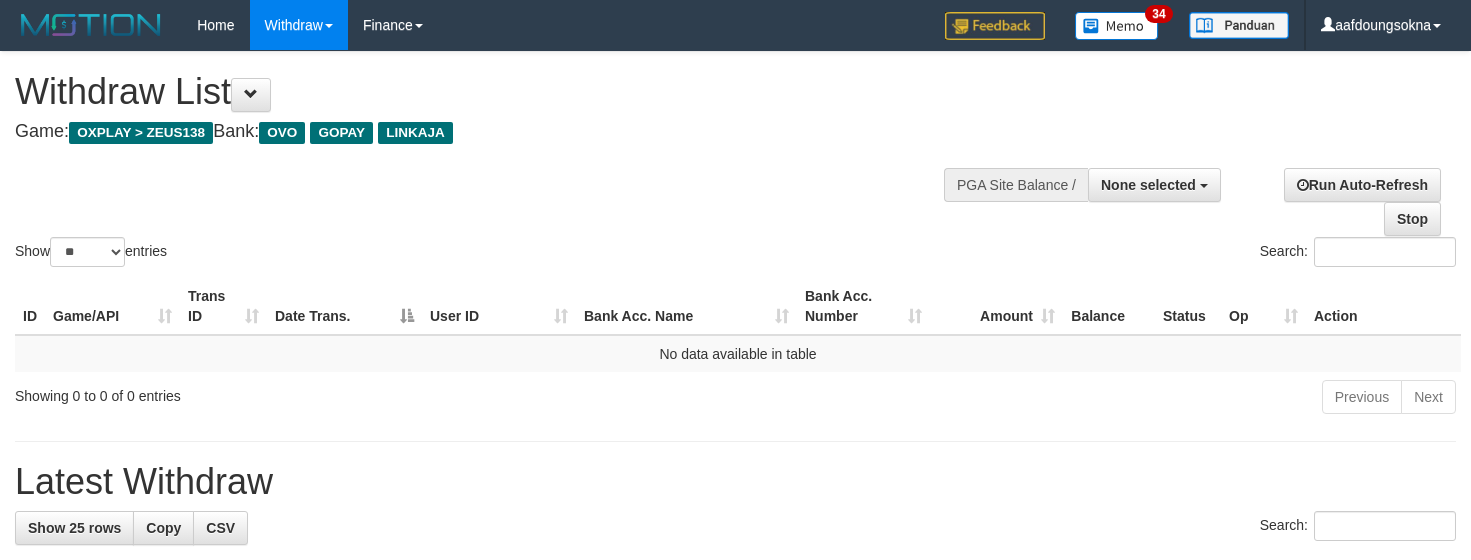 select 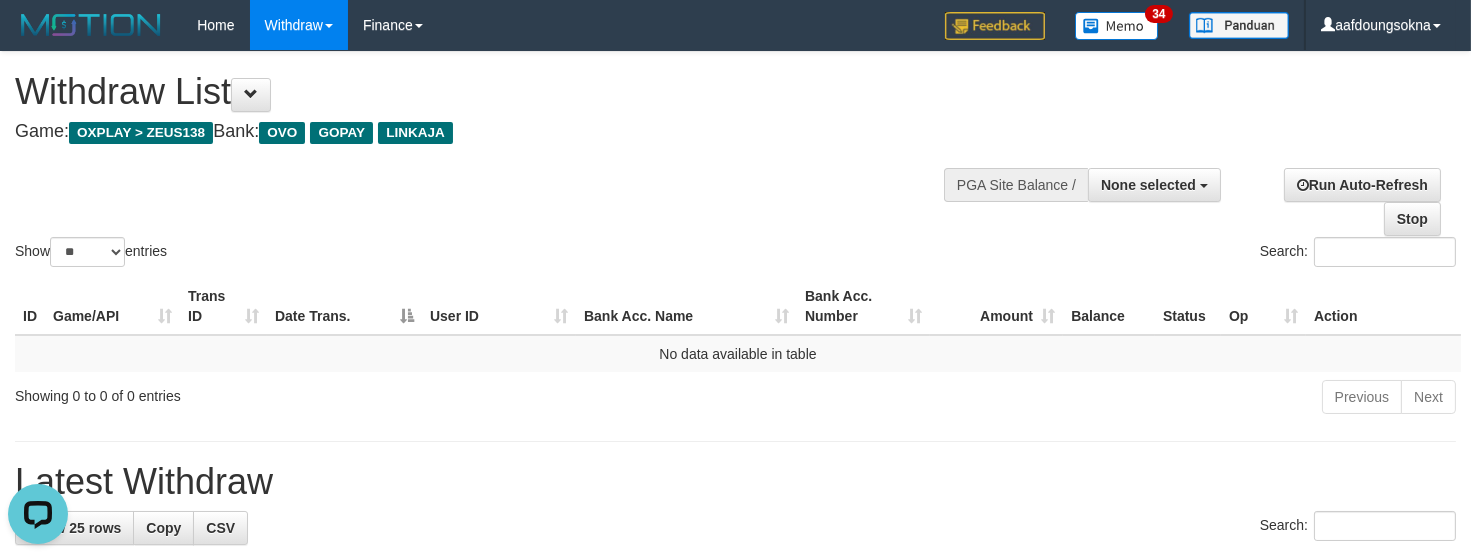 scroll, scrollTop: 0, scrollLeft: 0, axis: both 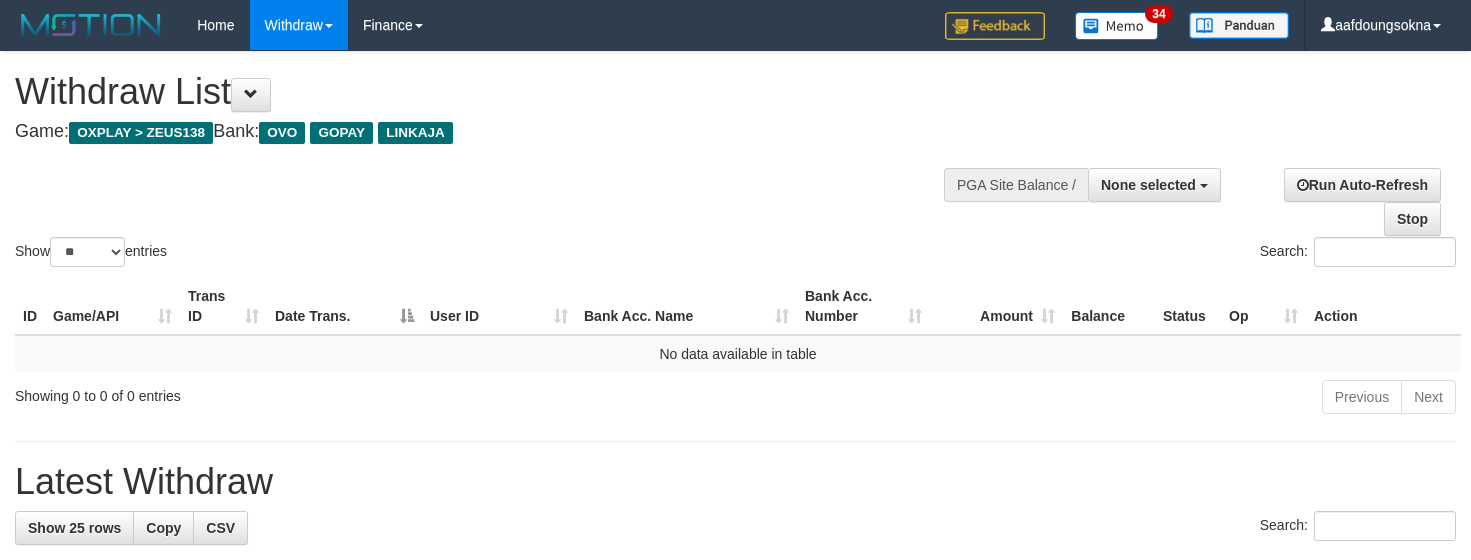 select 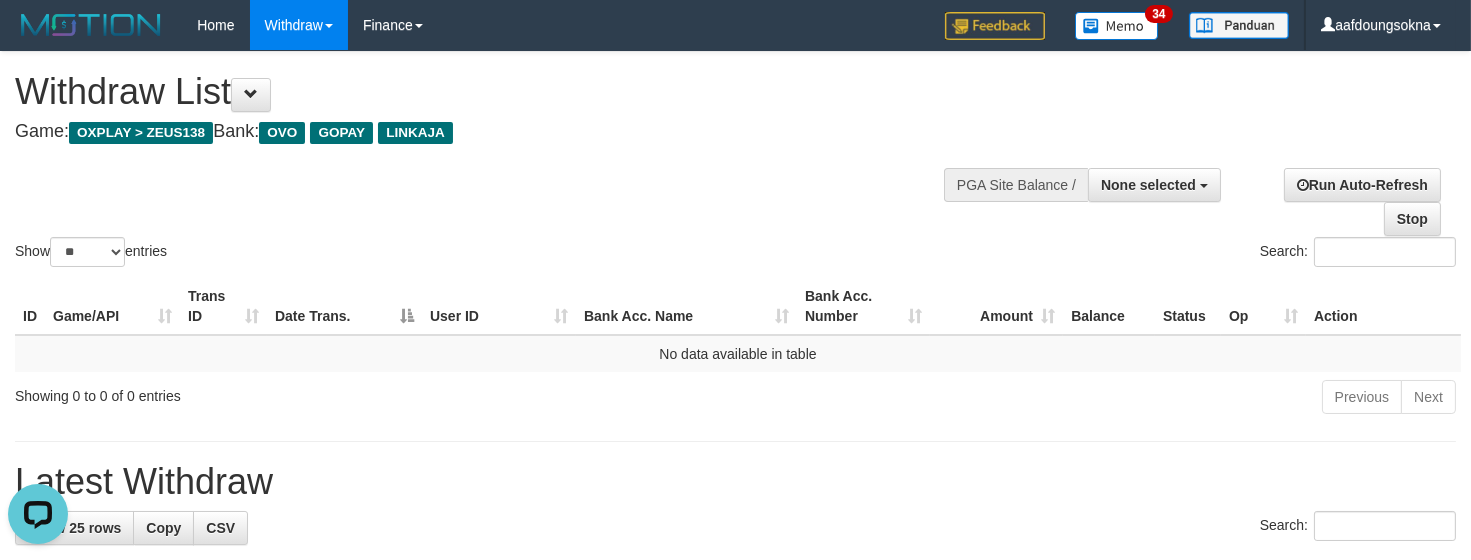 scroll, scrollTop: 0, scrollLeft: 0, axis: both 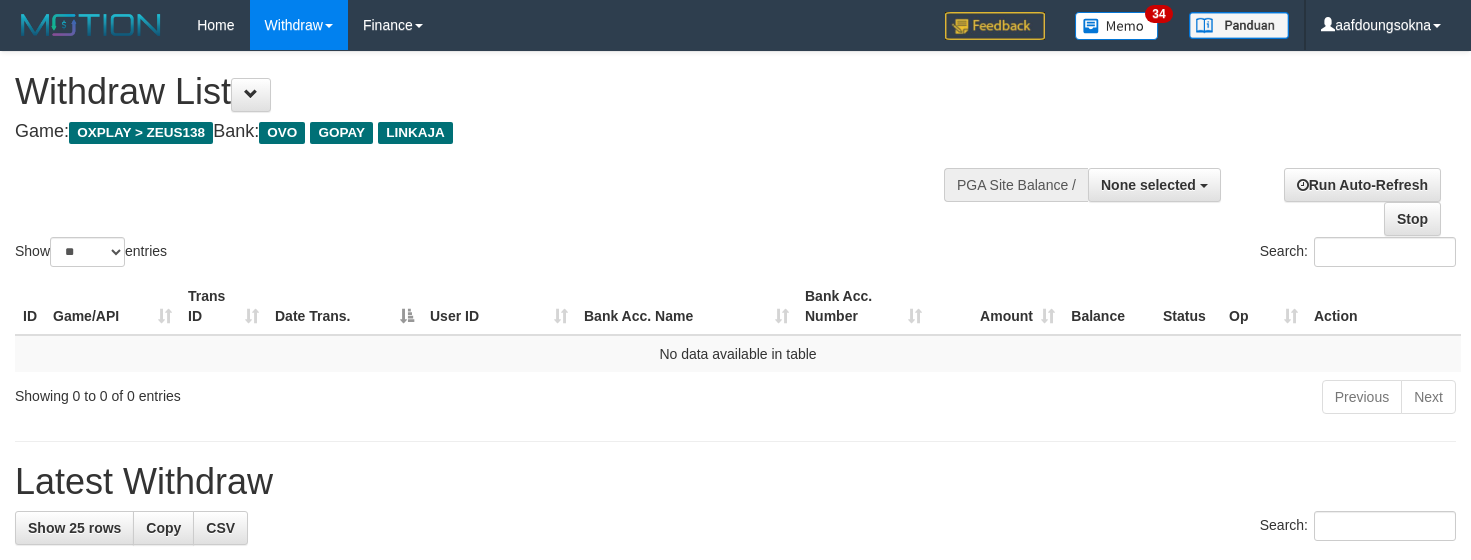 select 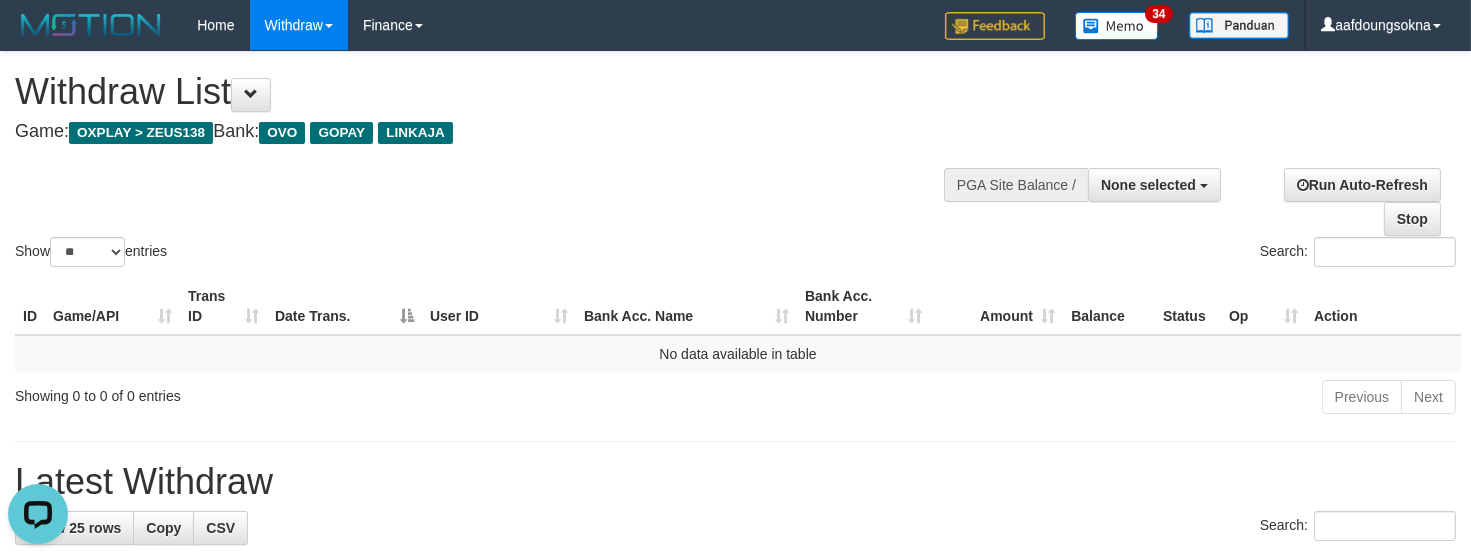 scroll, scrollTop: 0, scrollLeft: 0, axis: both 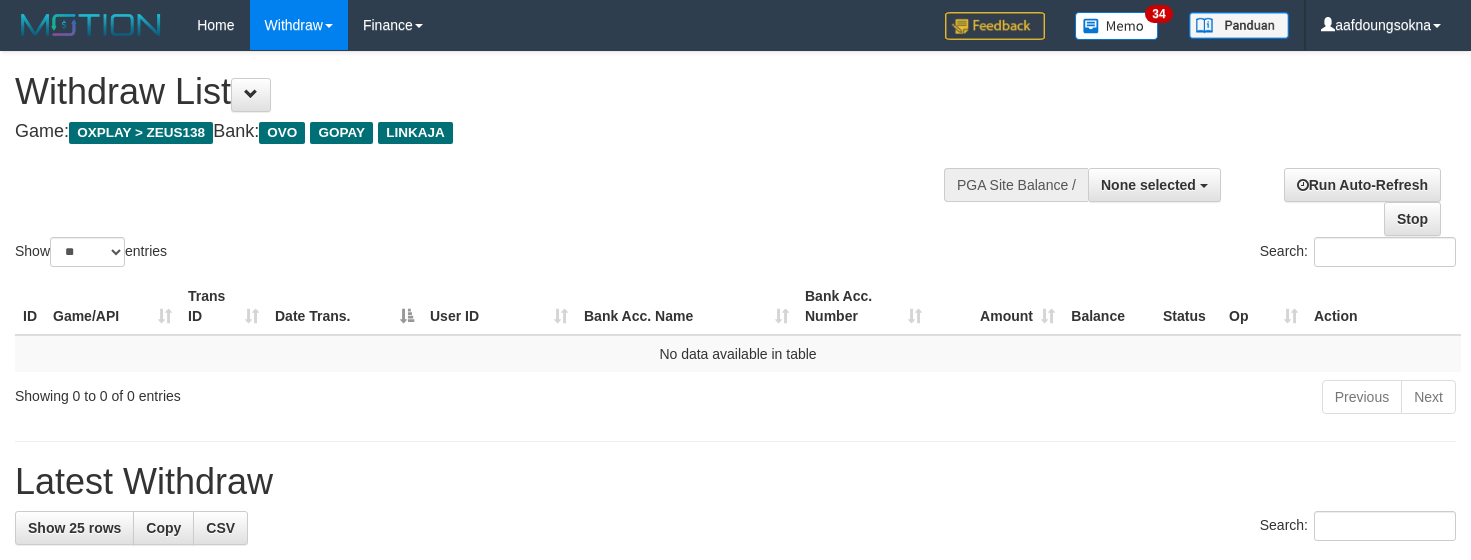 select 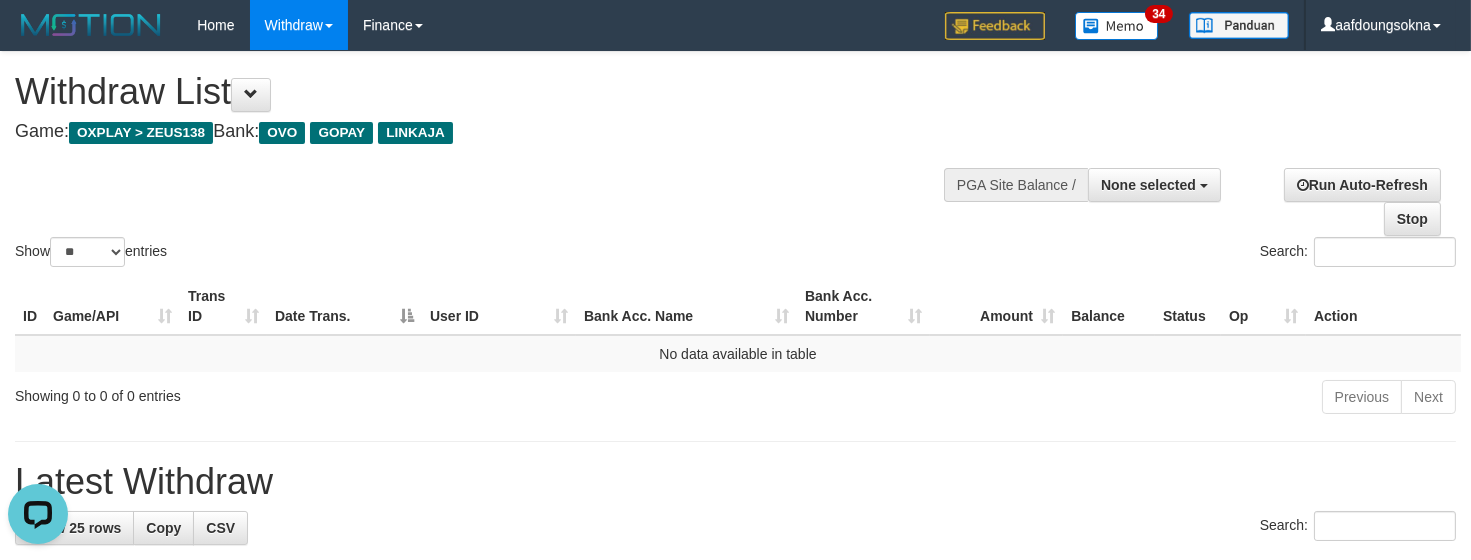 scroll, scrollTop: 0, scrollLeft: 0, axis: both 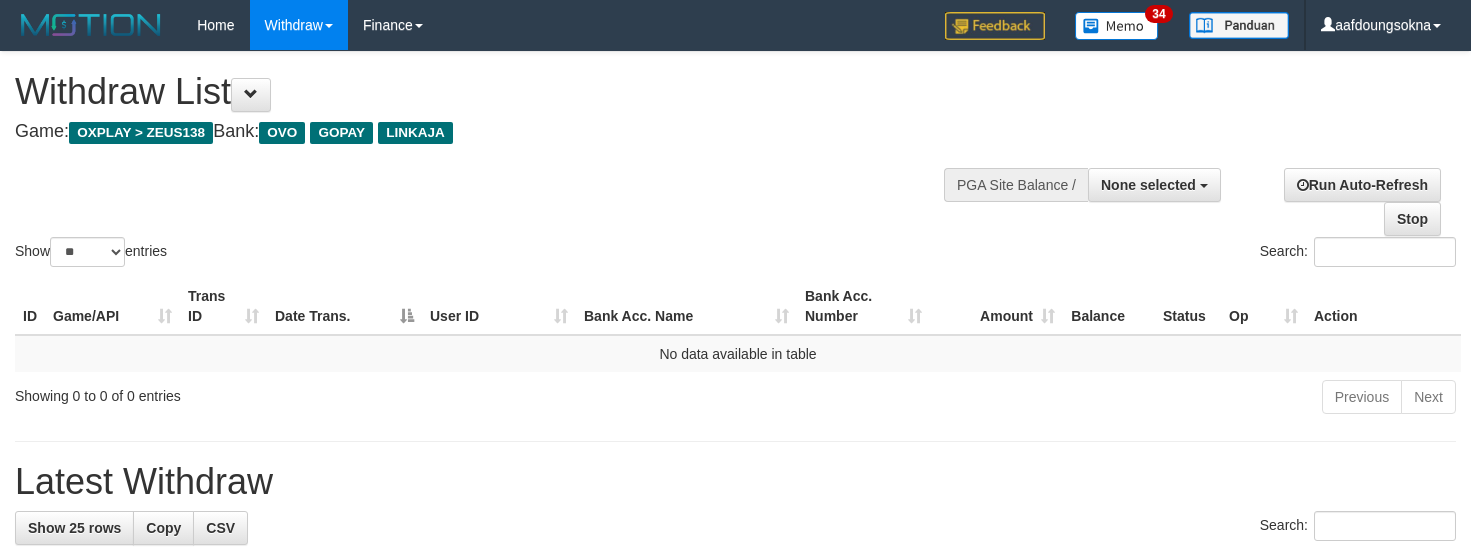 select 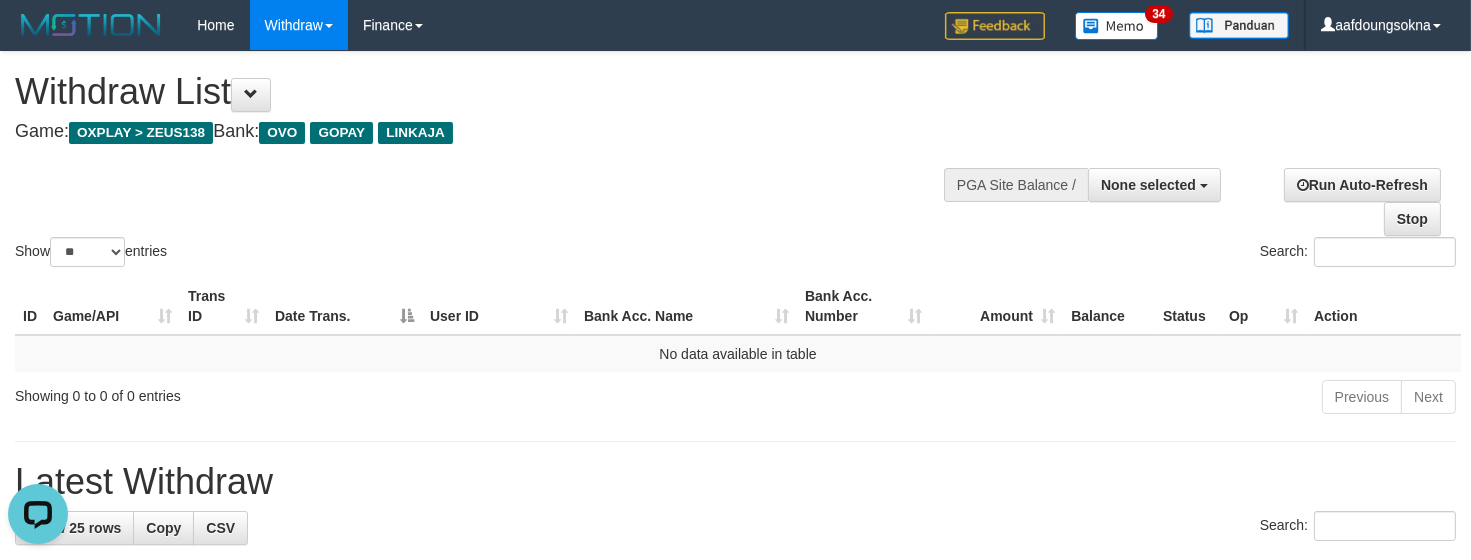 scroll, scrollTop: 0, scrollLeft: 0, axis: both 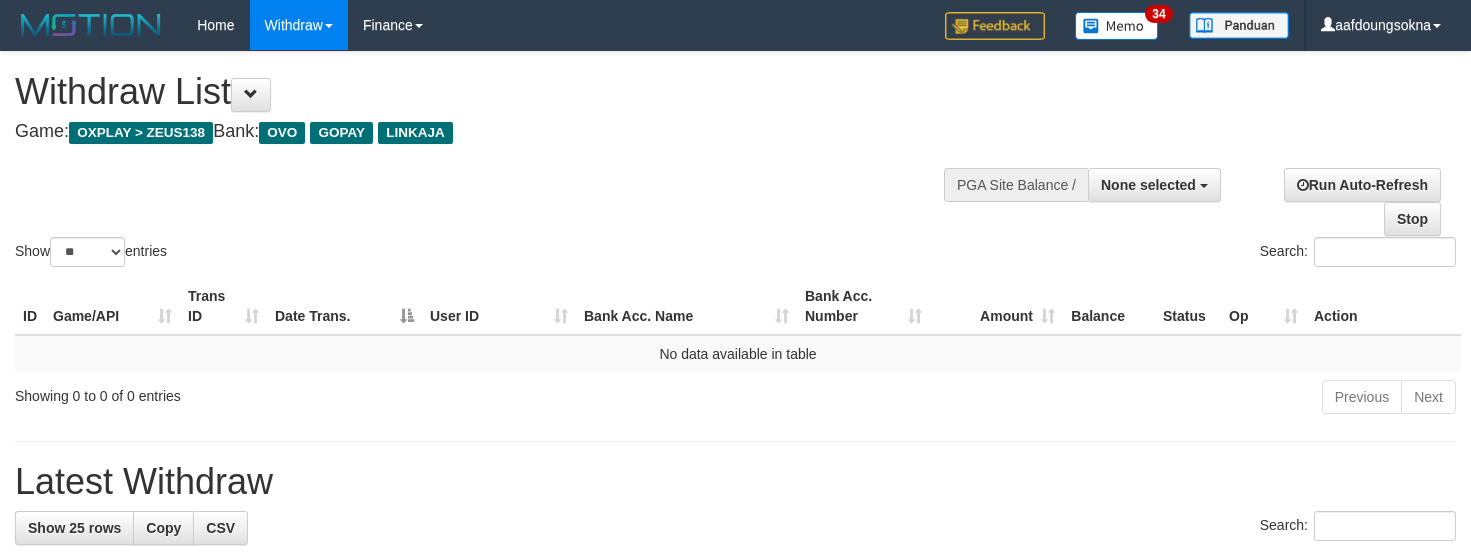select 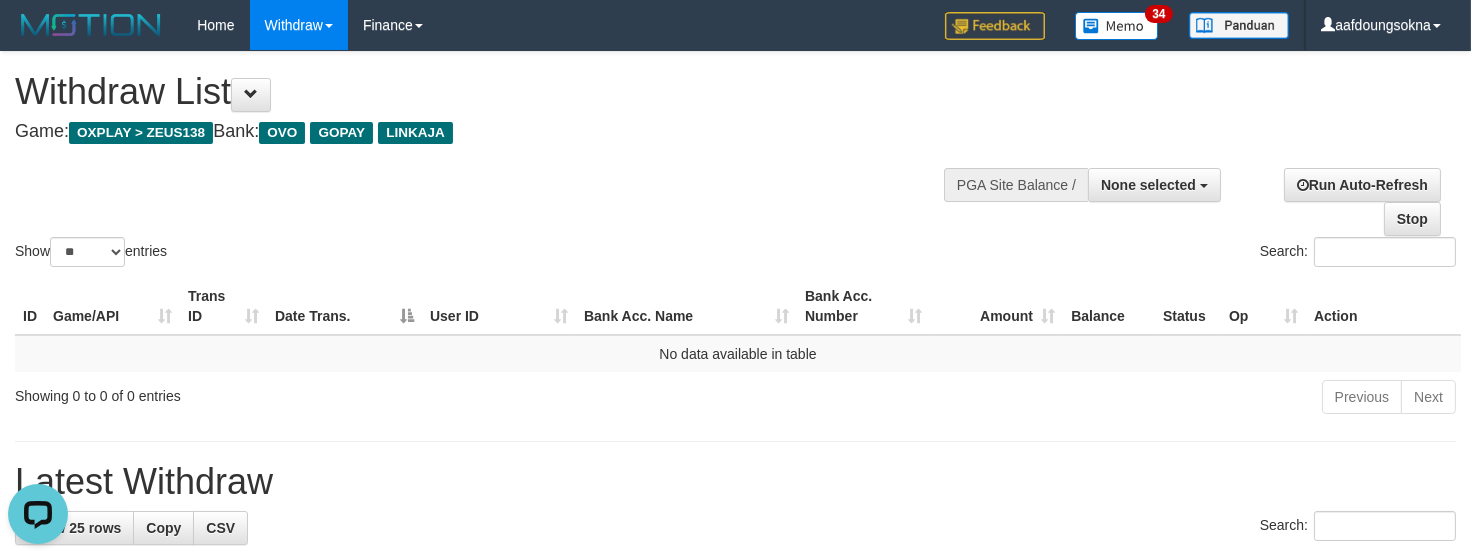 scroll, scrollTop: 0, scrollLeft: 0, axis: both 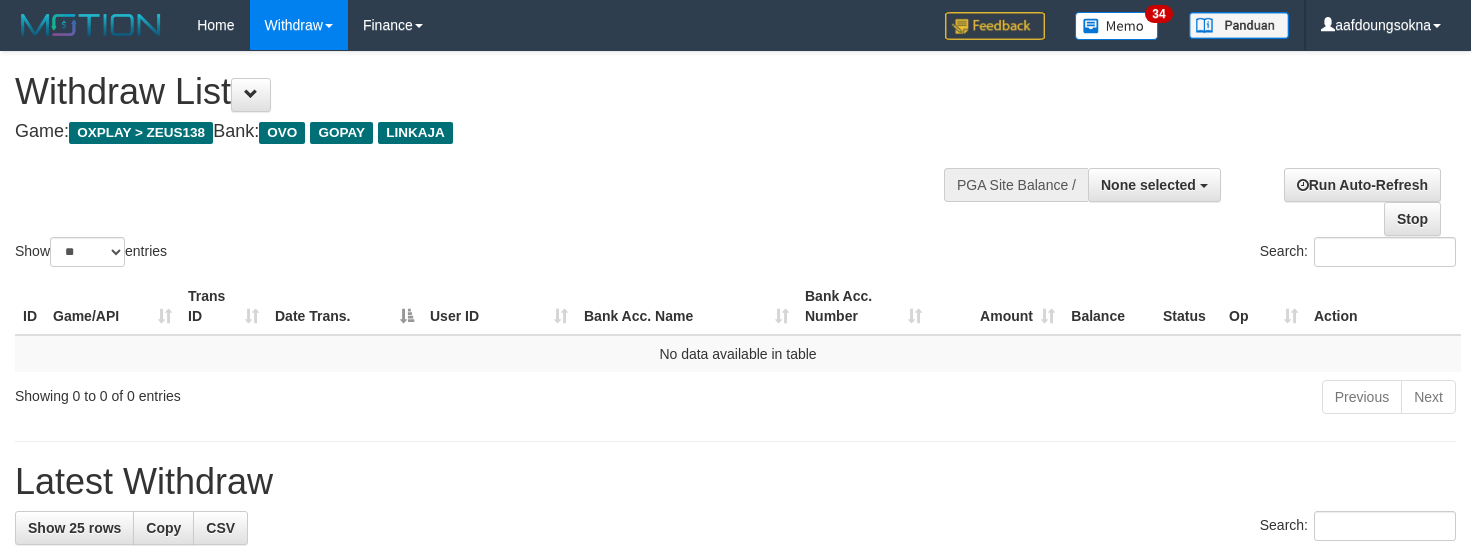 select 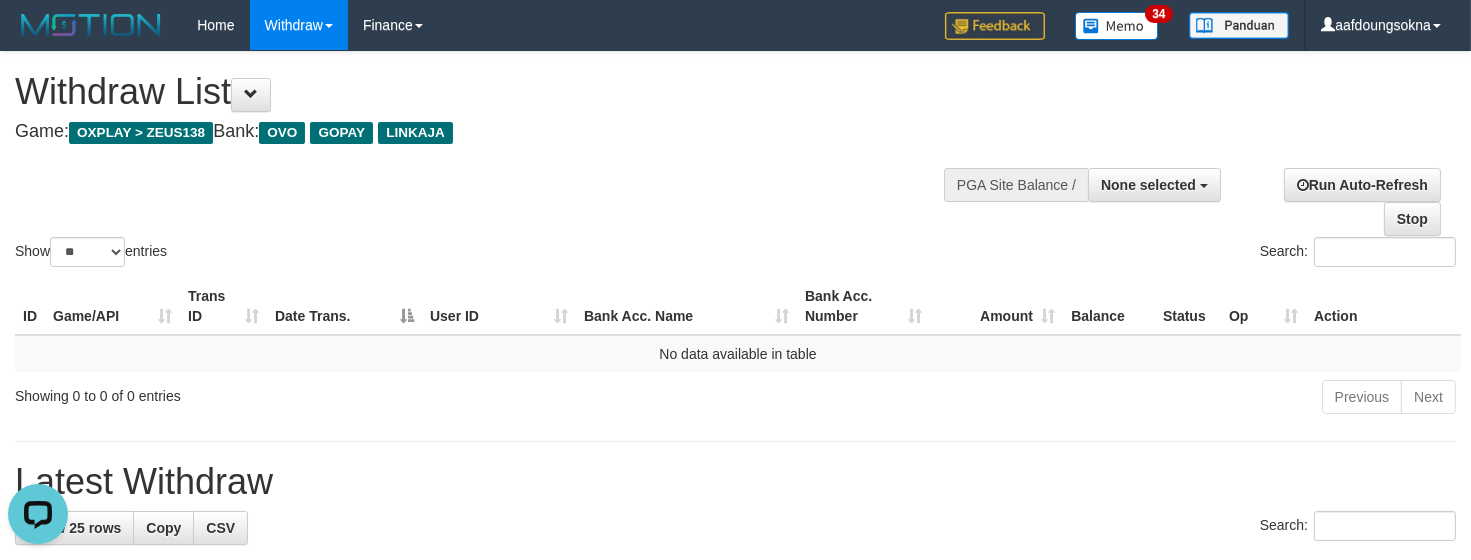 scroll, scrollTop: 0, scrollLeft: 0, axis: both 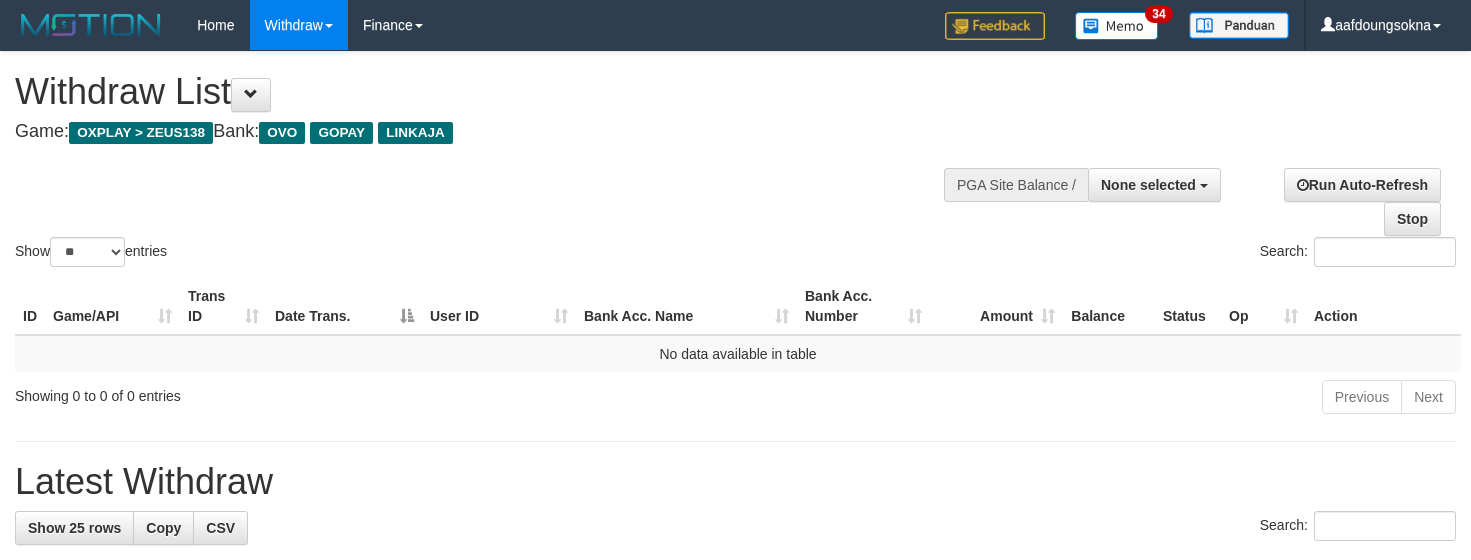 select 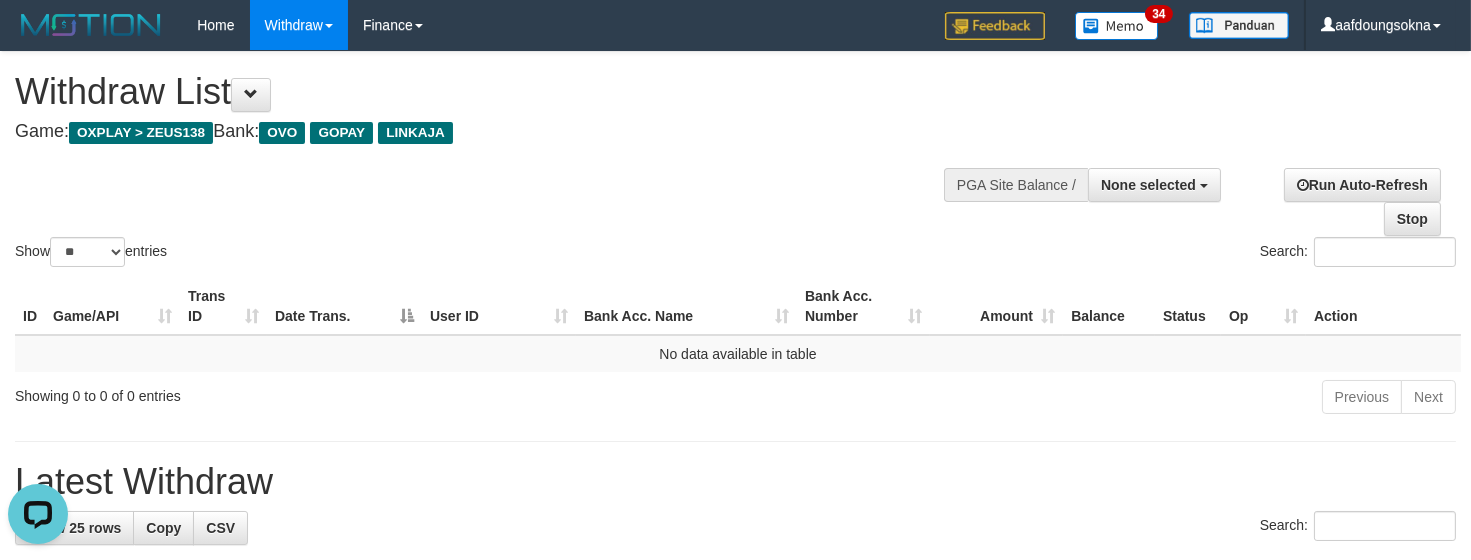 scroll, scrollTop: 0, scrollLeft: 0, axis: both 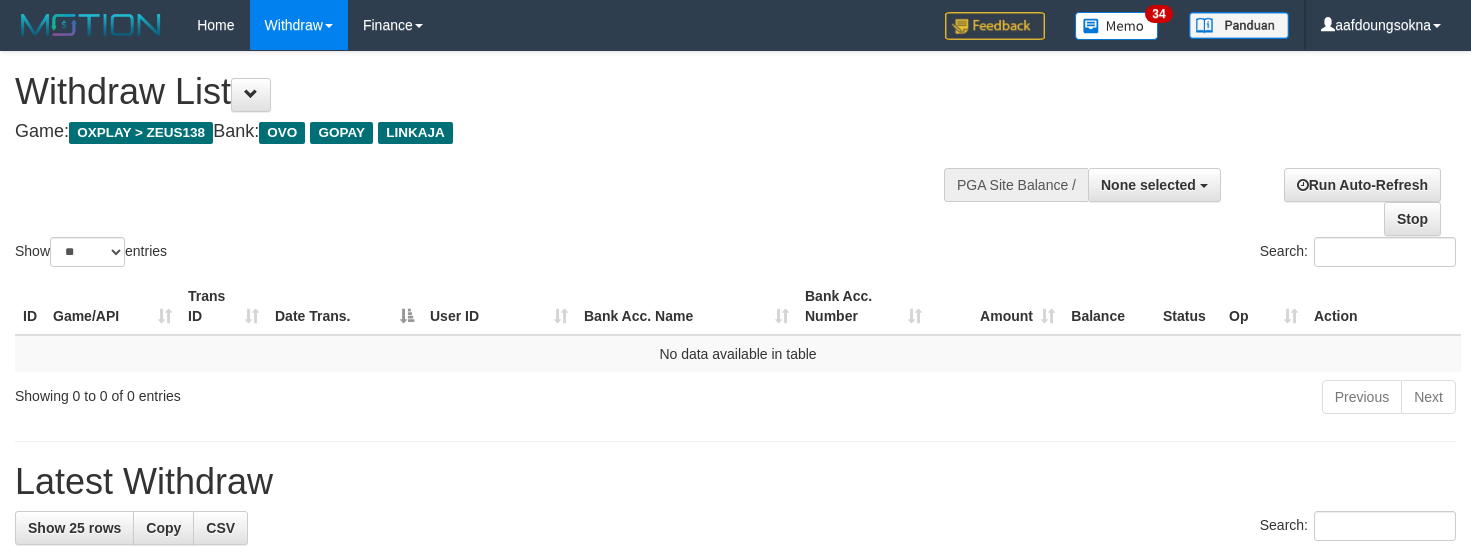 select 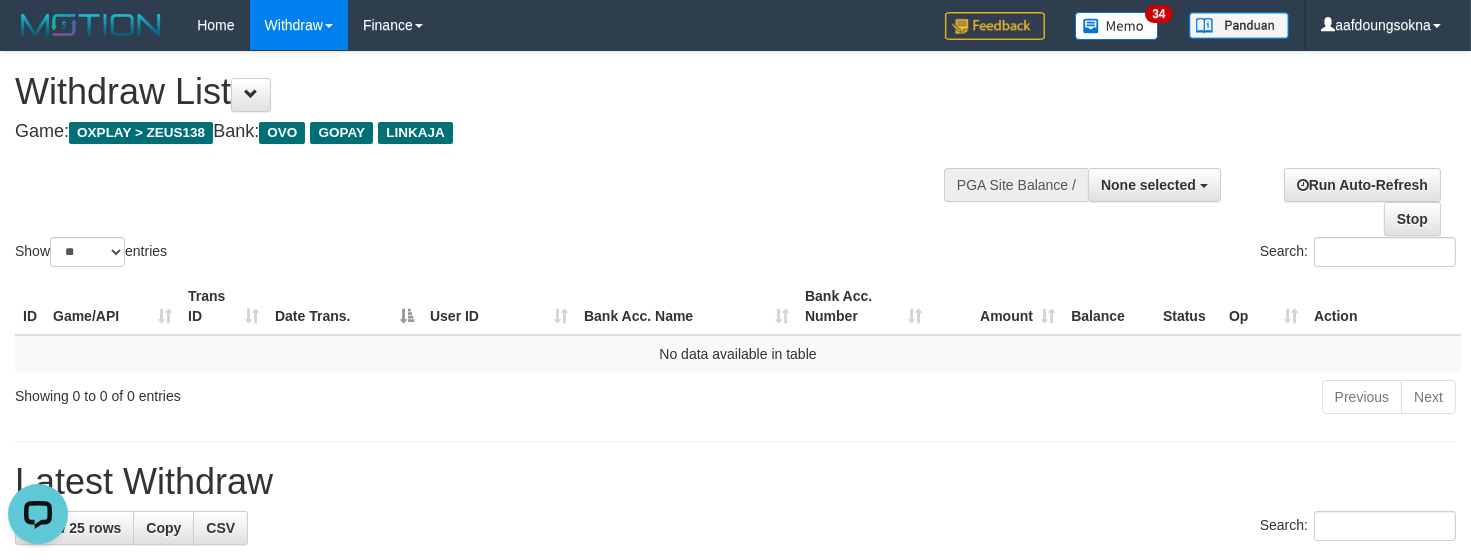 scroll, scrollTop: 0, scrollLeft: 0, axis: both 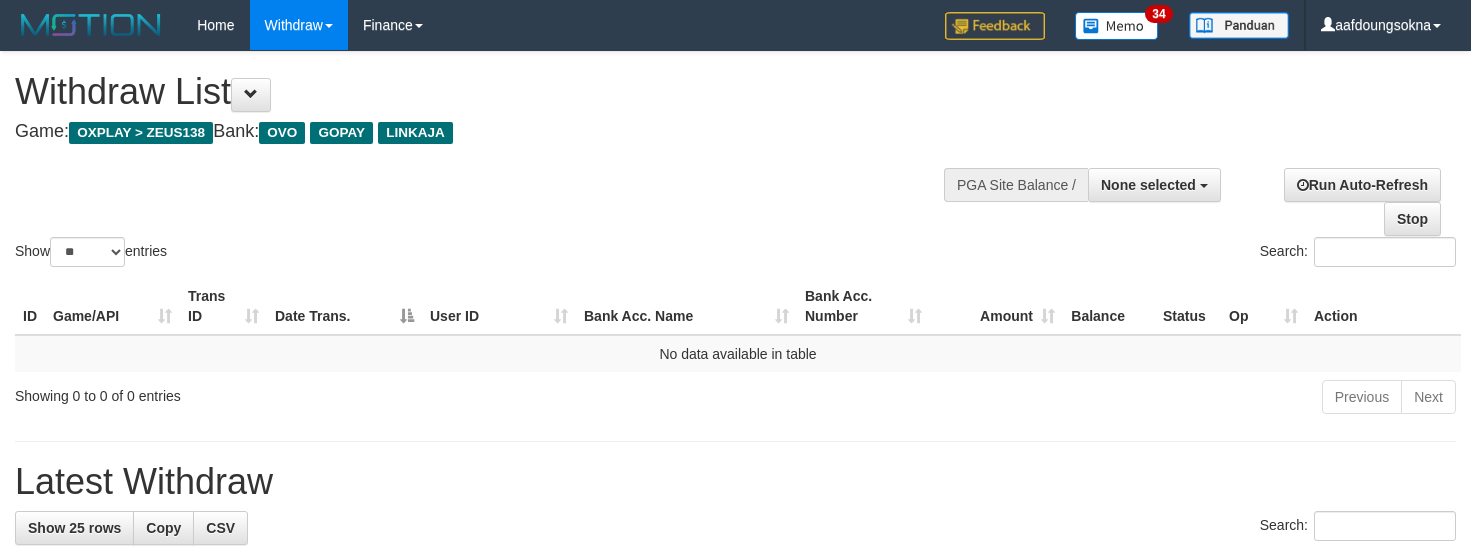 select 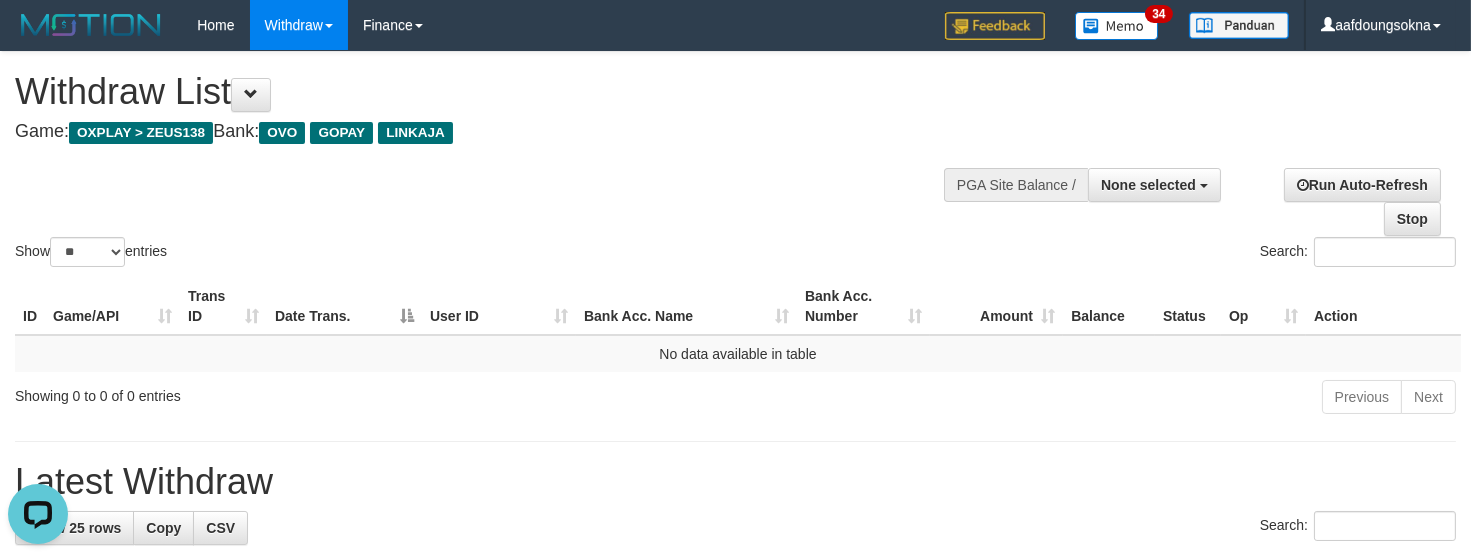 scroll, scrollTop: 0, scrollLeft: 0, axis: both 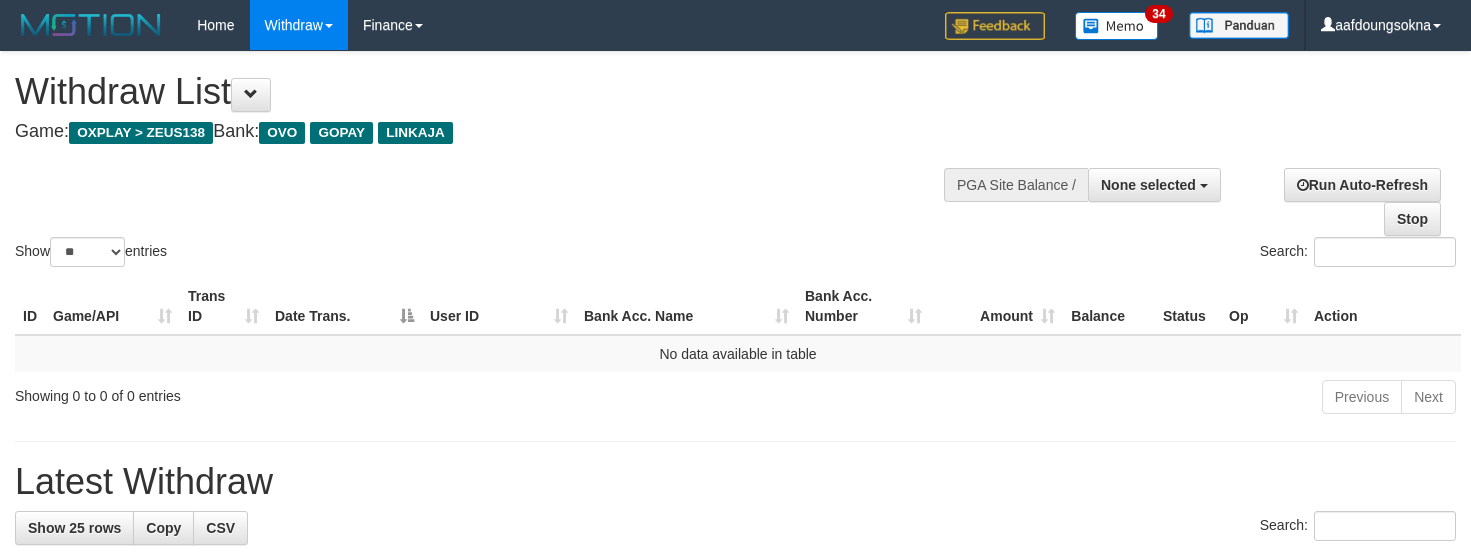 select 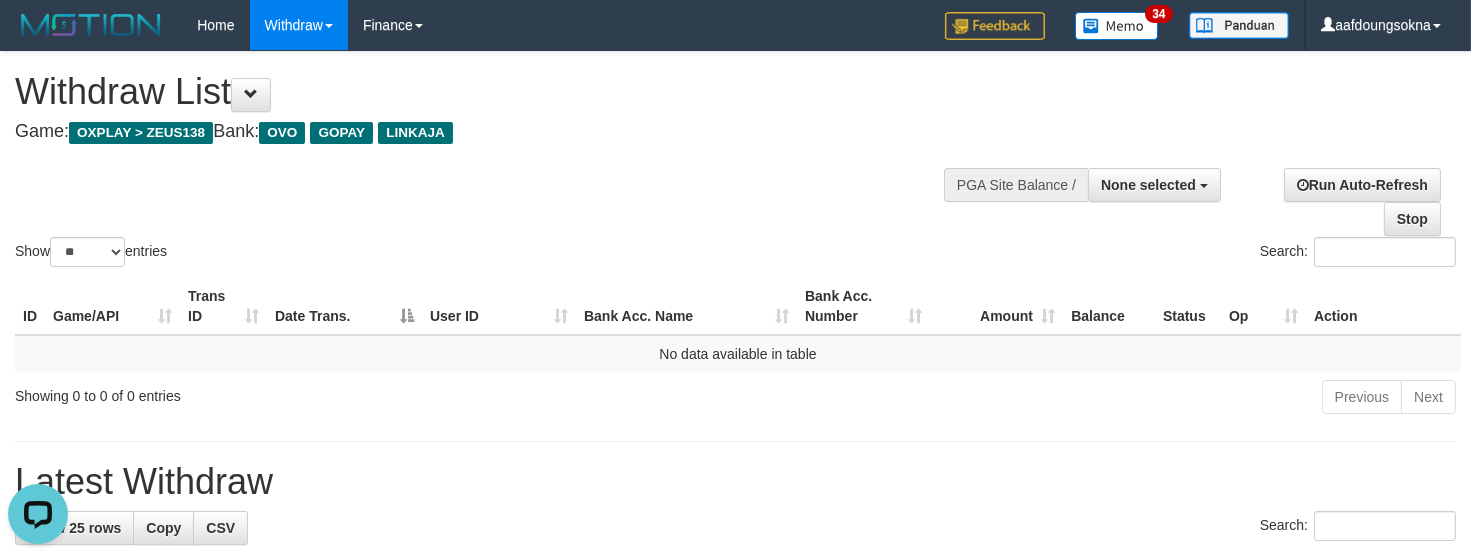 scroll, scrollTop: 0, scrollLeft: 0, axis: both 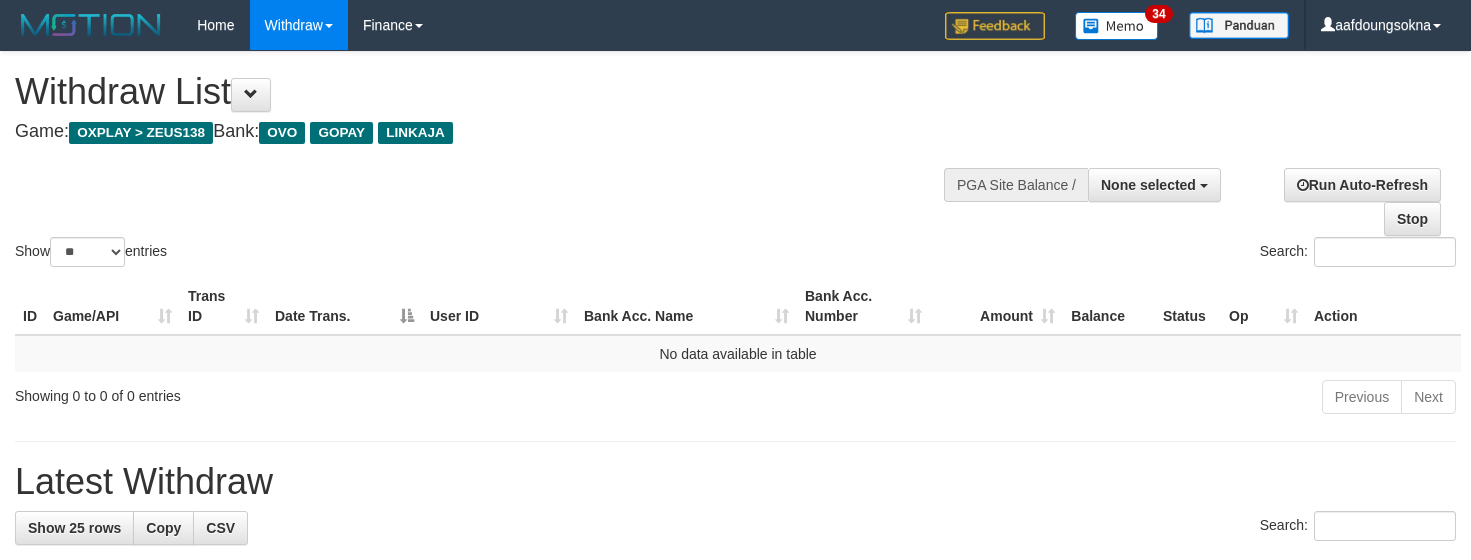 select 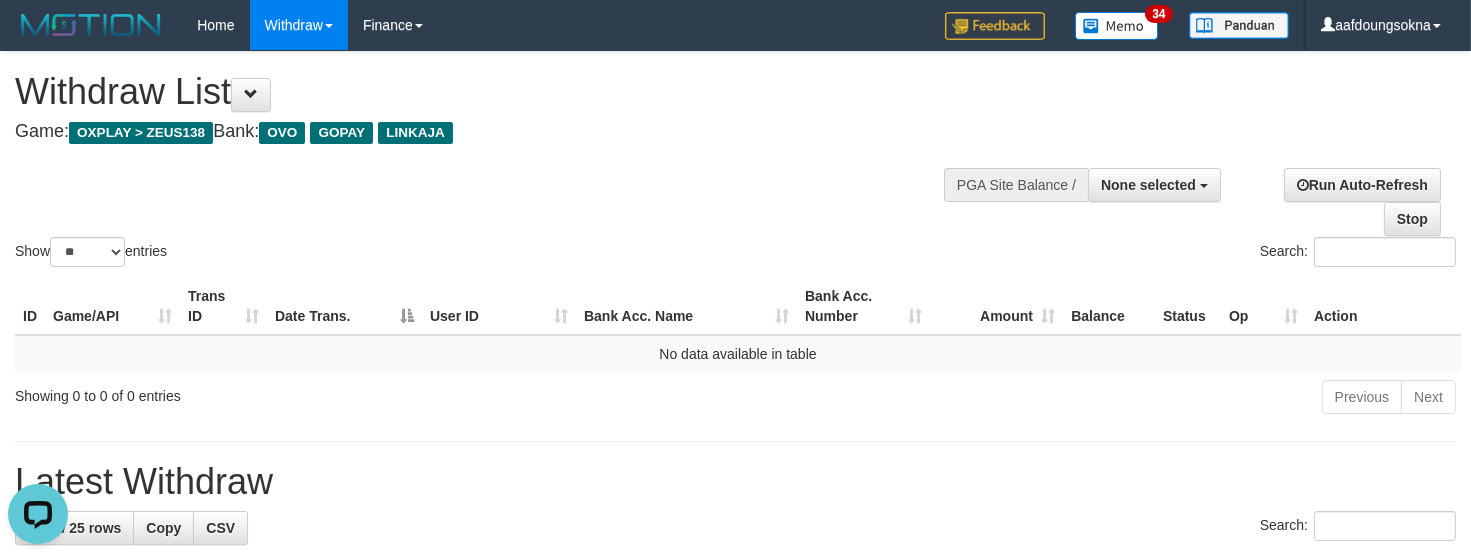 scroll, scrollTop: 0, scrollLeft: 0, axis: both 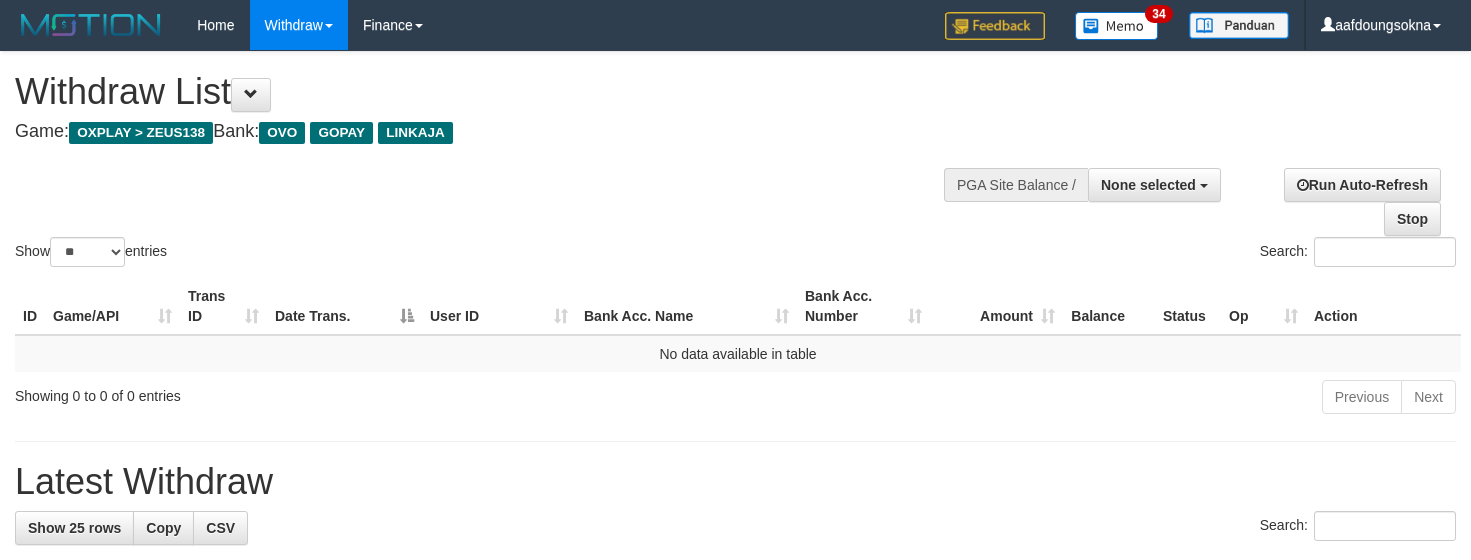 select 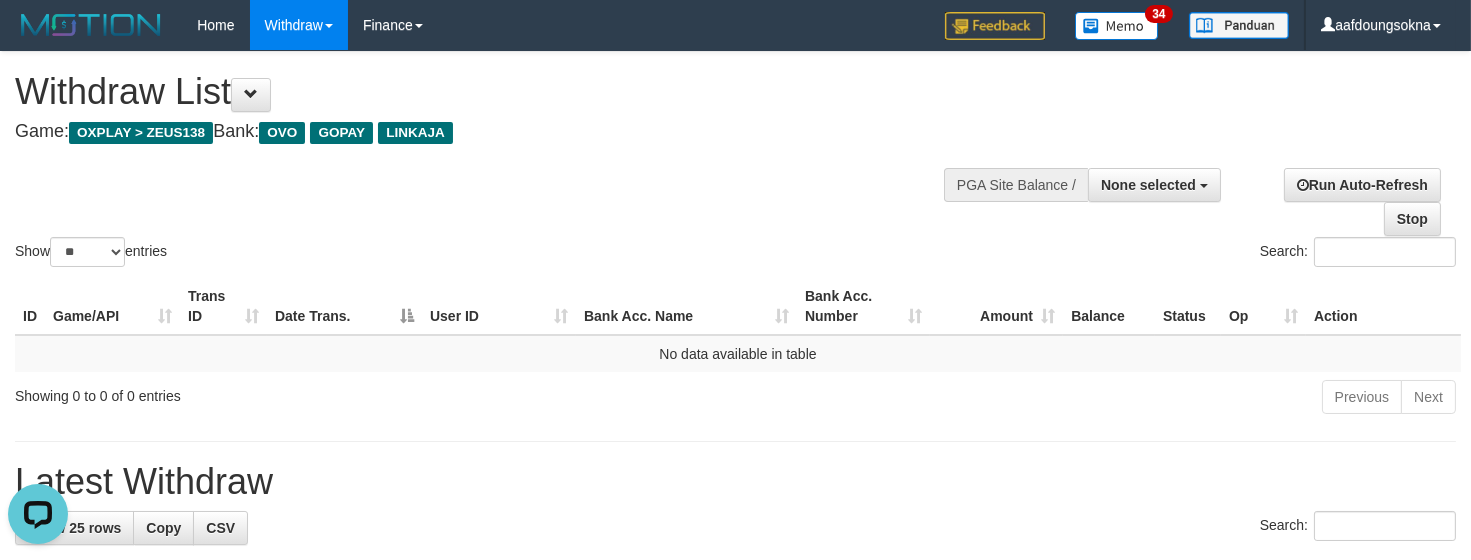 scroll, scrollTop: 0, scrollLeft: 0, axis: both 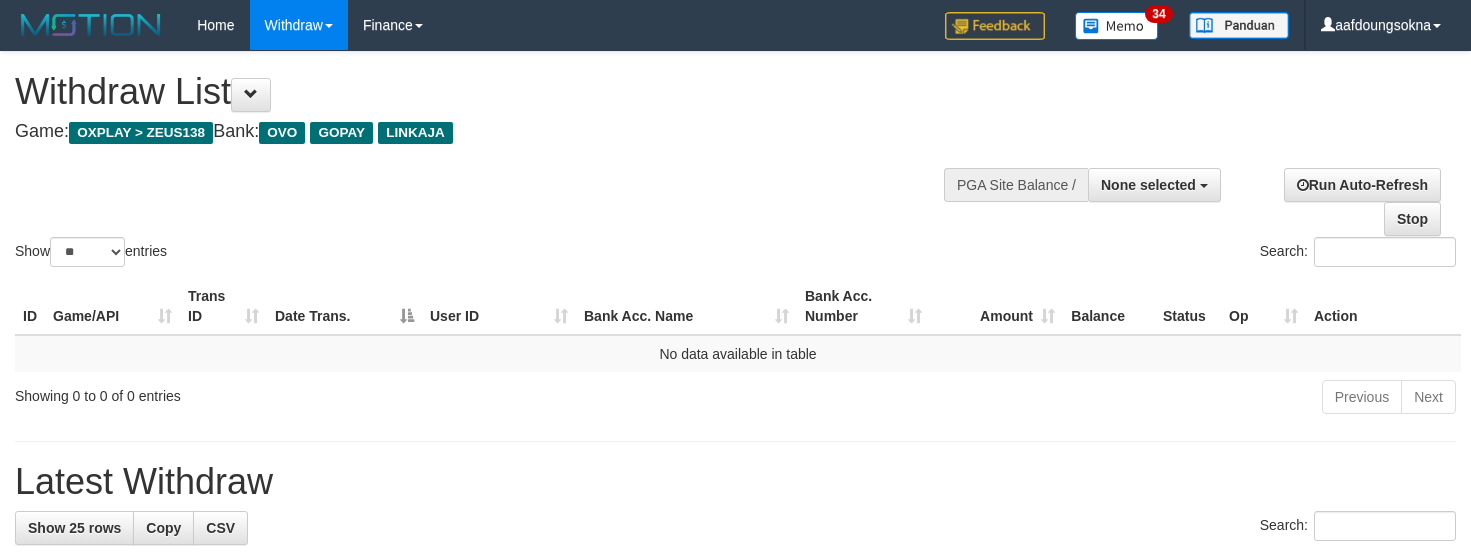 select 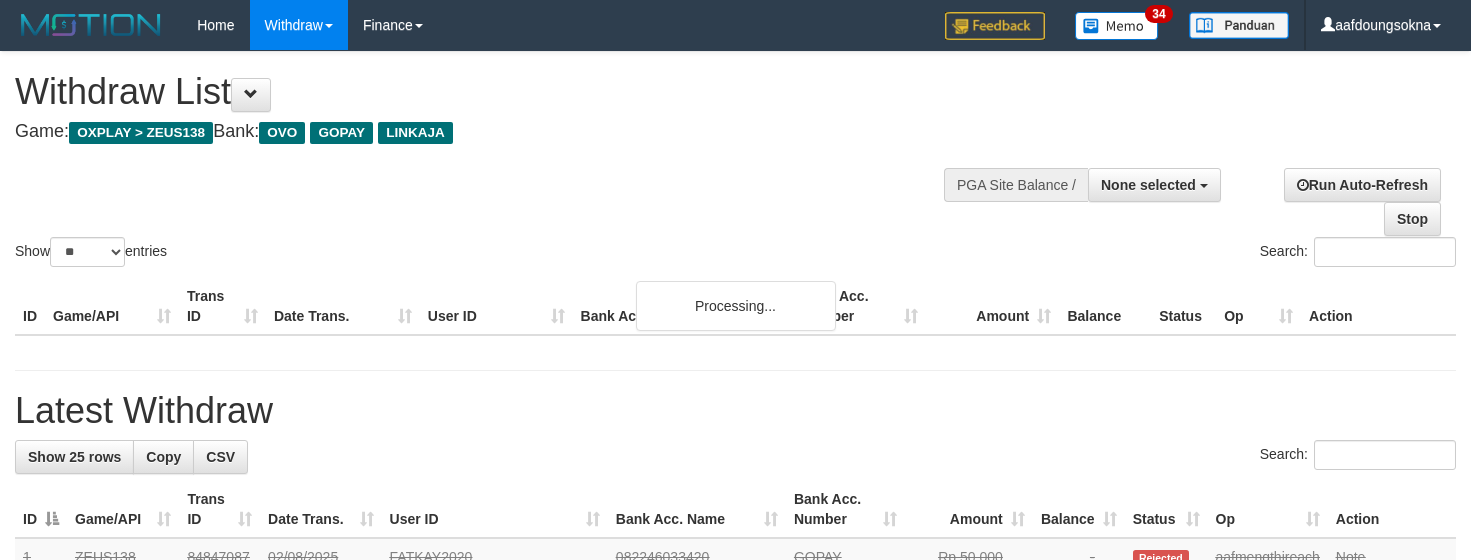 select 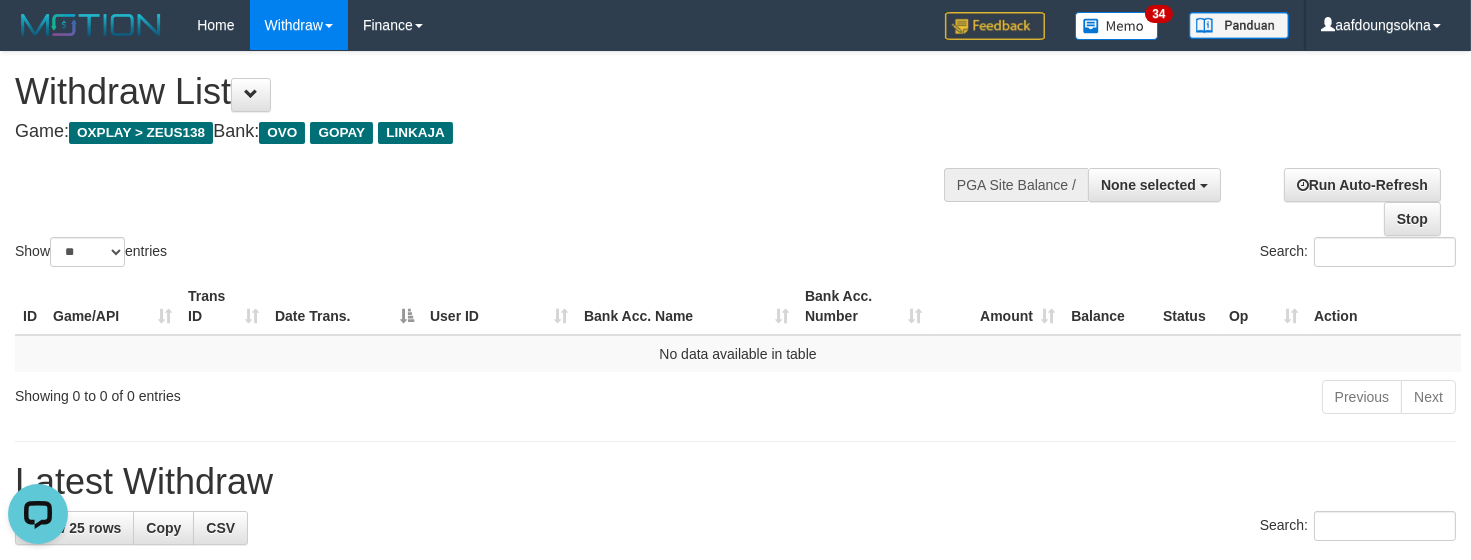 scroll, scrollTop: 0, scrollLeft: 0, axis: both 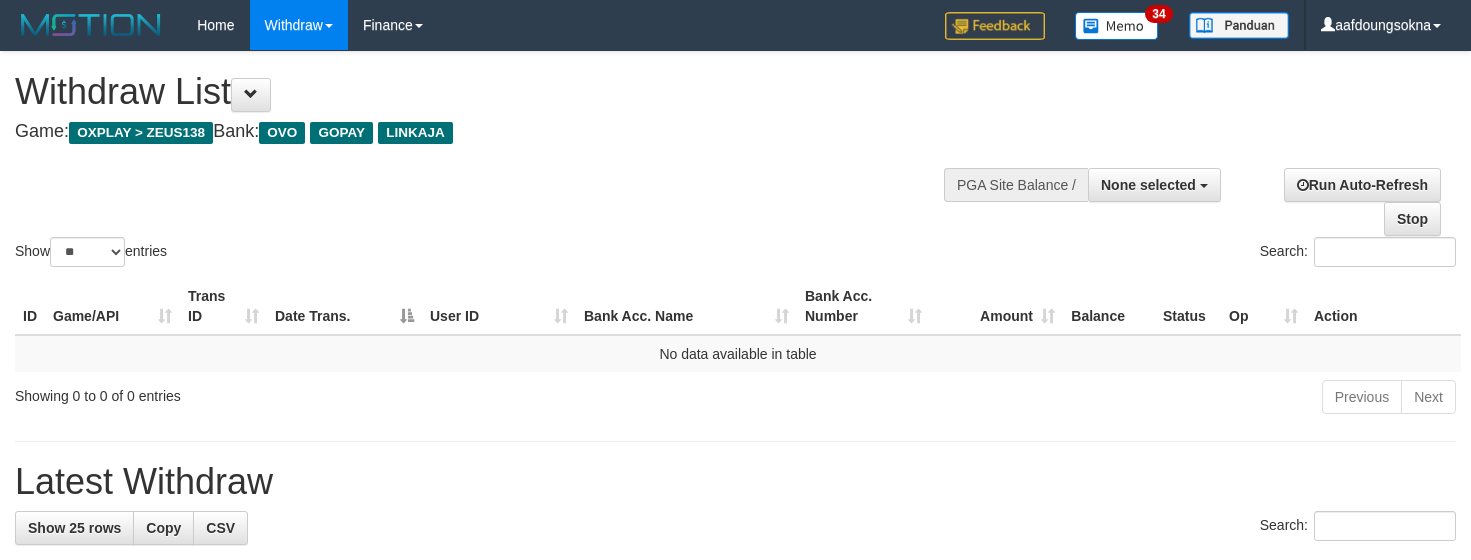 select 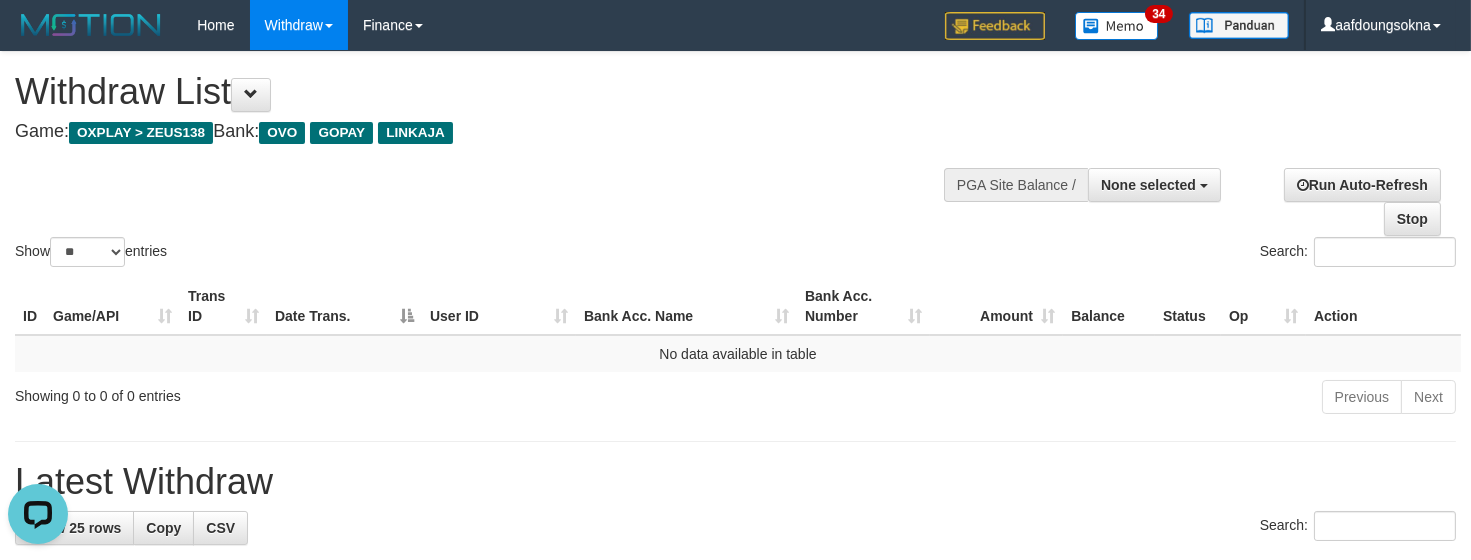 scroll, scrollTop: 0, scrollLeft: 0, axis: both 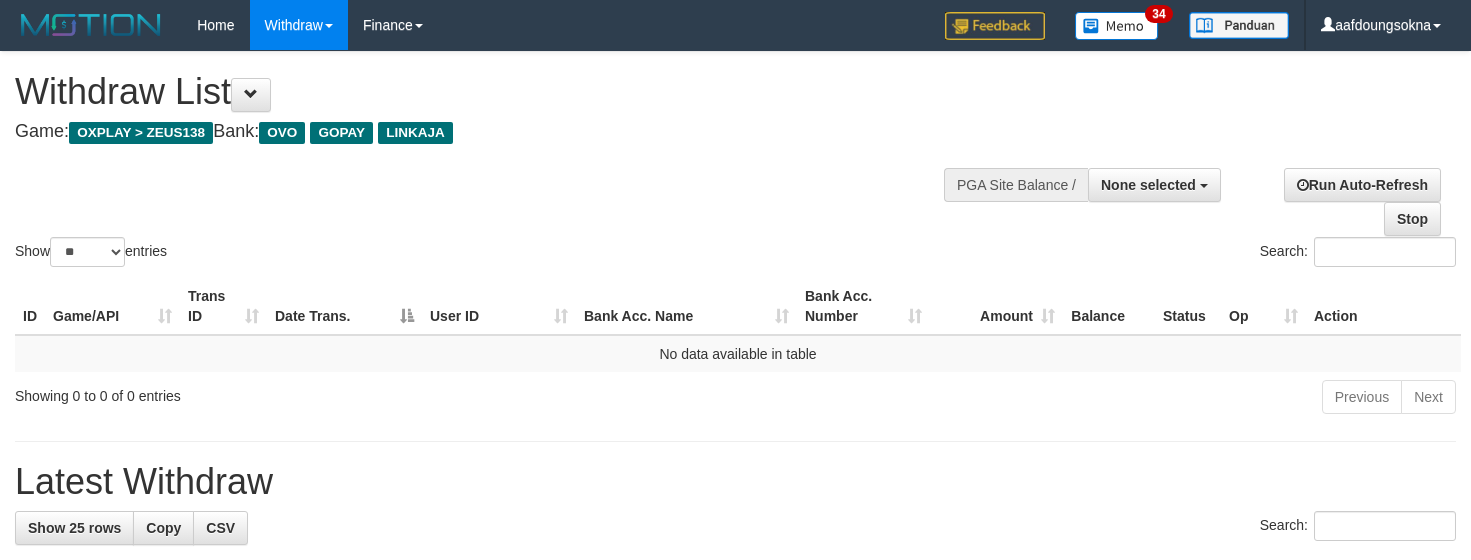 select 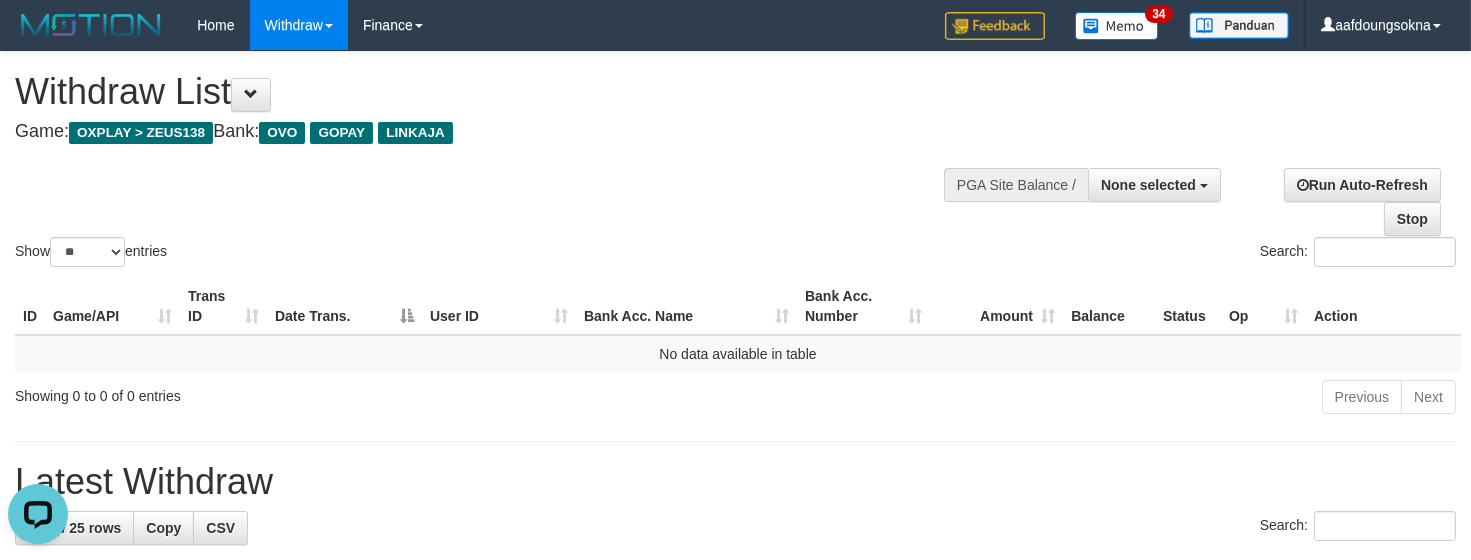 scroll, scrollTop: 0, scrollLeft: 0, axis: both 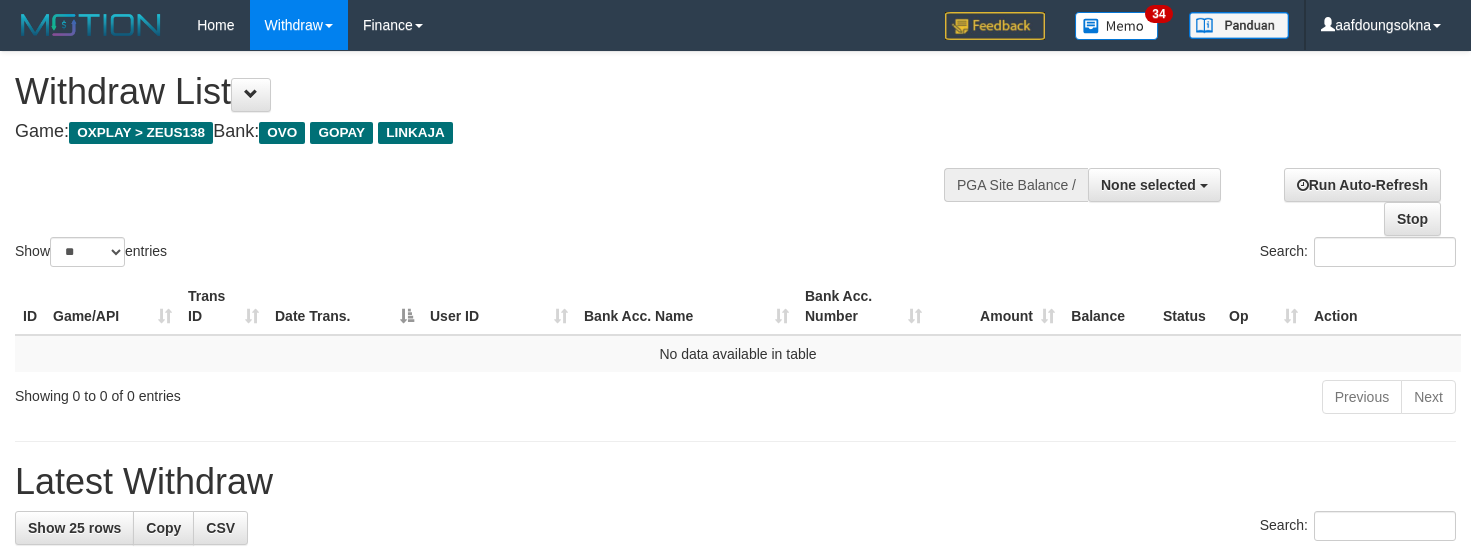 select 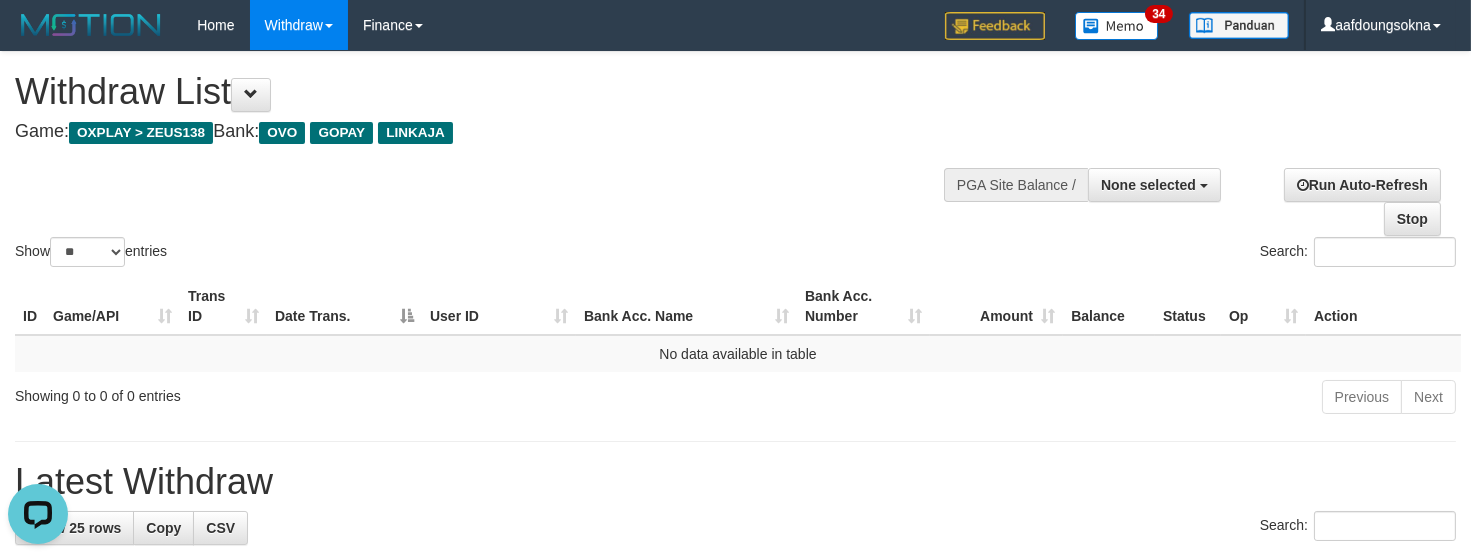 scroll, scrollTop: 0, scrollLeft: 0, axis: both 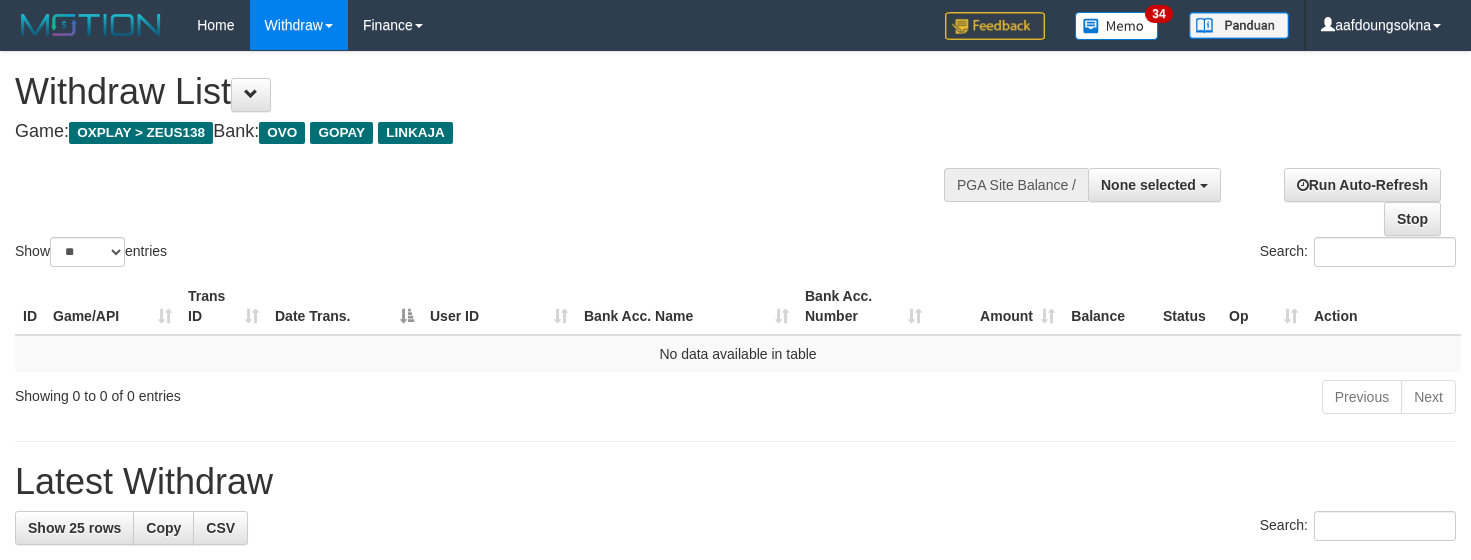 select 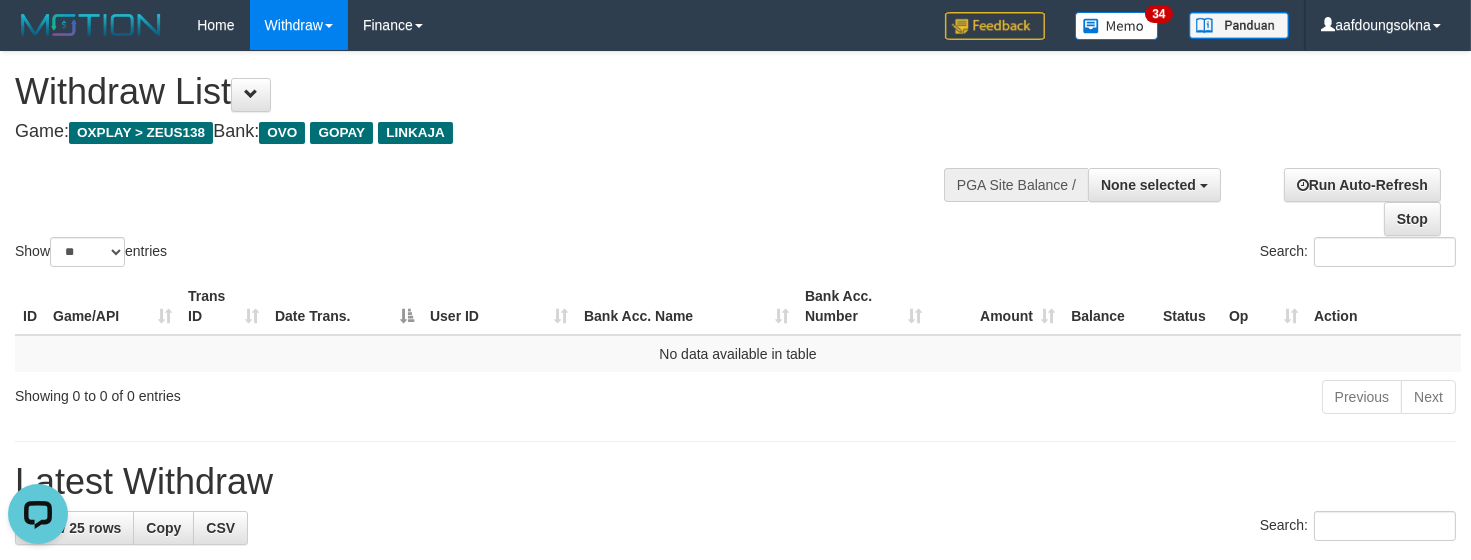scroll, scrollTop: 0, scrollLeft: 0, axis: both 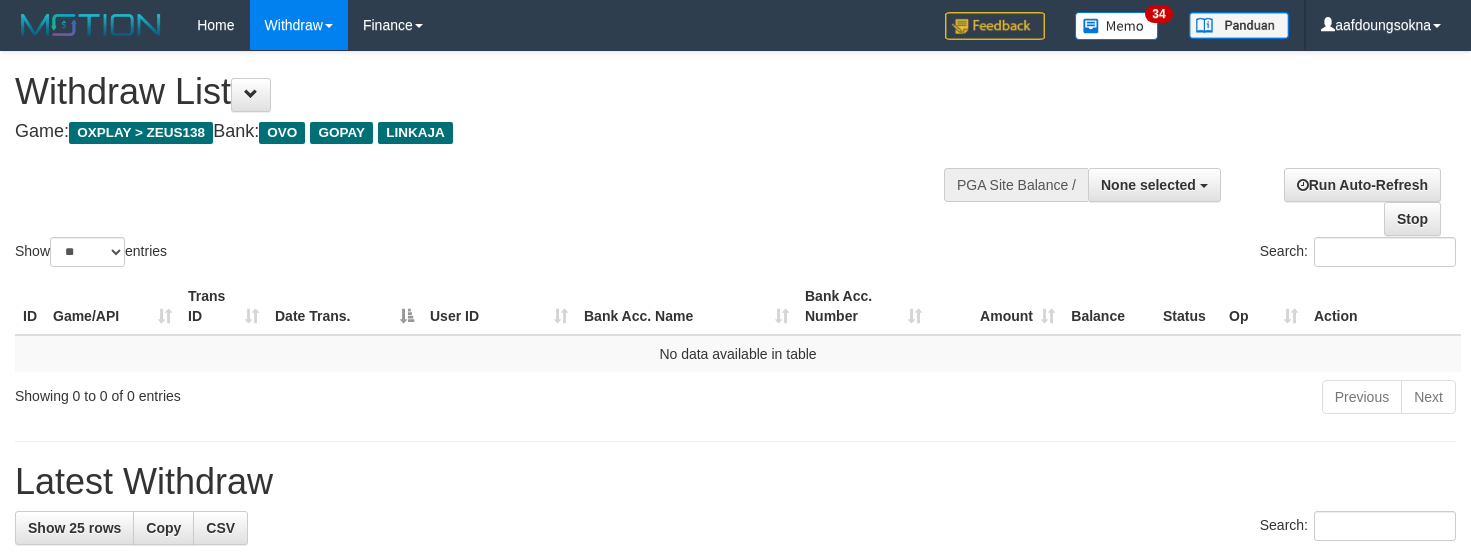 select 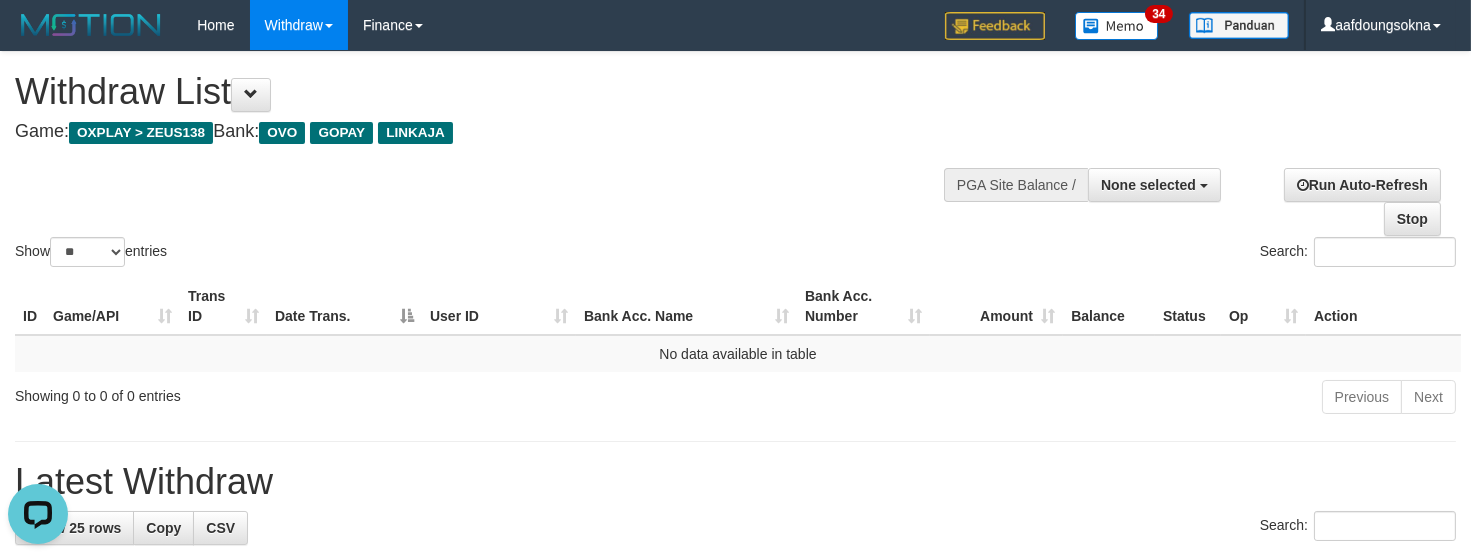 scroll, scrollTop: 0, scrollLeft: 0, axis: both 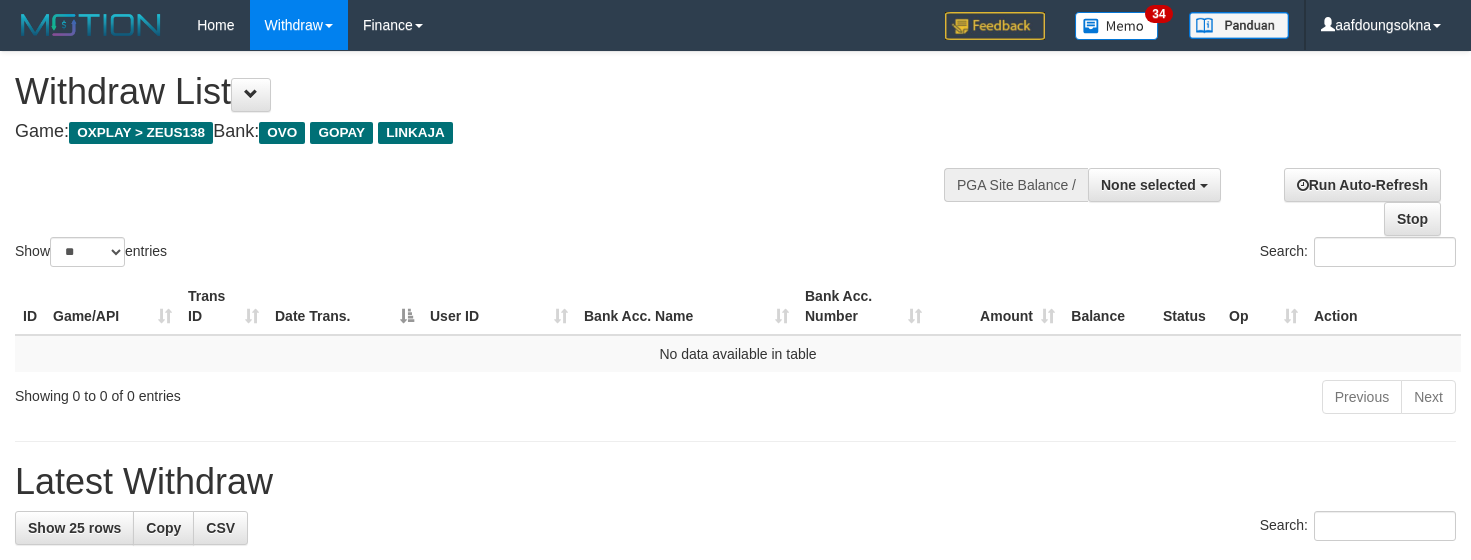 select 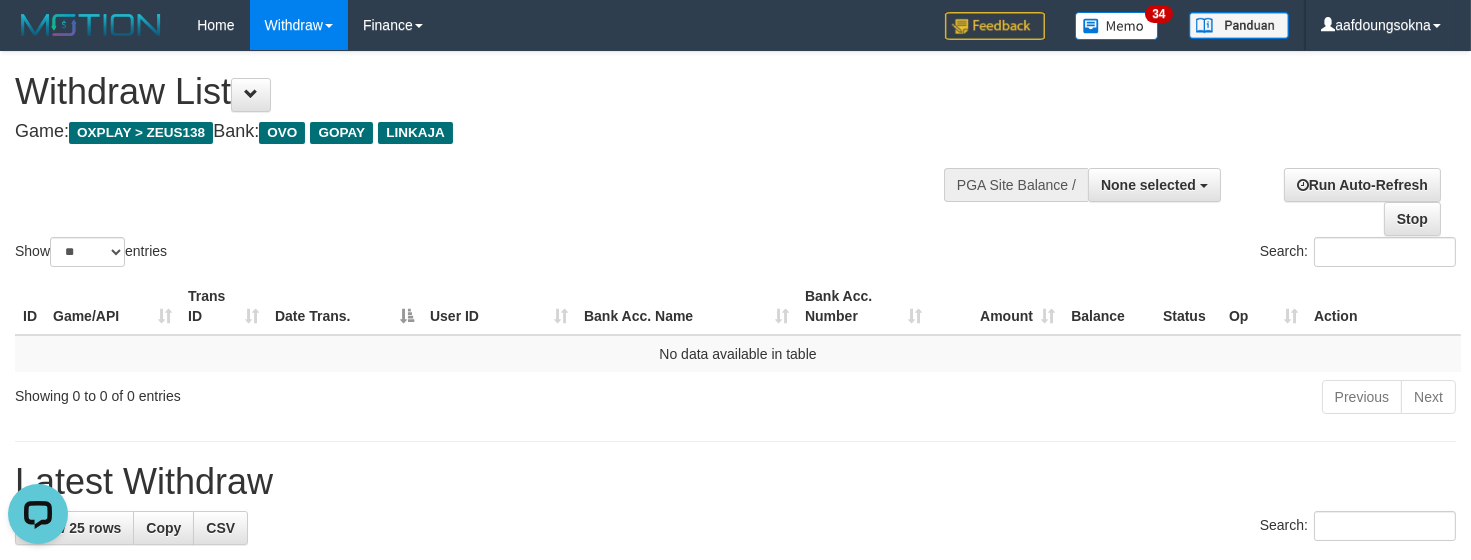 scroll, scrollTop: 0, scrollLeft: 0, axis: both 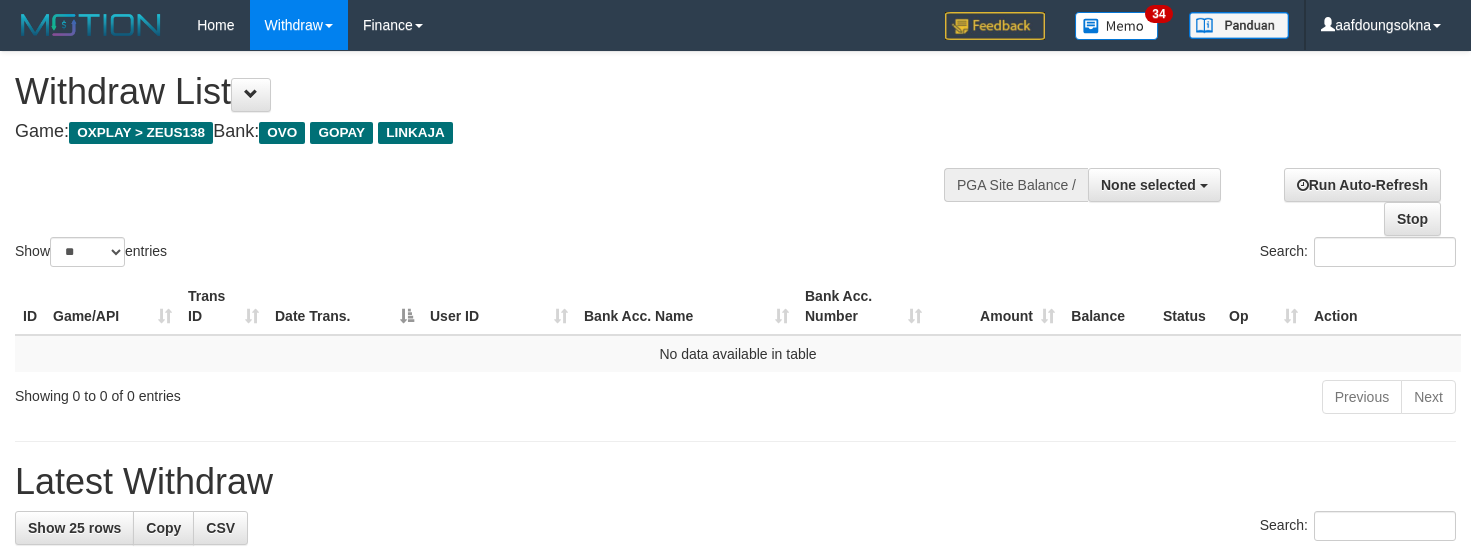 select 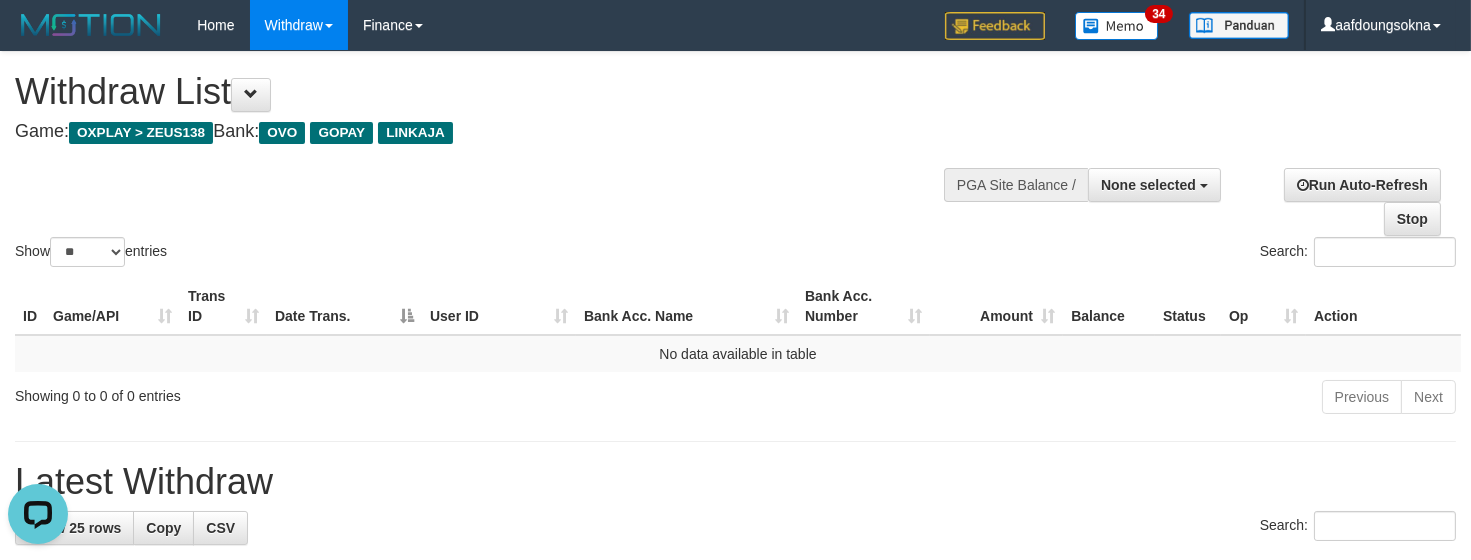 scroll, scrollTop: 0, scrollLeft: 0, axis: both 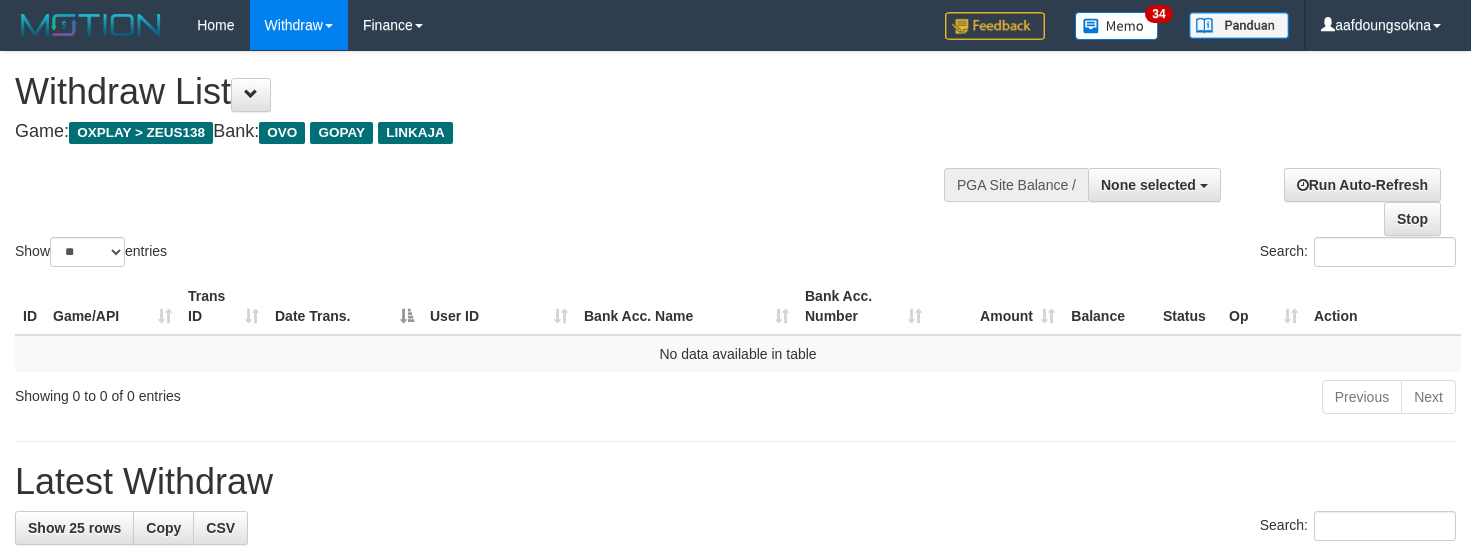 select 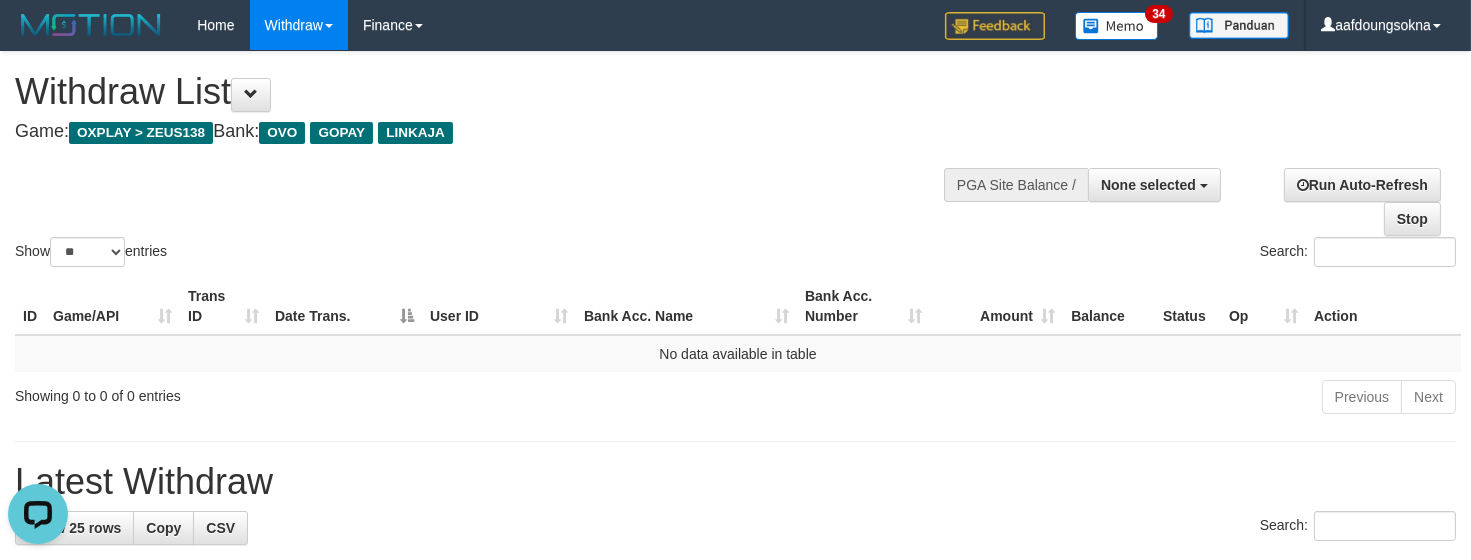 scroll, scrollTop: 0, scrollLeft: 0, axis: both 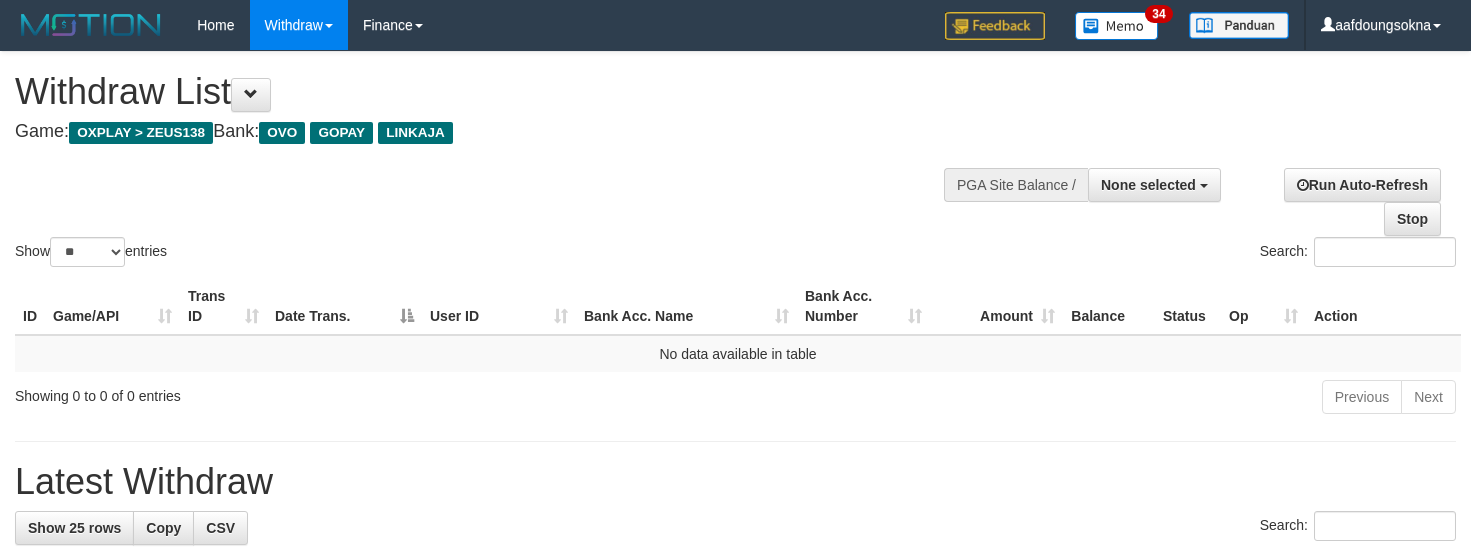 select 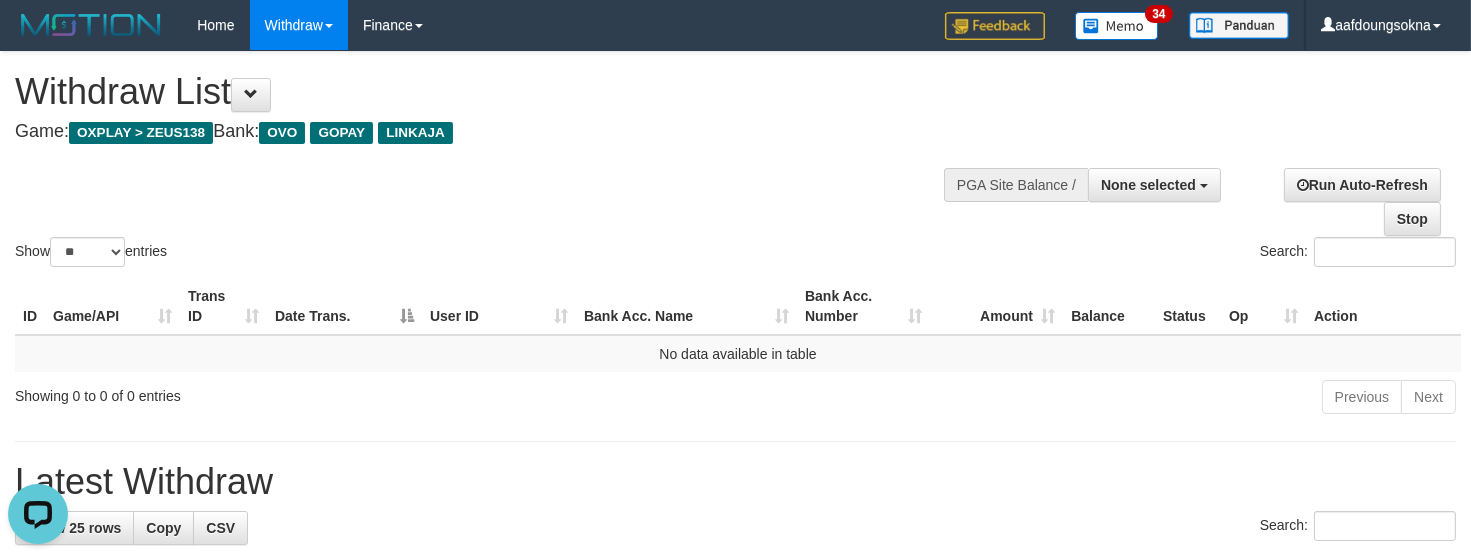 scroll, scrollTop: 0, scrollLeft: 0, axis: both 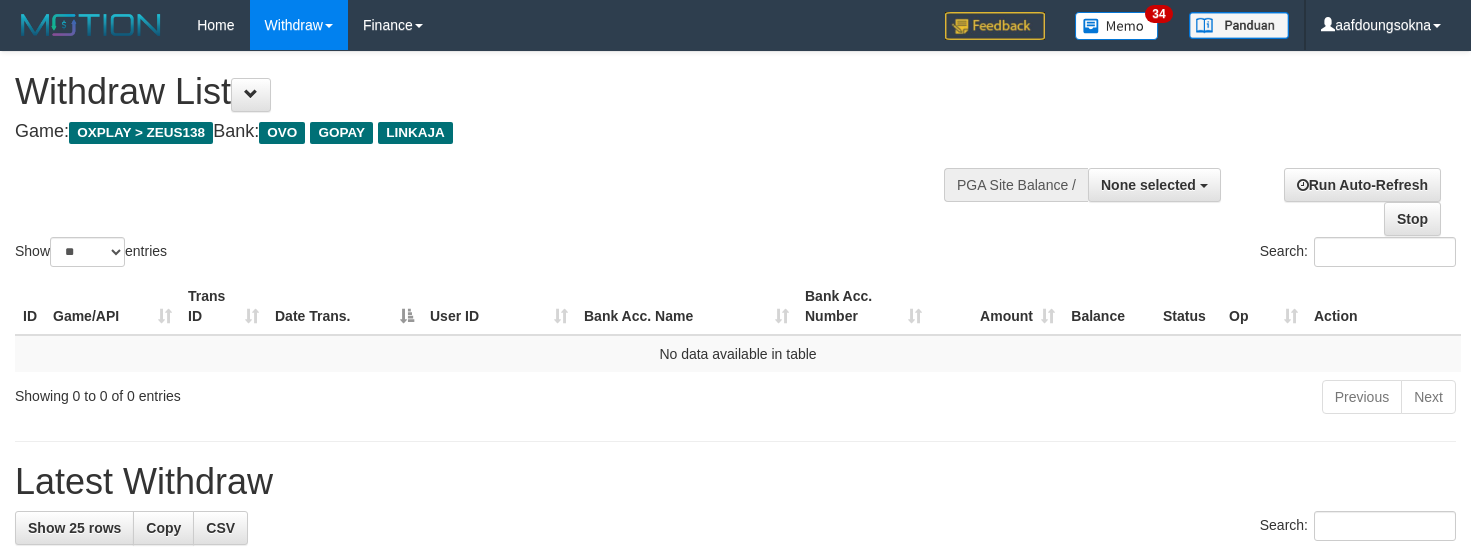 select 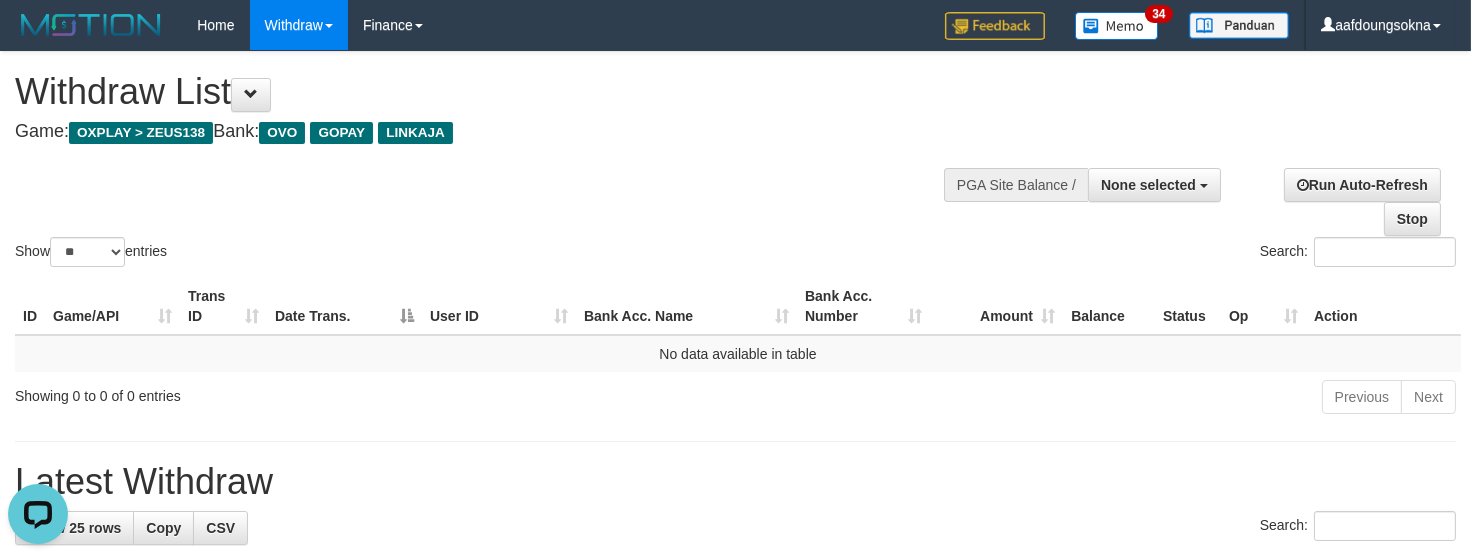 scroll, scrollTop: 0, scrollLeft: 0, axis: both 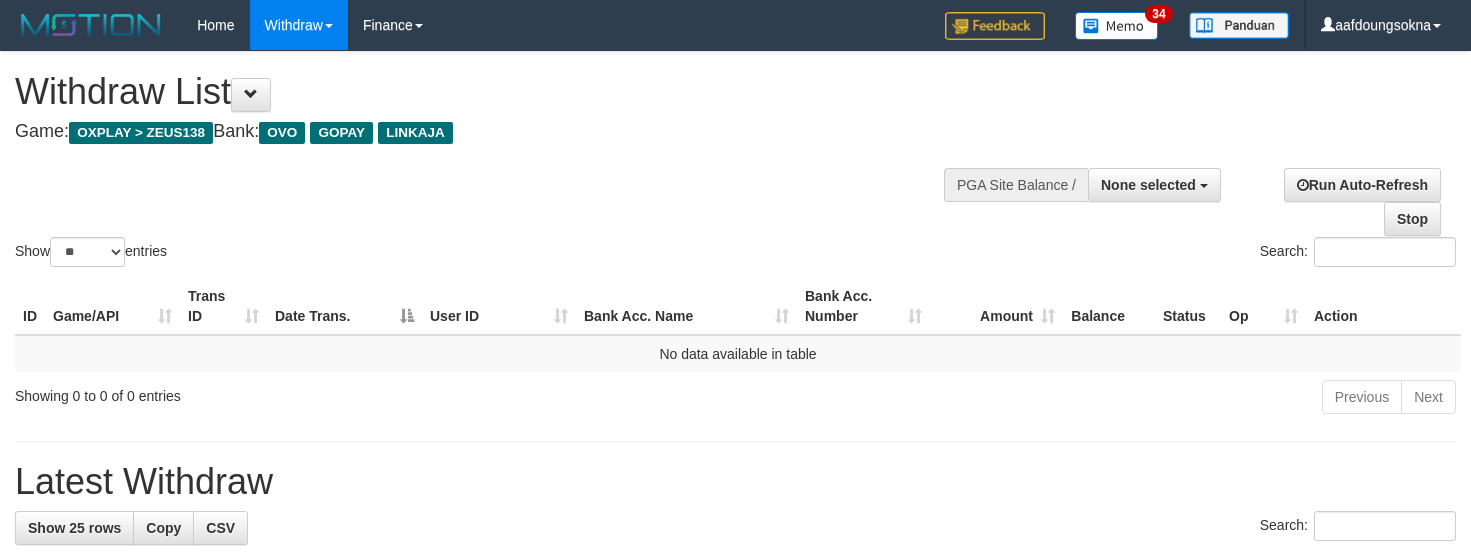 select 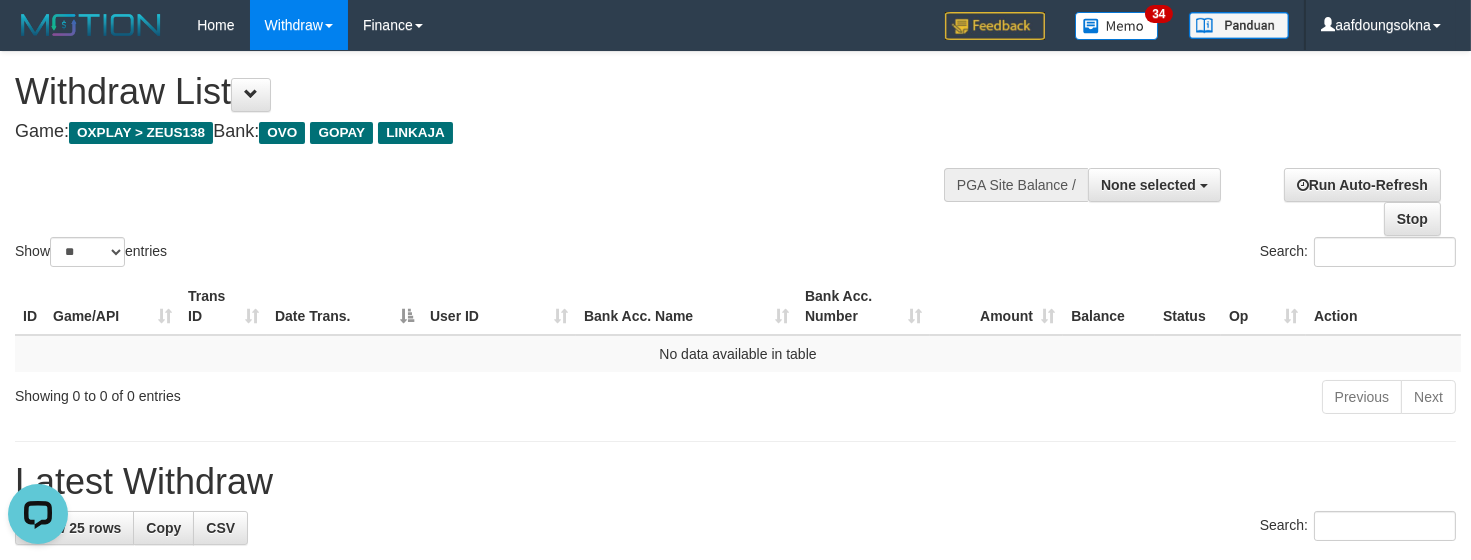 scroll, scrollTop: 0, scrollLeft: 0, axis: both 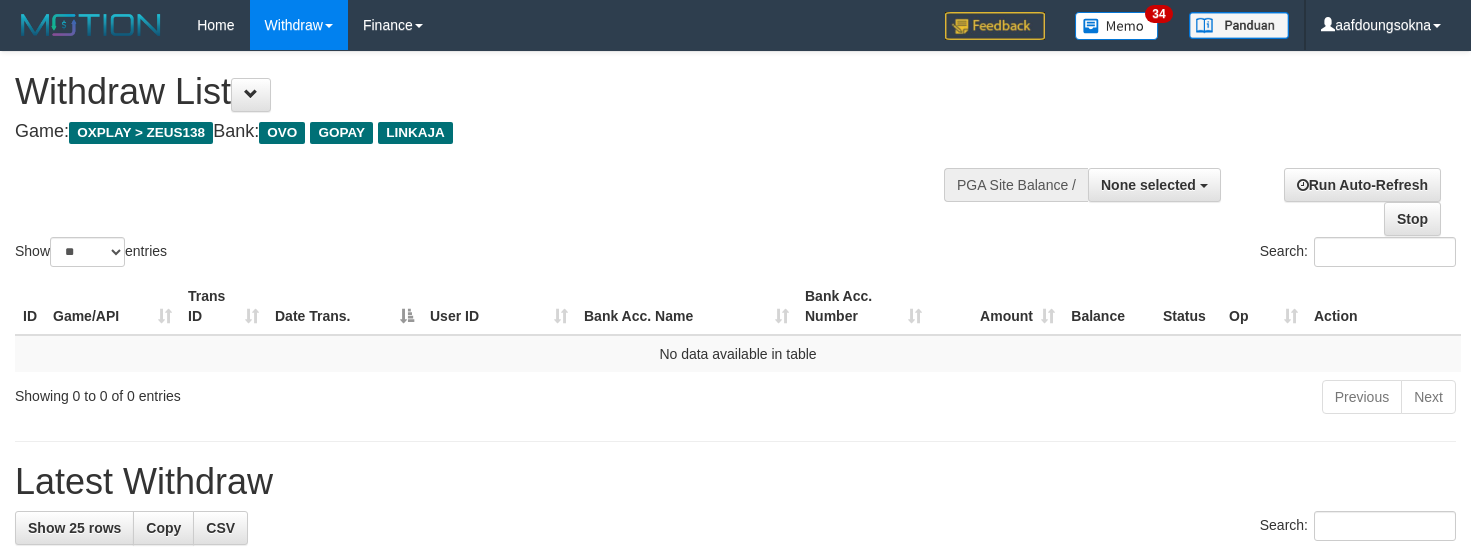 select 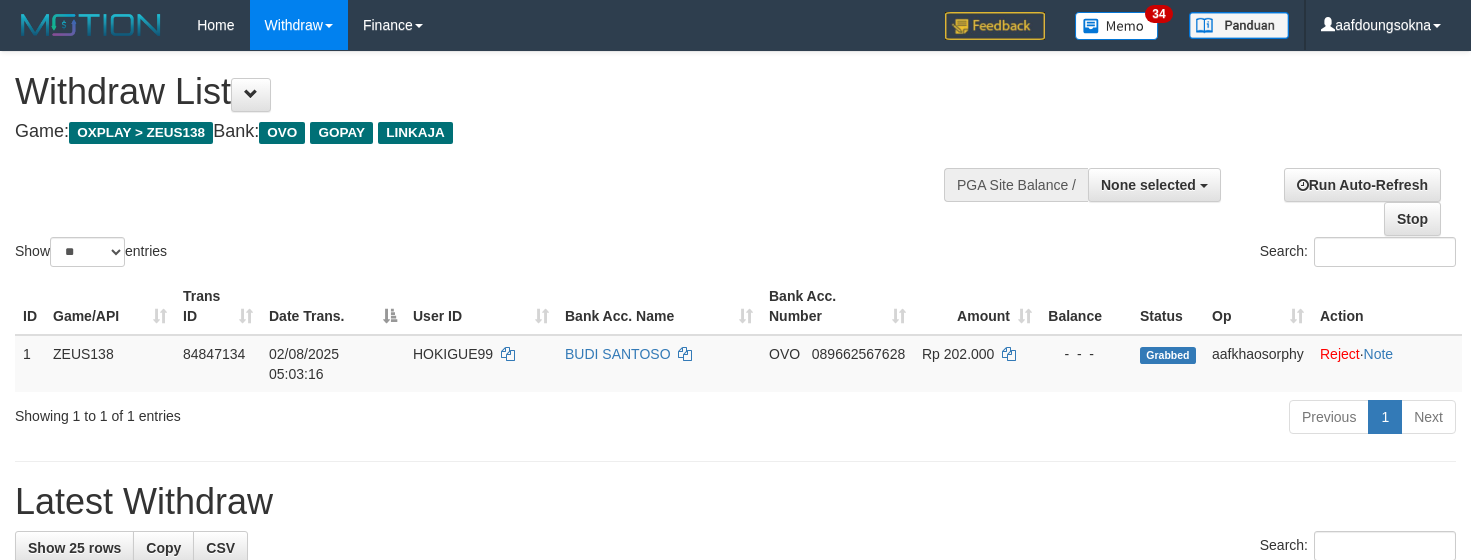 select 